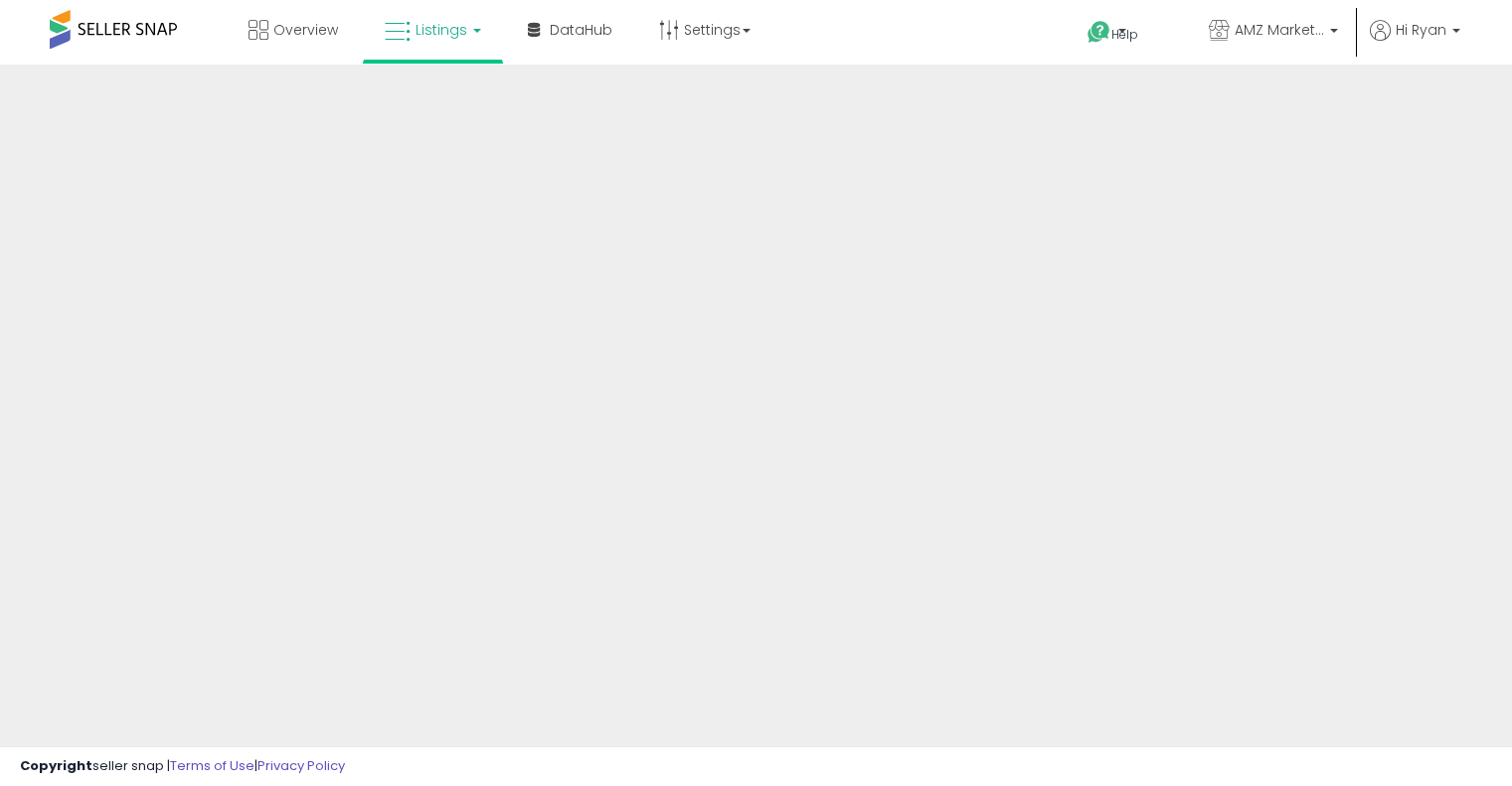 scroll, scrollTop: 0, scrollLeft: 0, axis: both 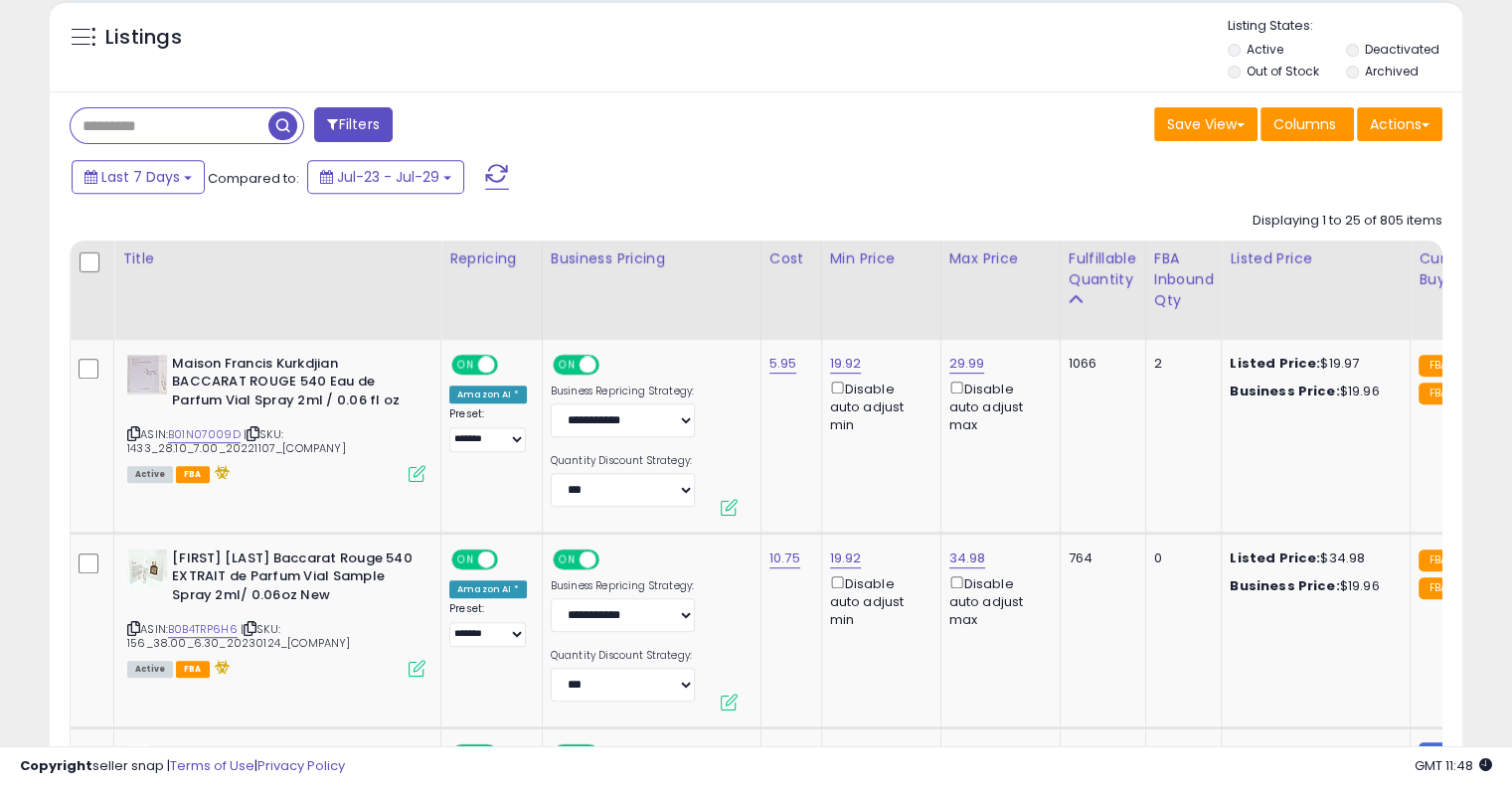click on "Filters" at bounding box center [353, 124] 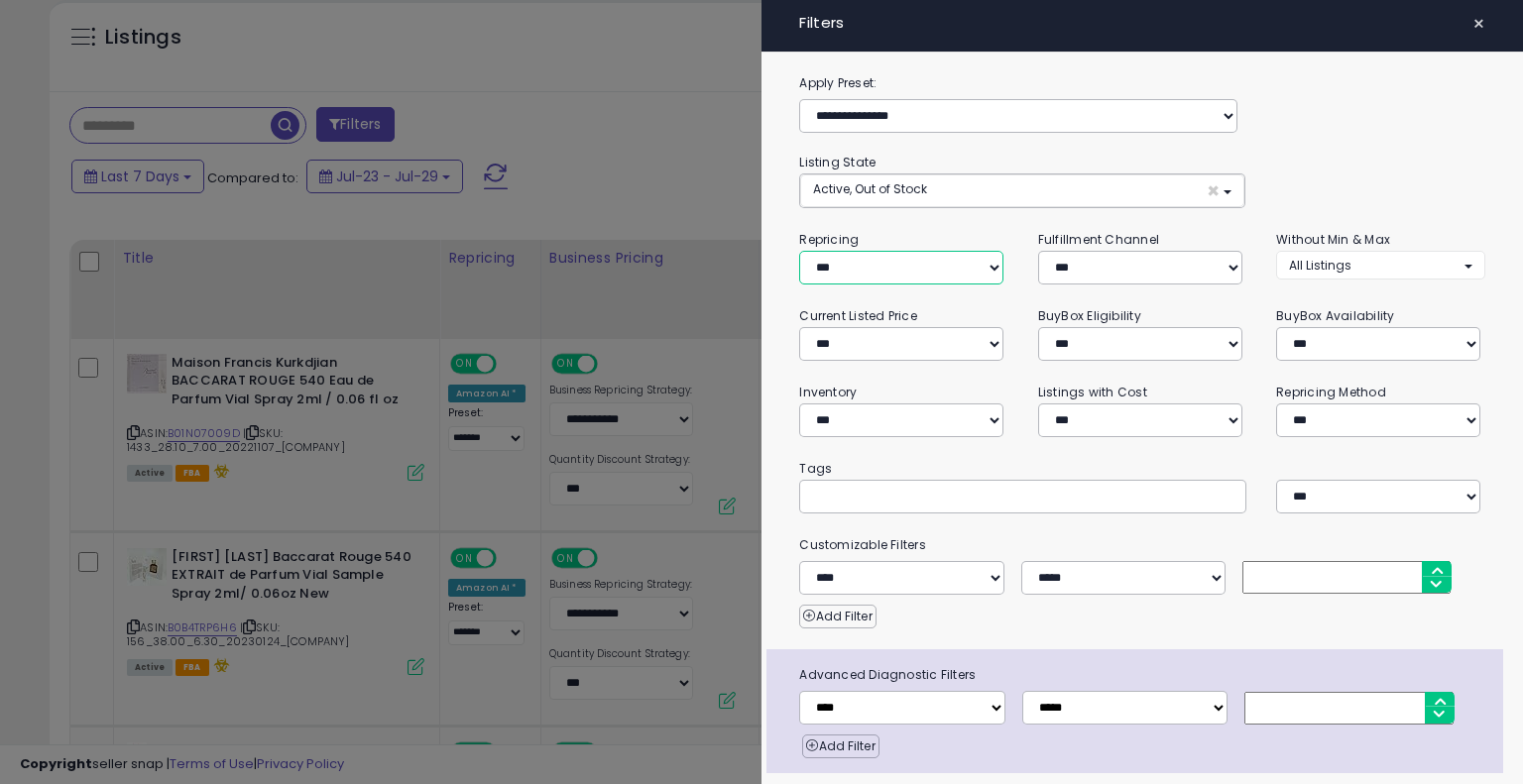 click on "**********" at bounding box center (901, 268) 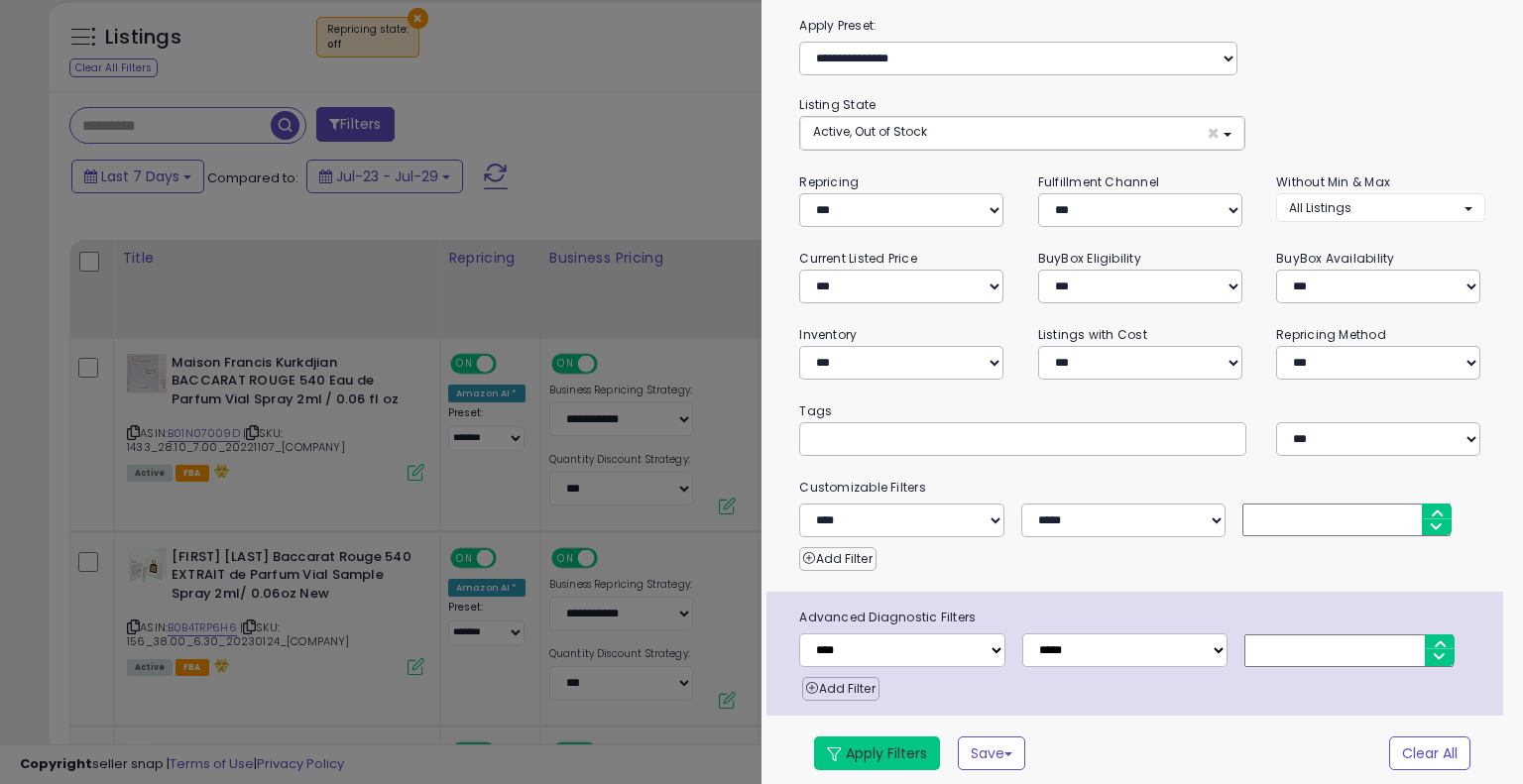 click on "Apply Filters" at bounding box center [877, 753] 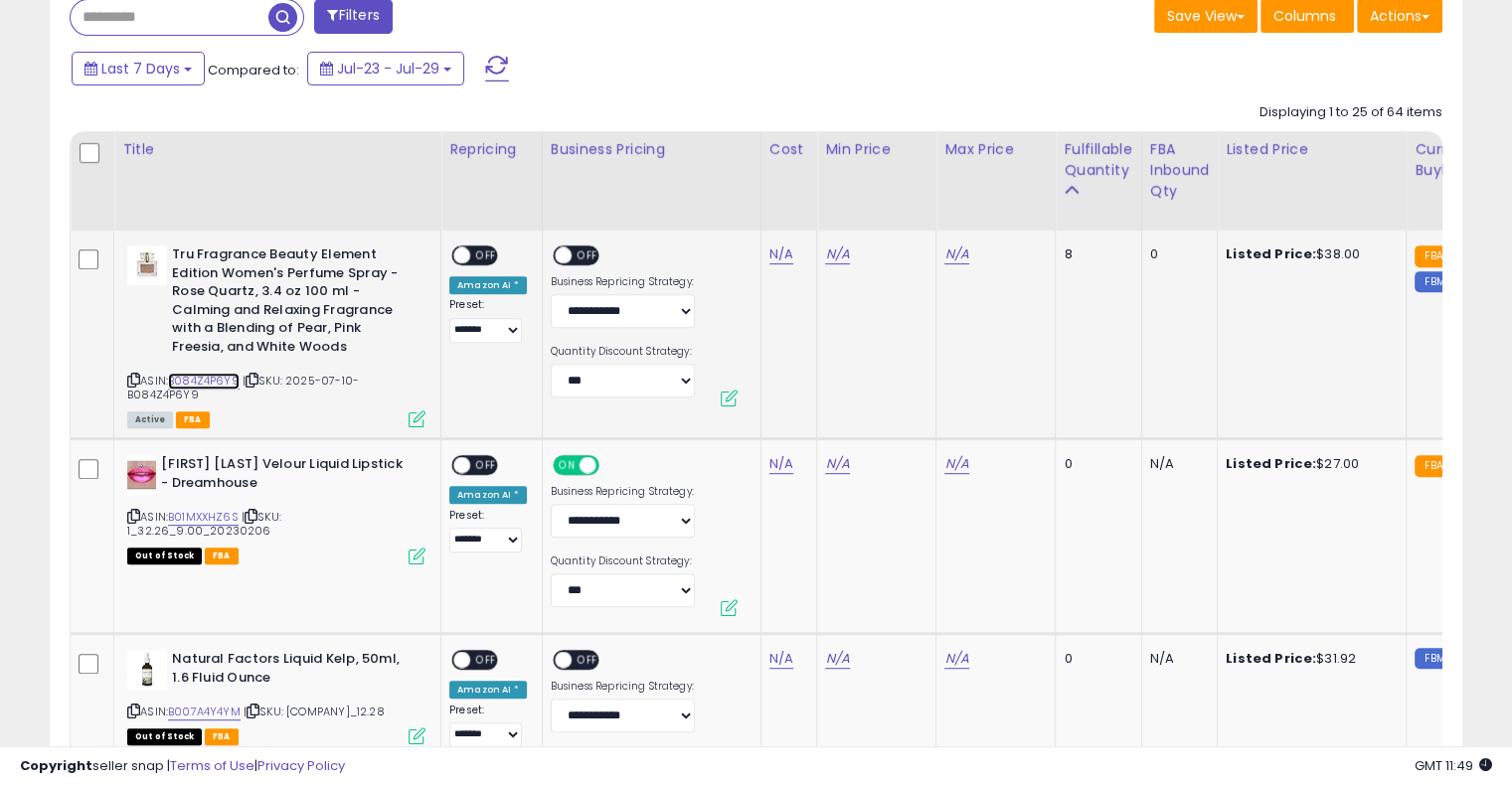 click on "B084Z4P6Y9" at bounding box center (204, 381) 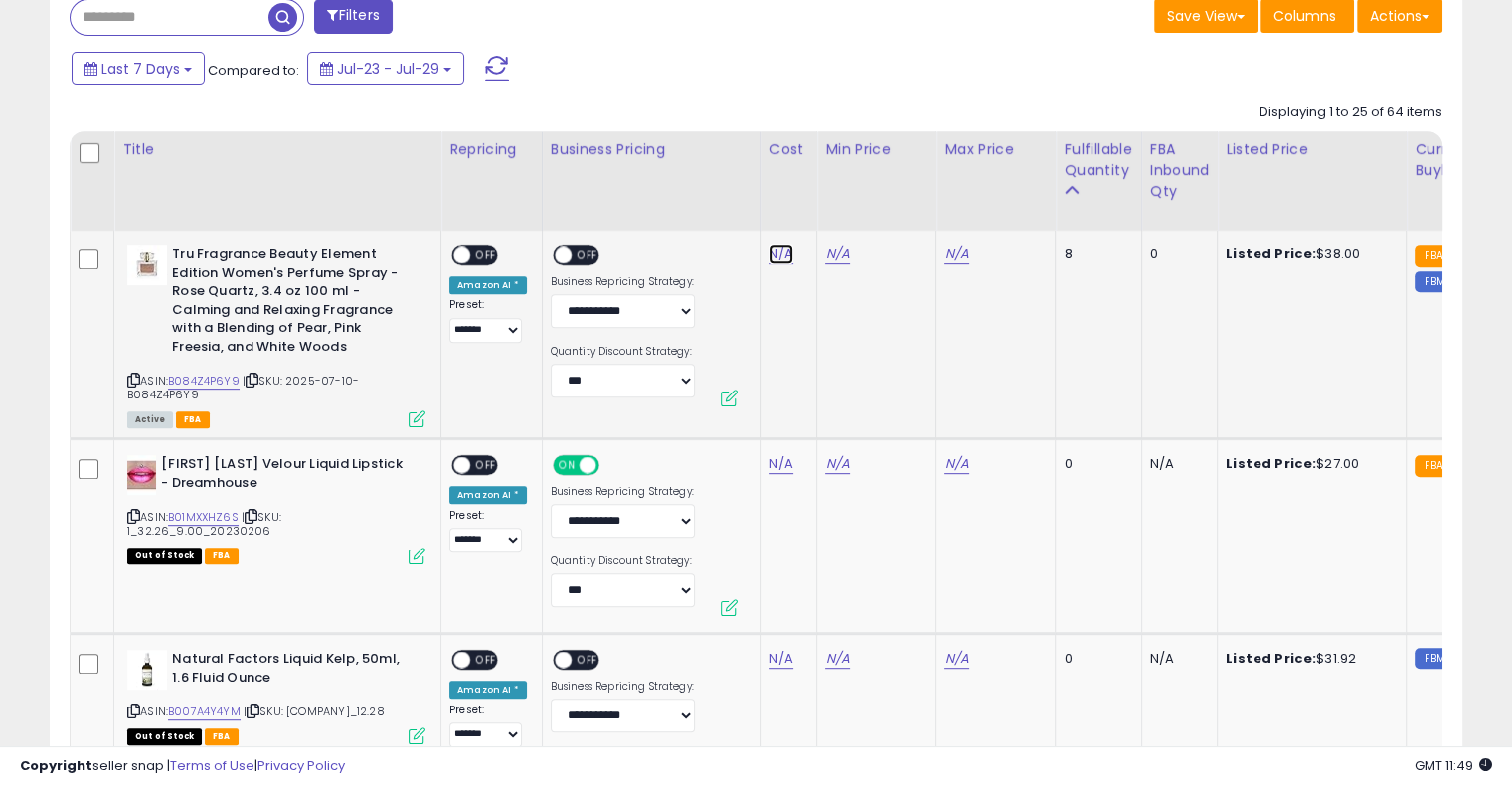 click on "N/A" at bounding box center [781, 254] 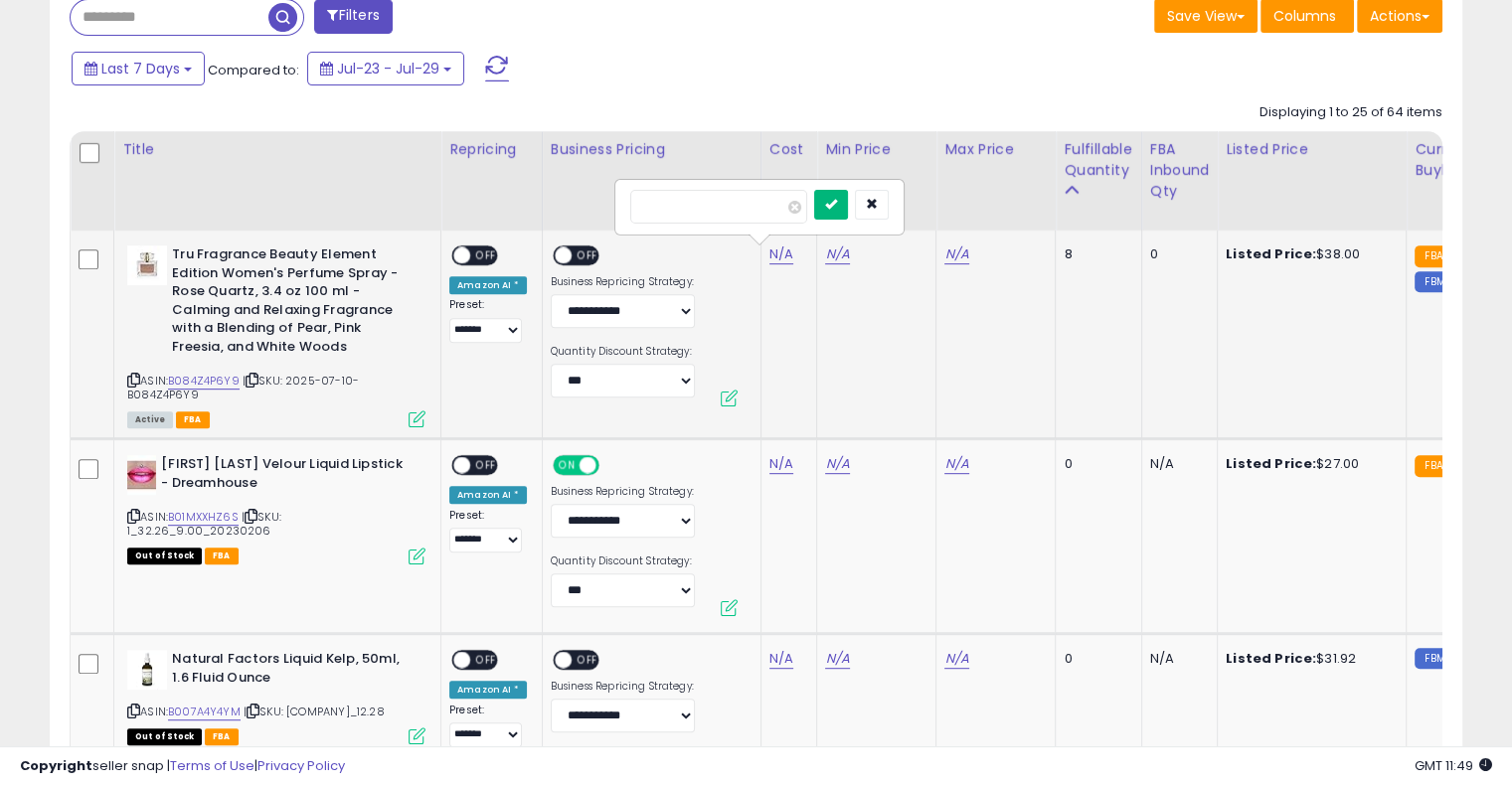 type on "*****" 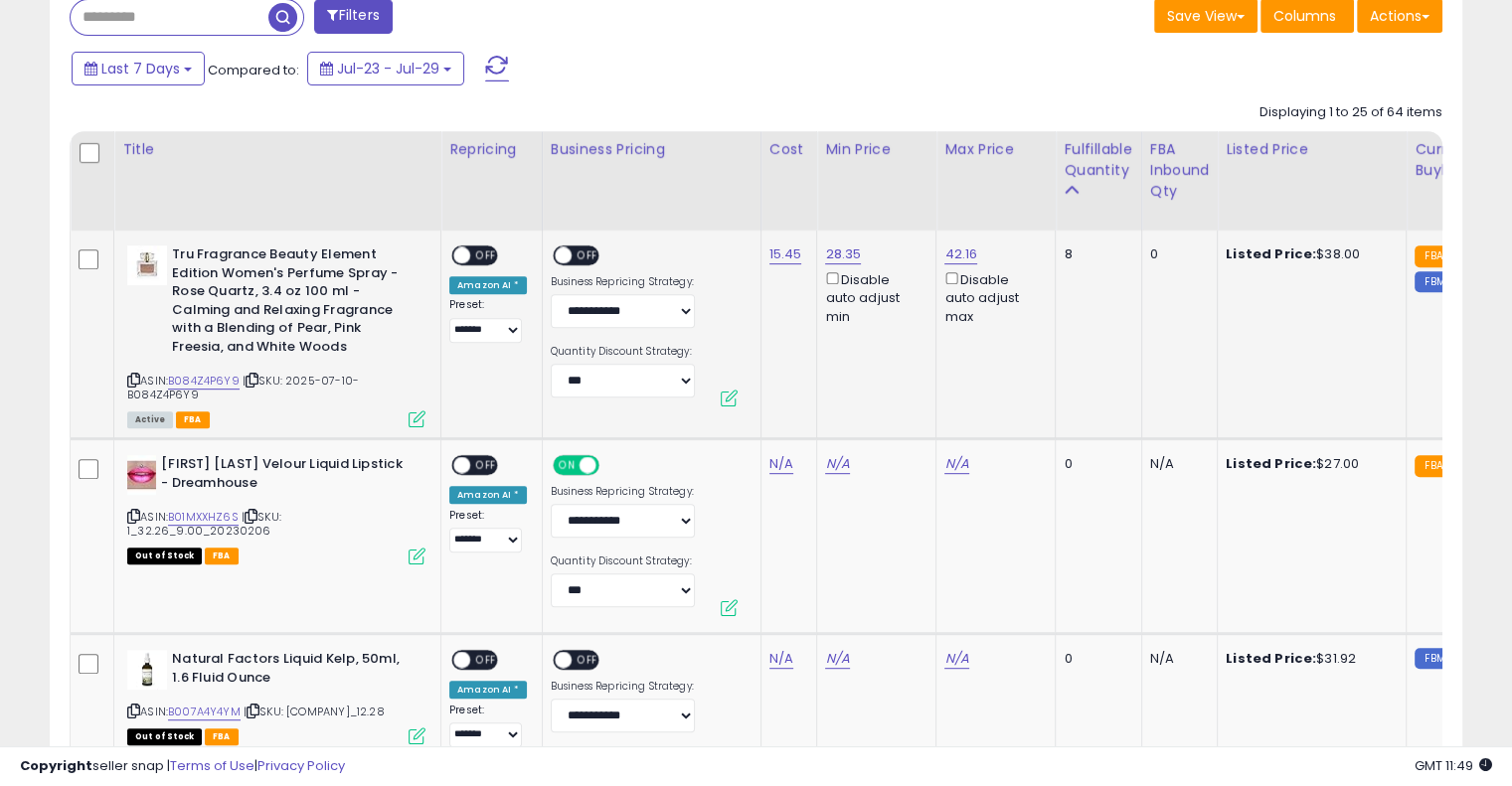 click at bounding box center (461, 255) 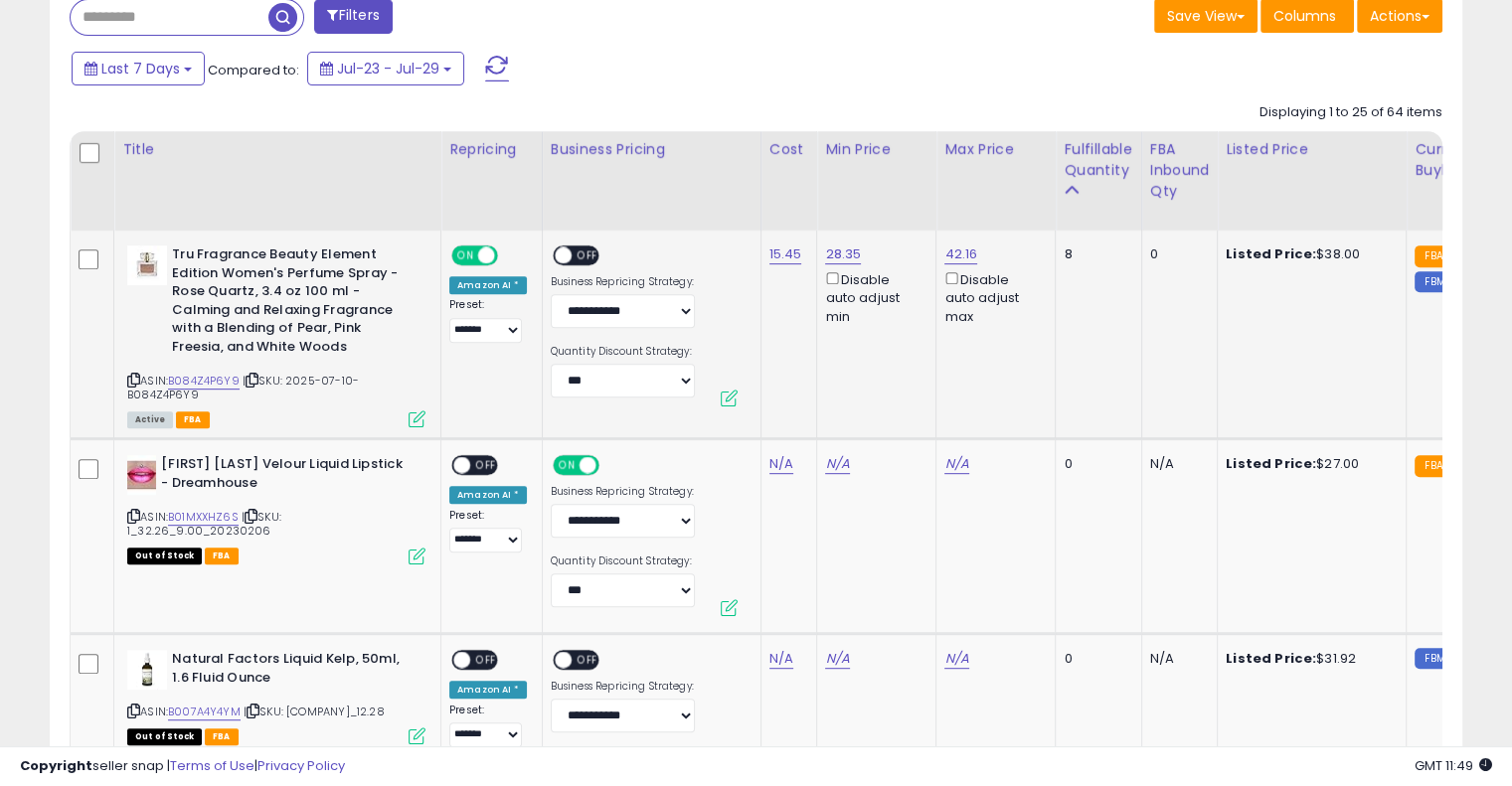 click at bounding box center [563, 255] 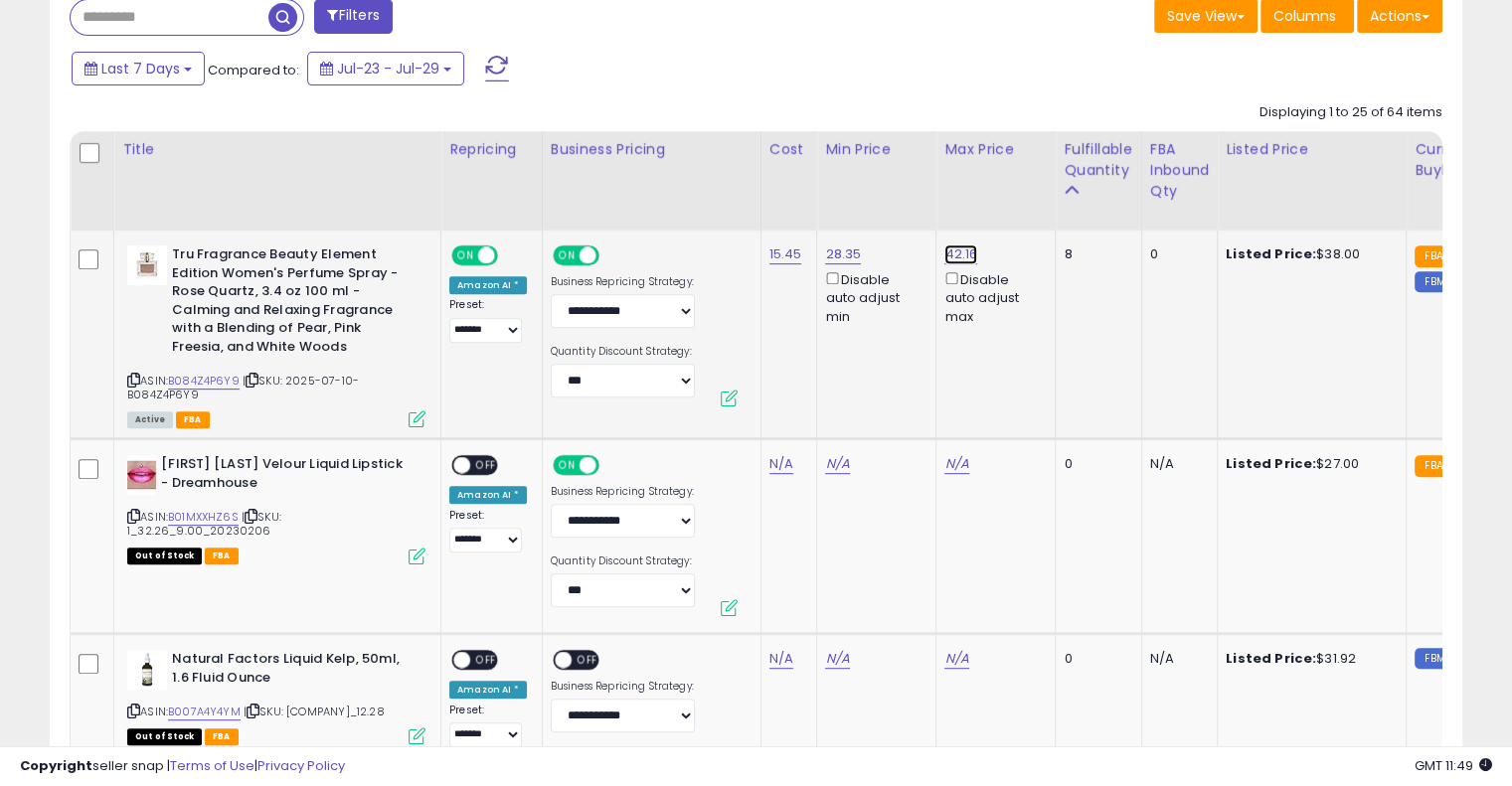 click on "42.16" at bounding box center [960, 254] 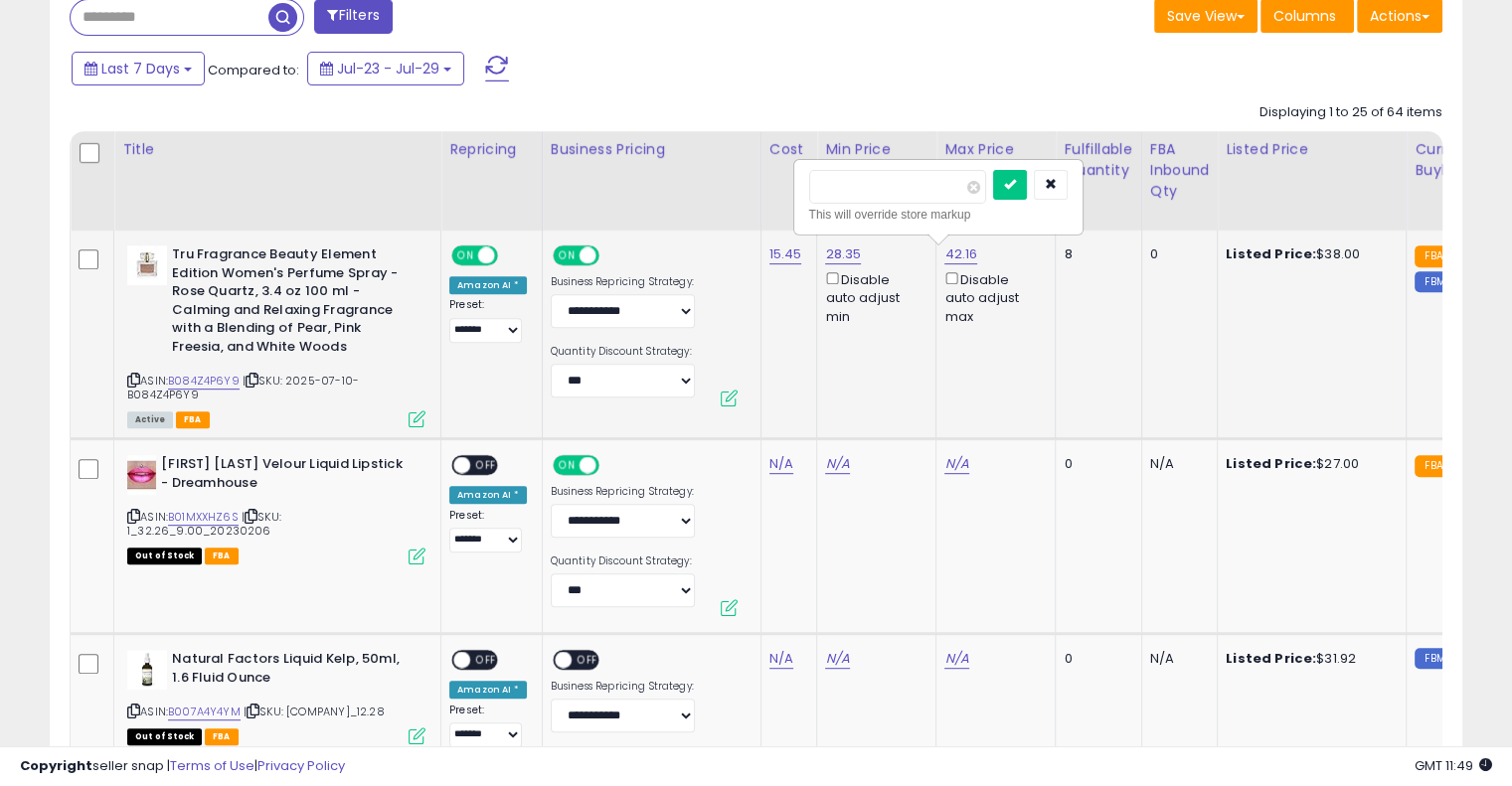drag, startPoint x: 873, startPoint y: 185, endPoint x: 813, endPoint y: 185, distance: 60 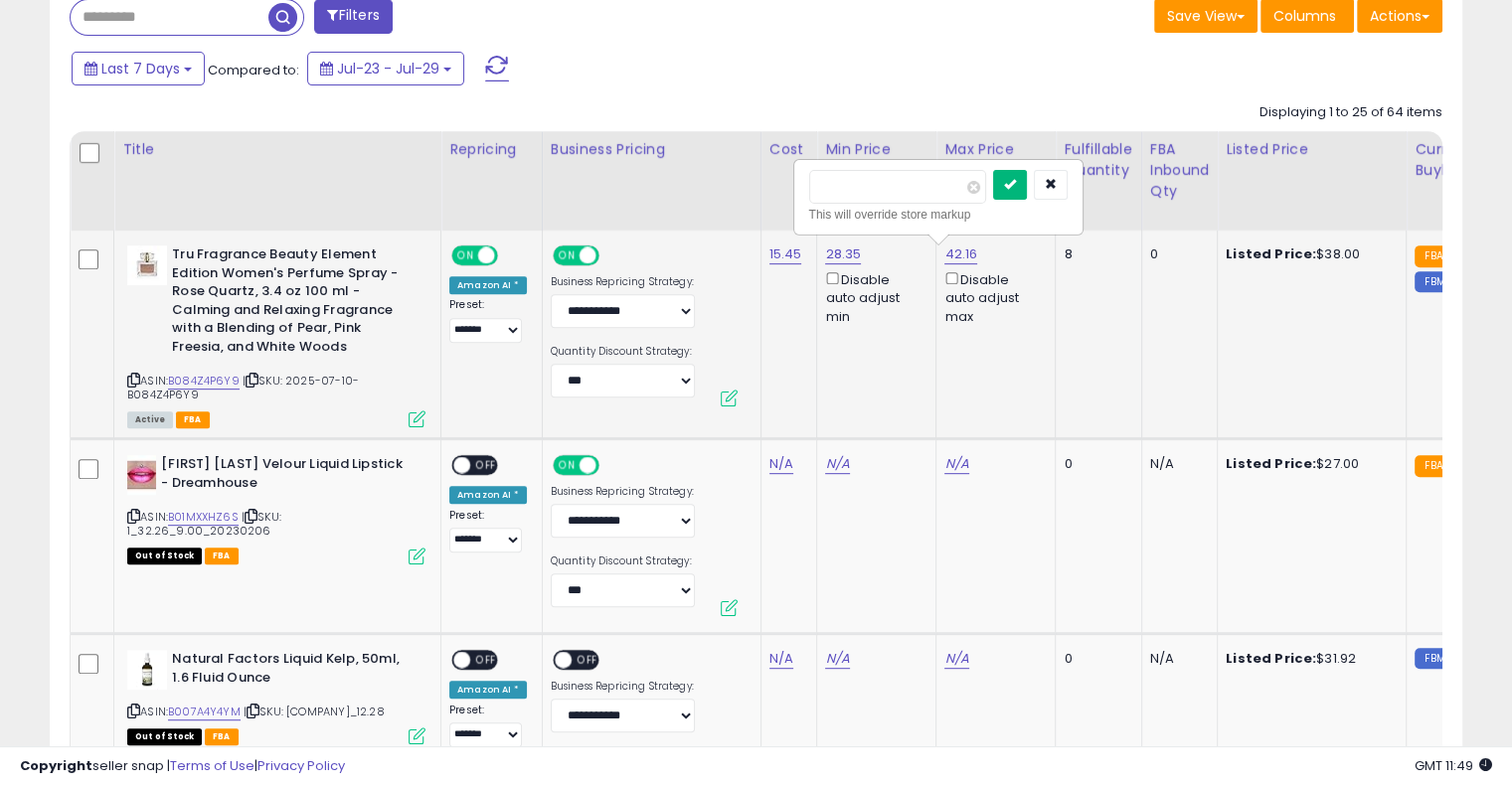type on "**" 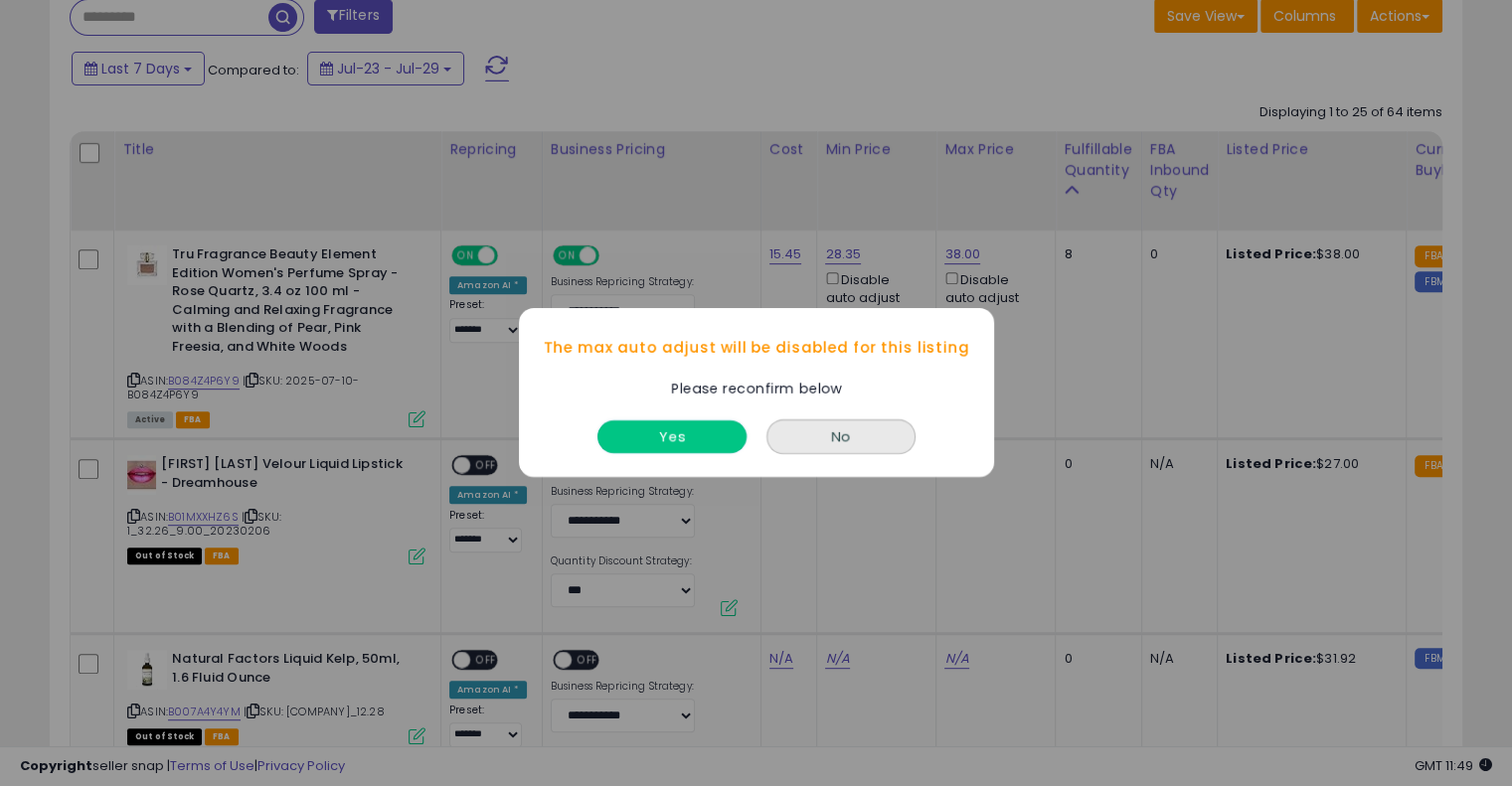 click on "Yes" at bounding box center [672, 437] 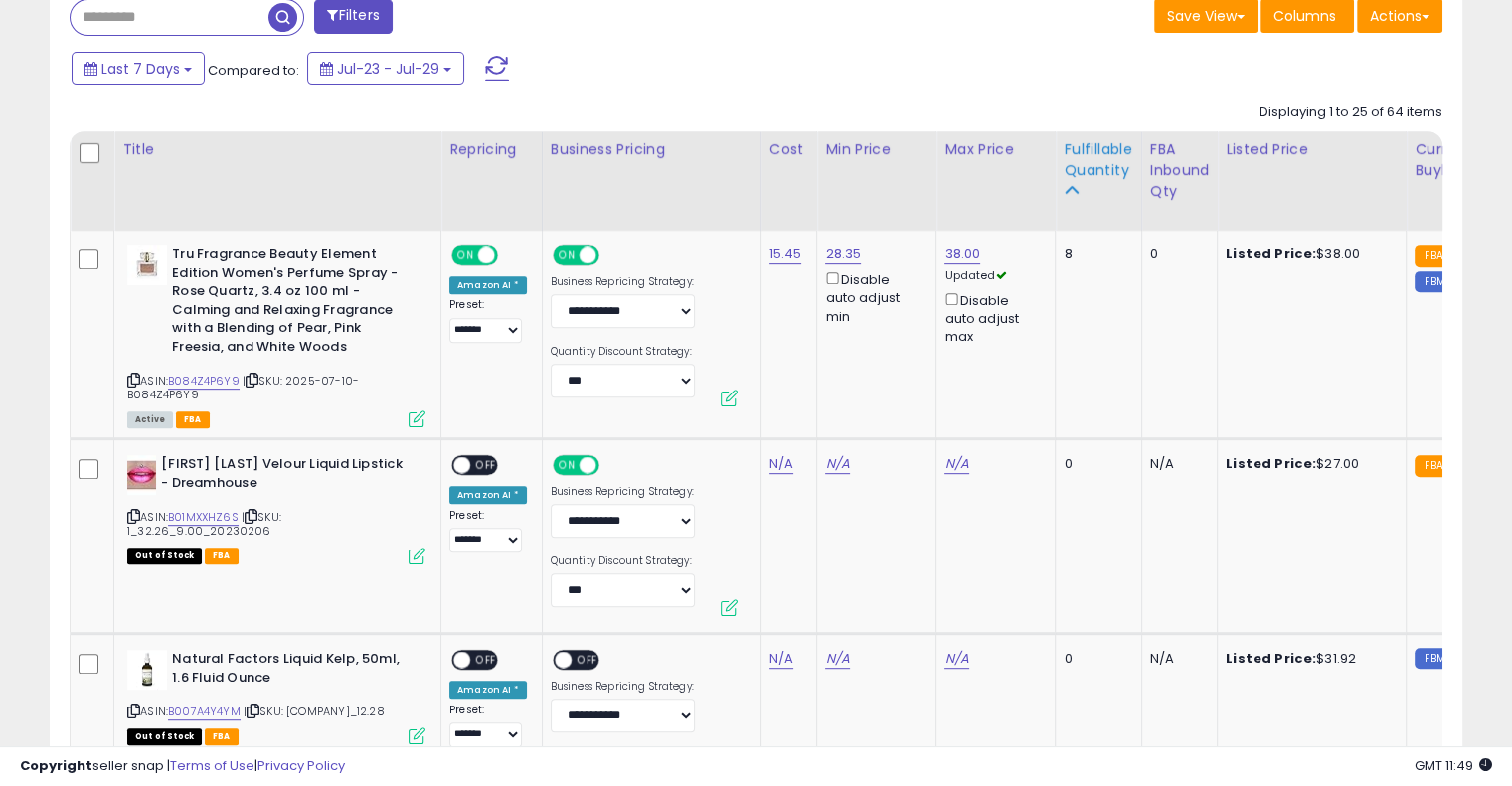 click on "Fulfillable Quantity" at bounding box center [1097, 160] 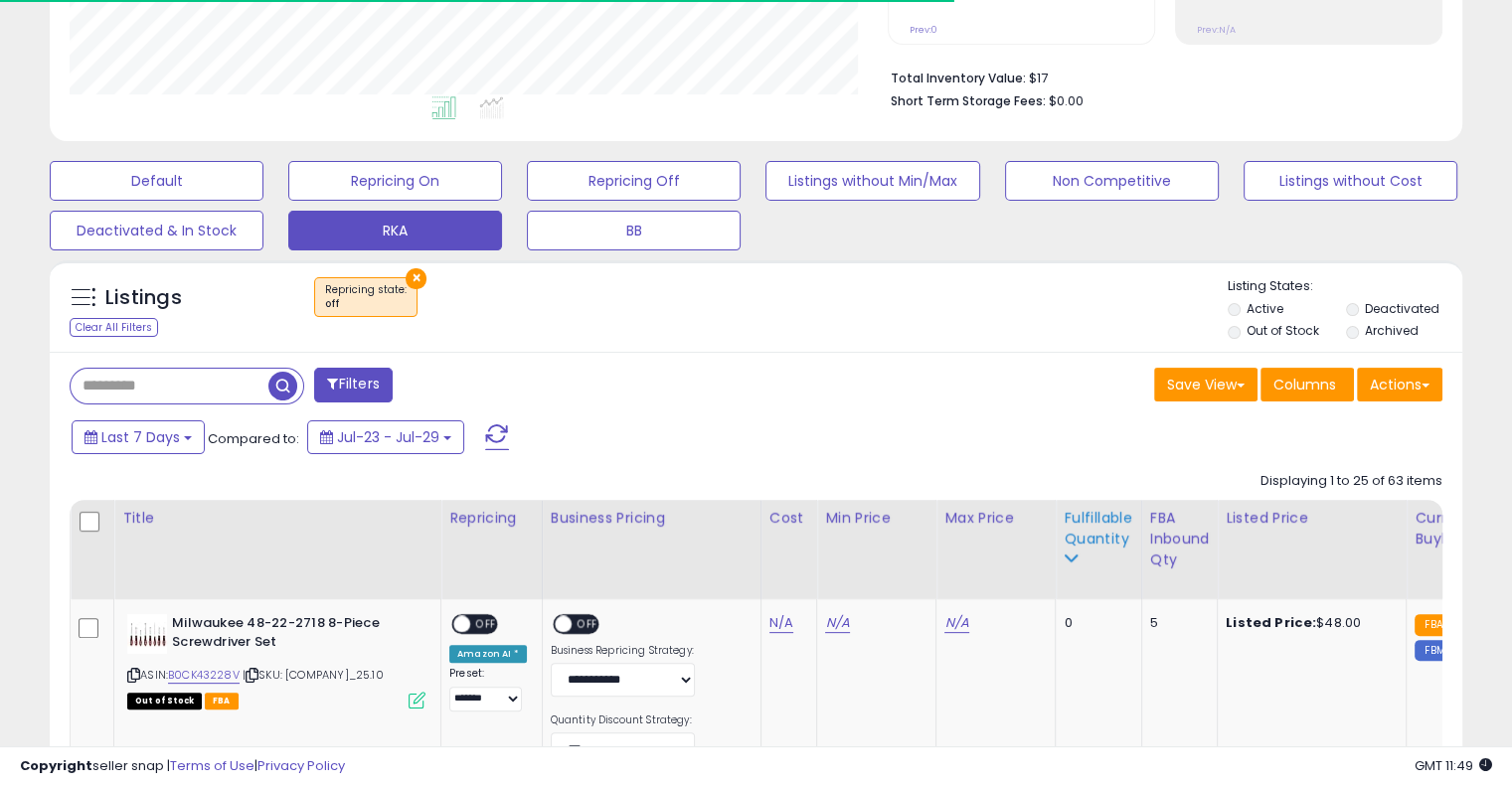 scroll, scrollTop: 834, scrollLeft: 0, axis: vertical 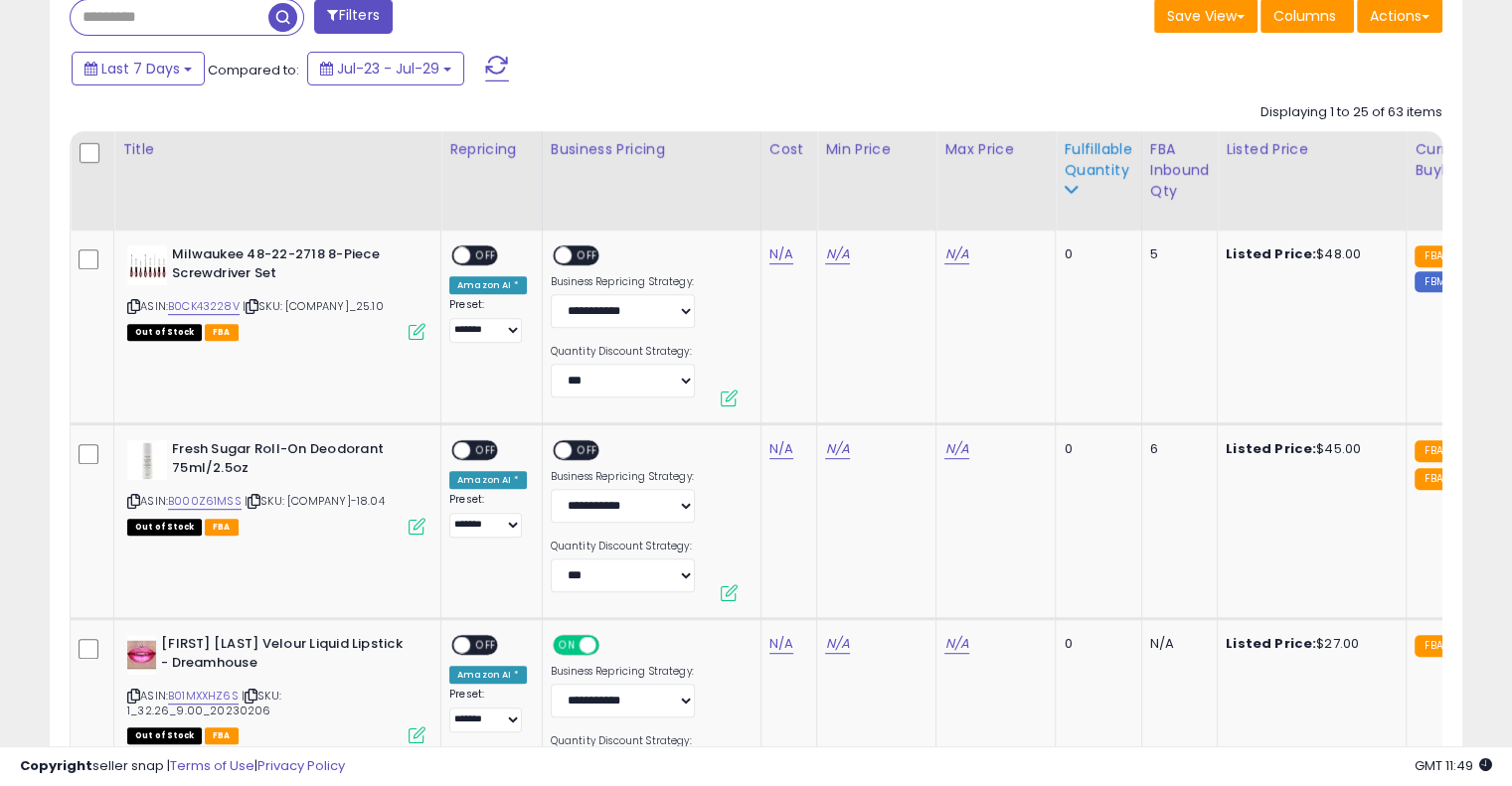 click on "Fulfillable Quantity" at bounding box center (1097, 160) 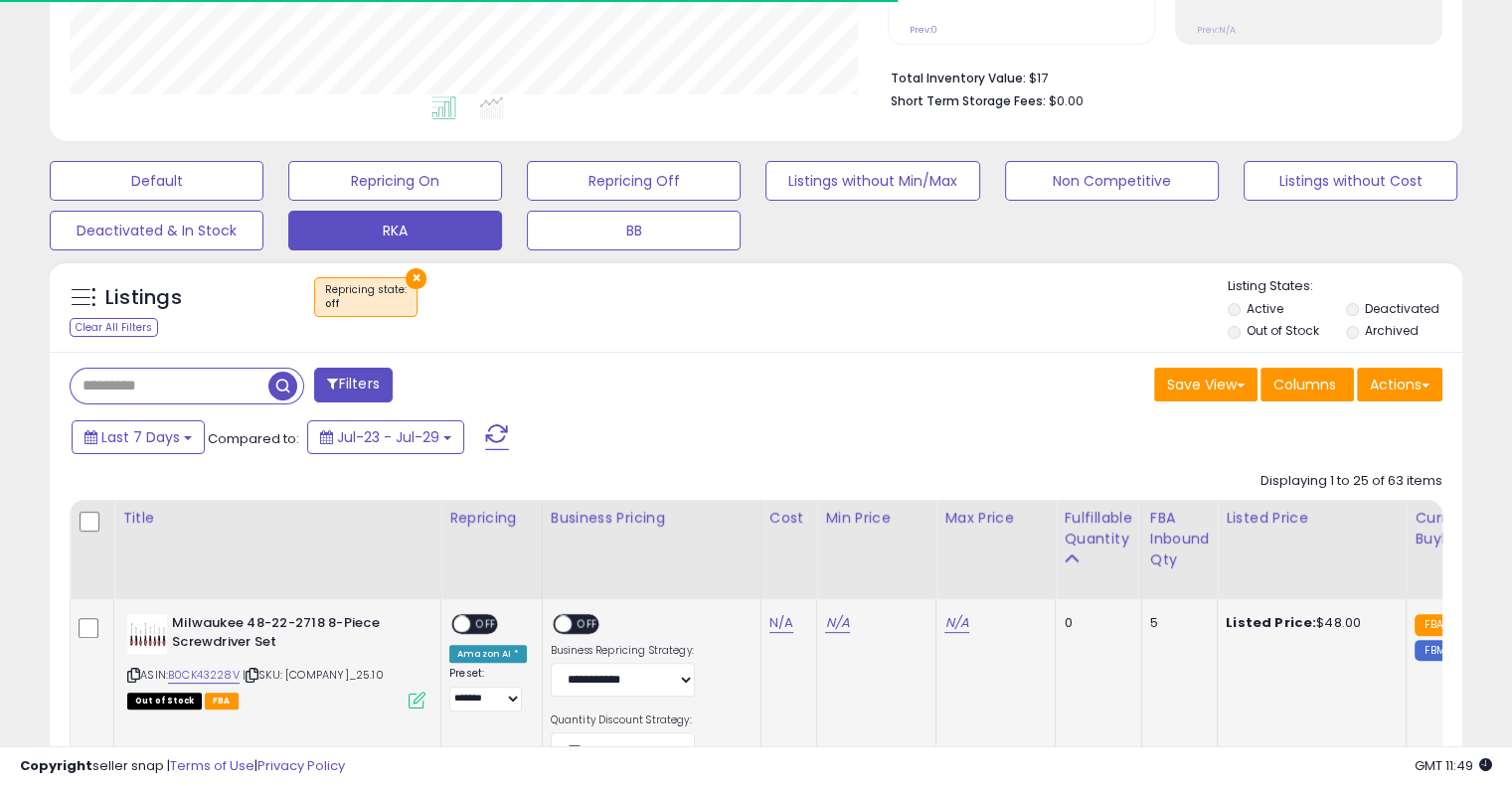 scroll, scrollTop: 834, scrollLeft: 0, axis: vertical 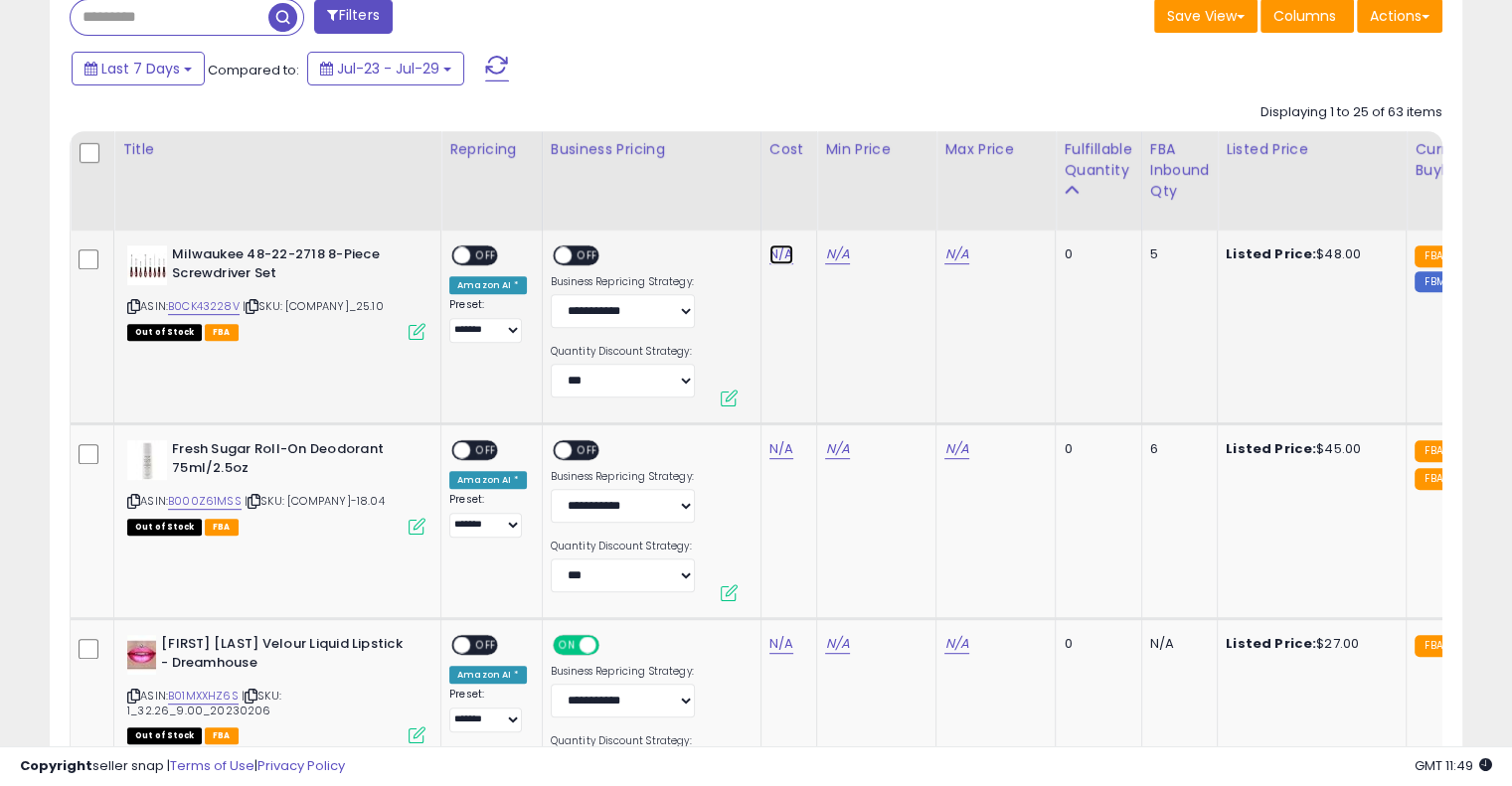 click on "N/A" at bounding box center (781, 254) 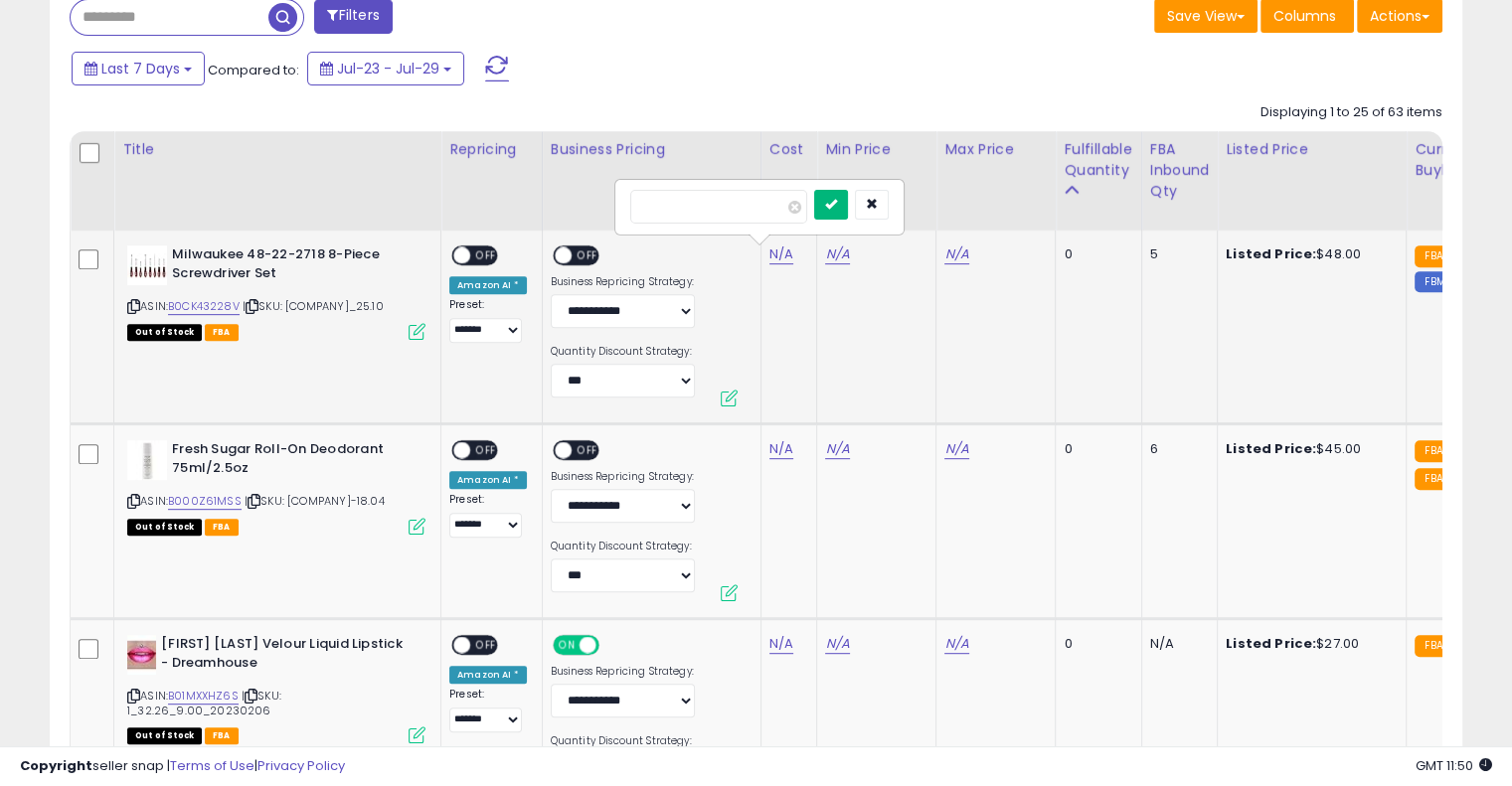type on "*****" 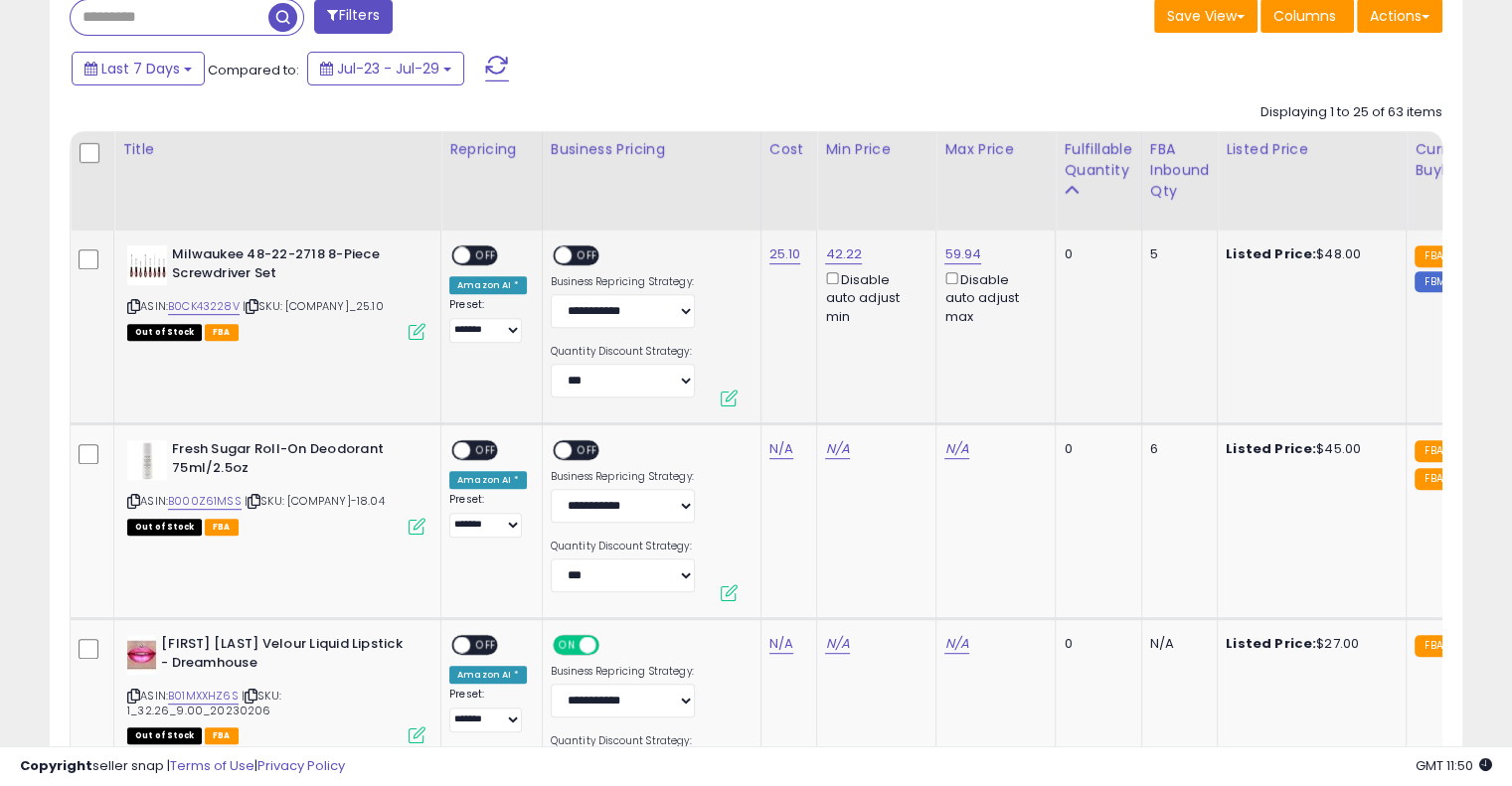 click on "OFF" at bounding box center (486, 255) 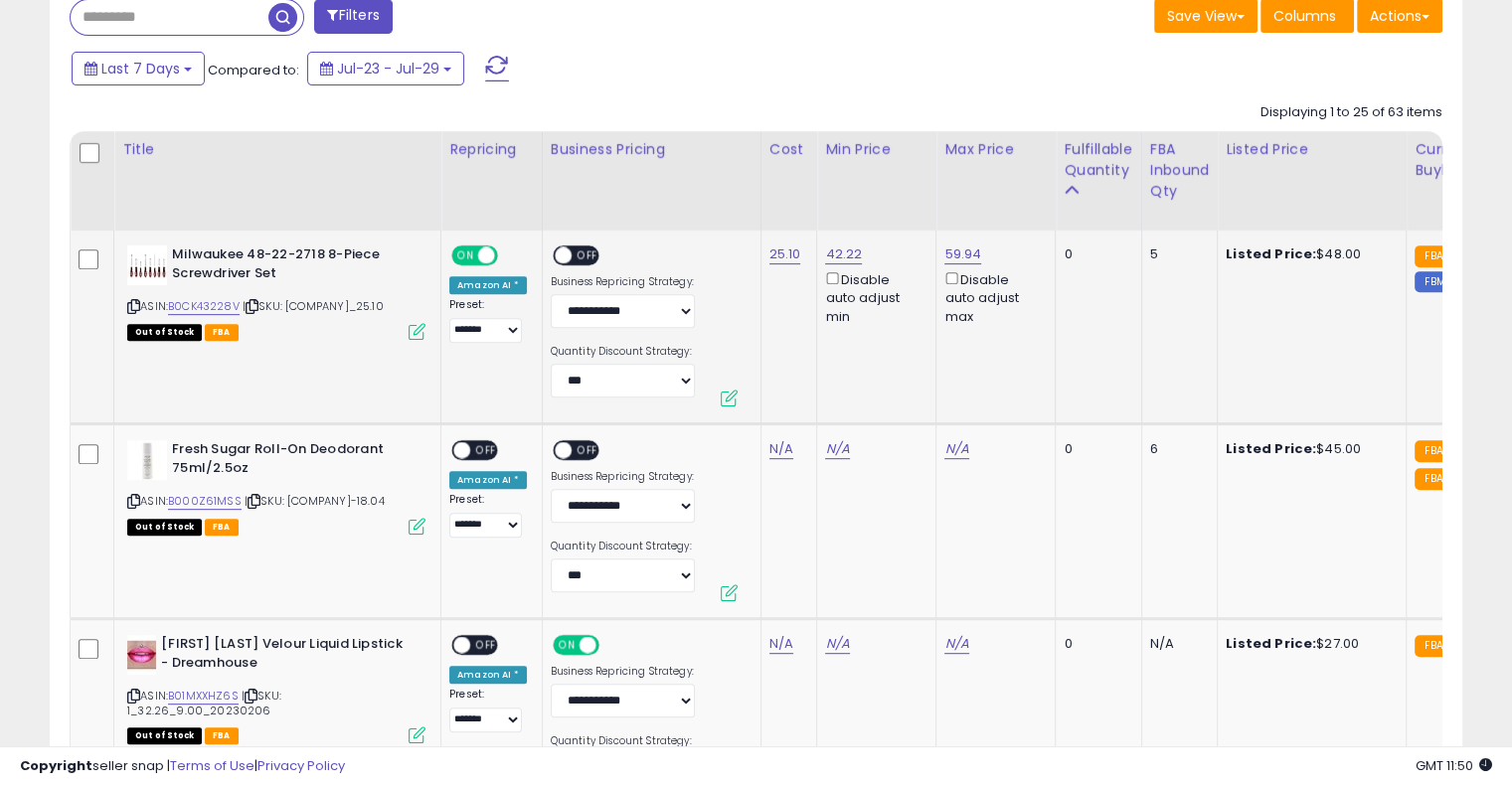 click on "OFF" at bounding box center (588, 255) 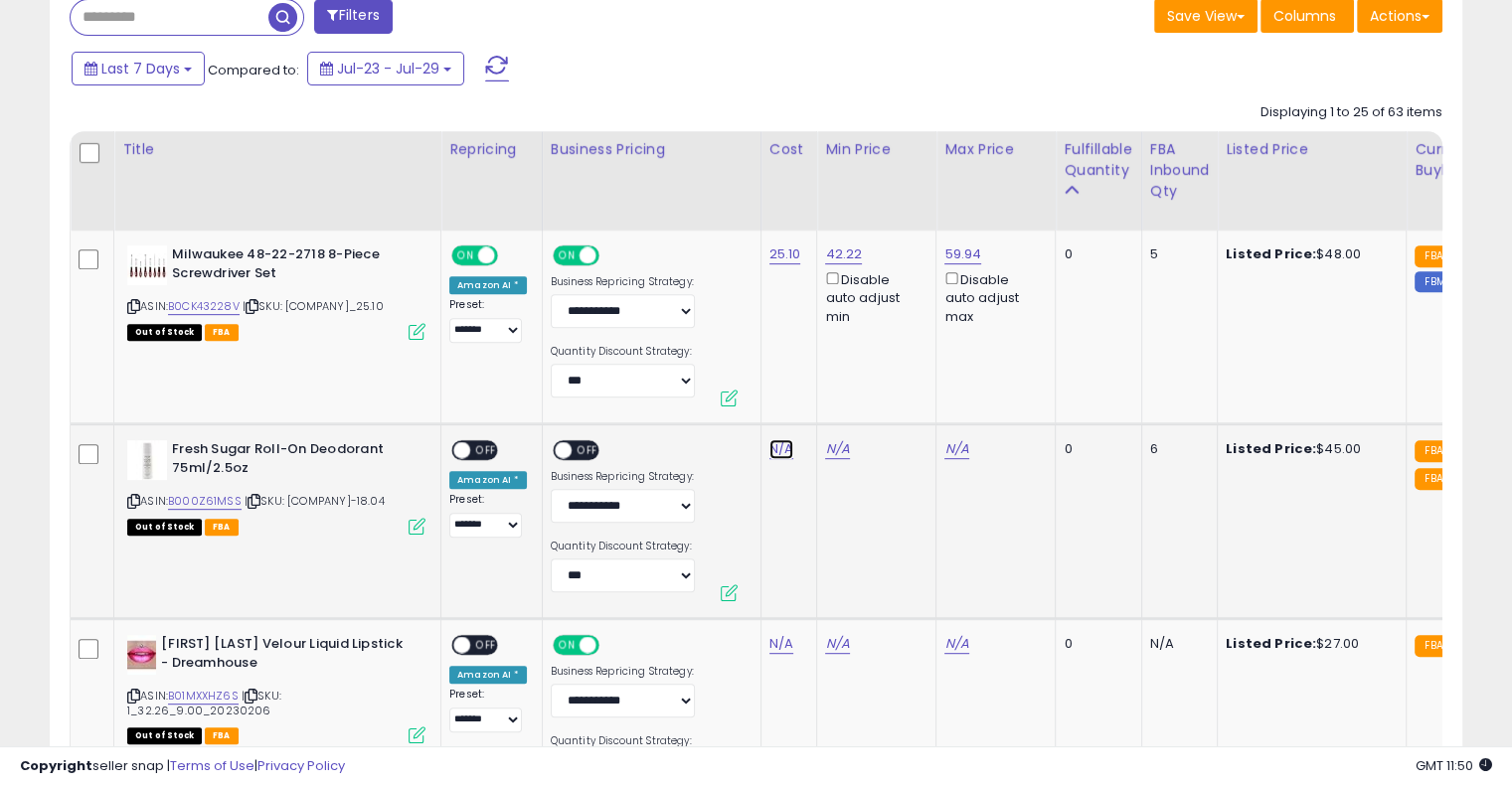 click on "N/A" at bounding box center (781, 449) 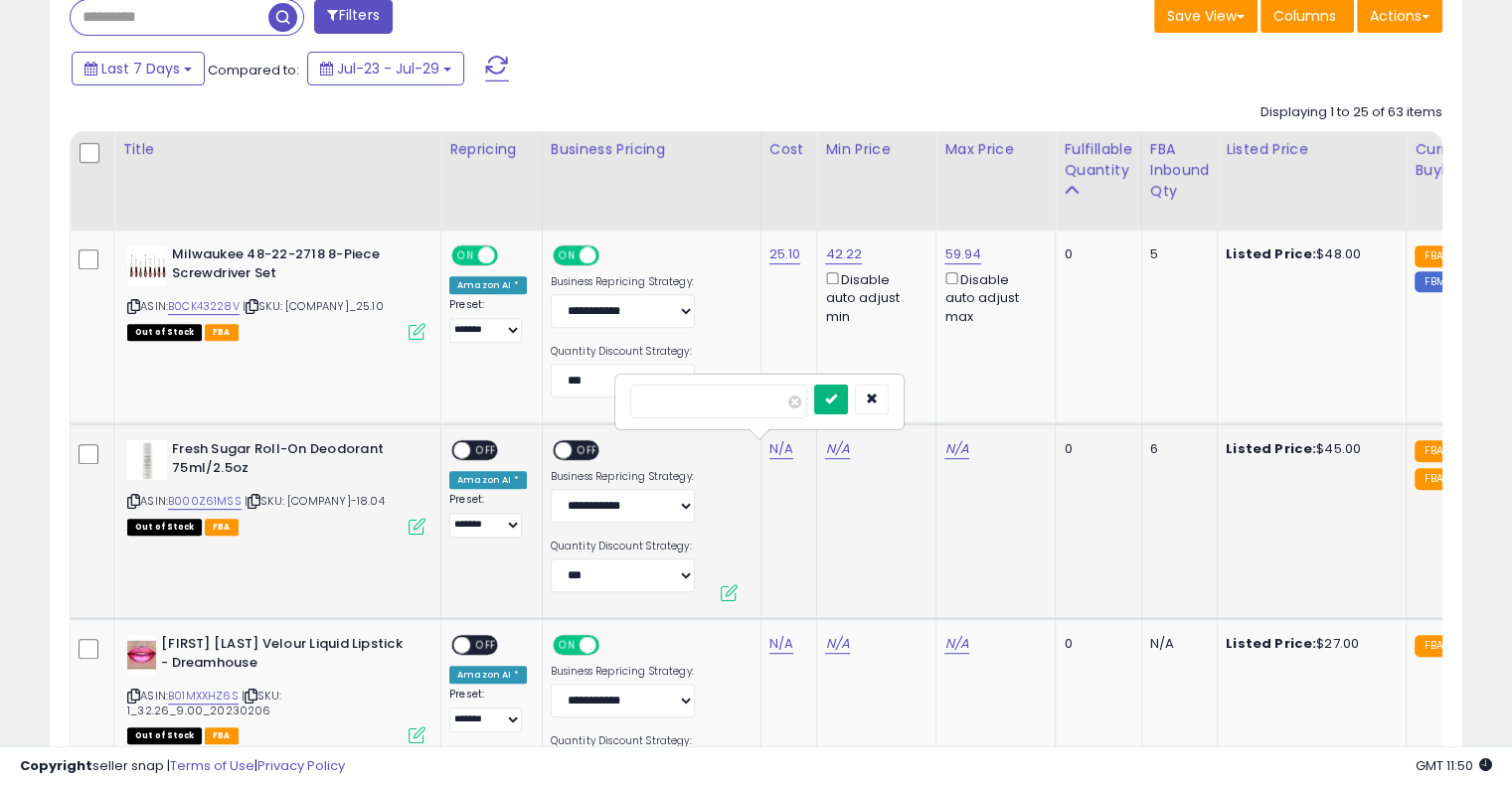 type on "*****" 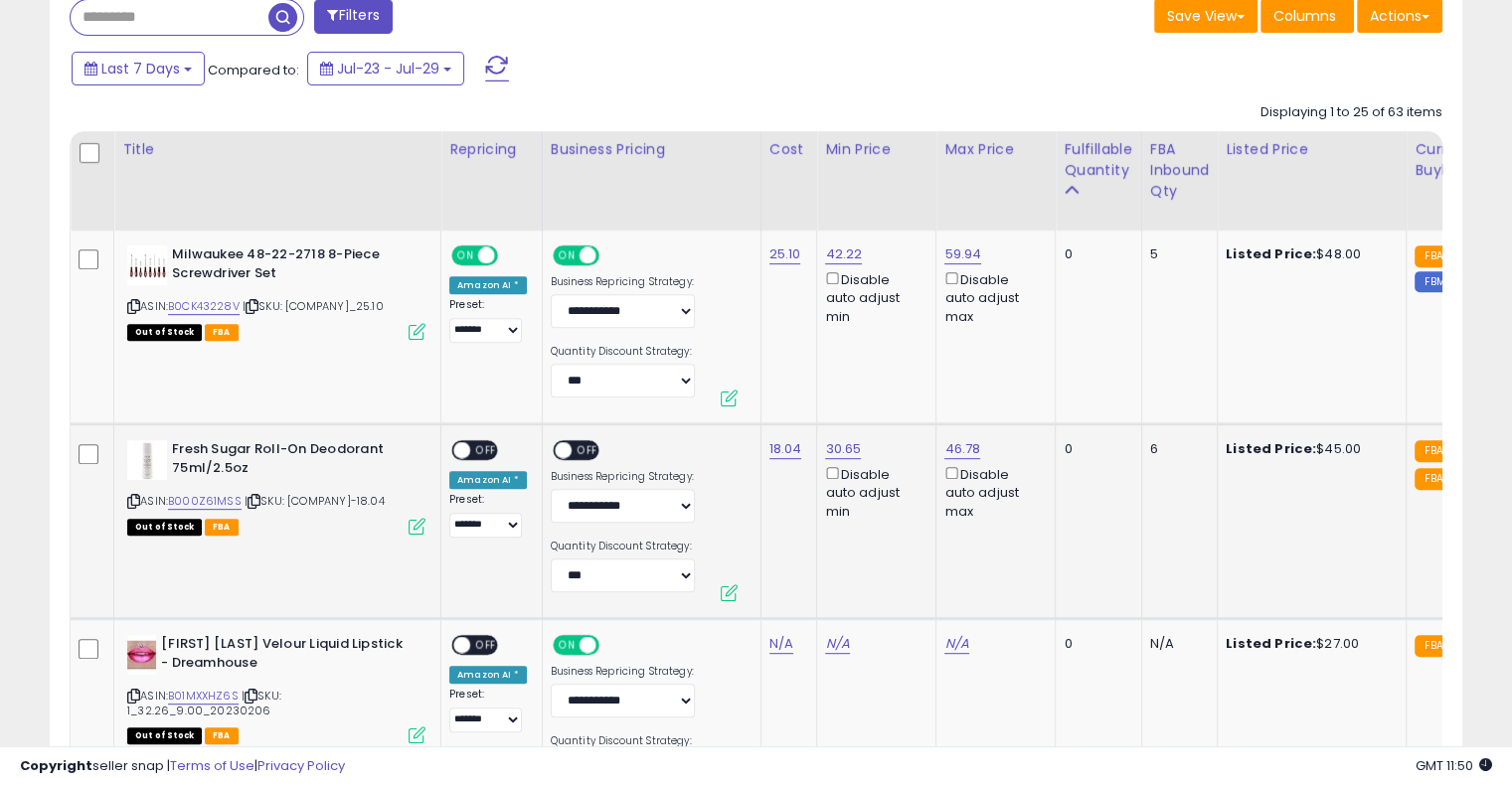 click on "**********" 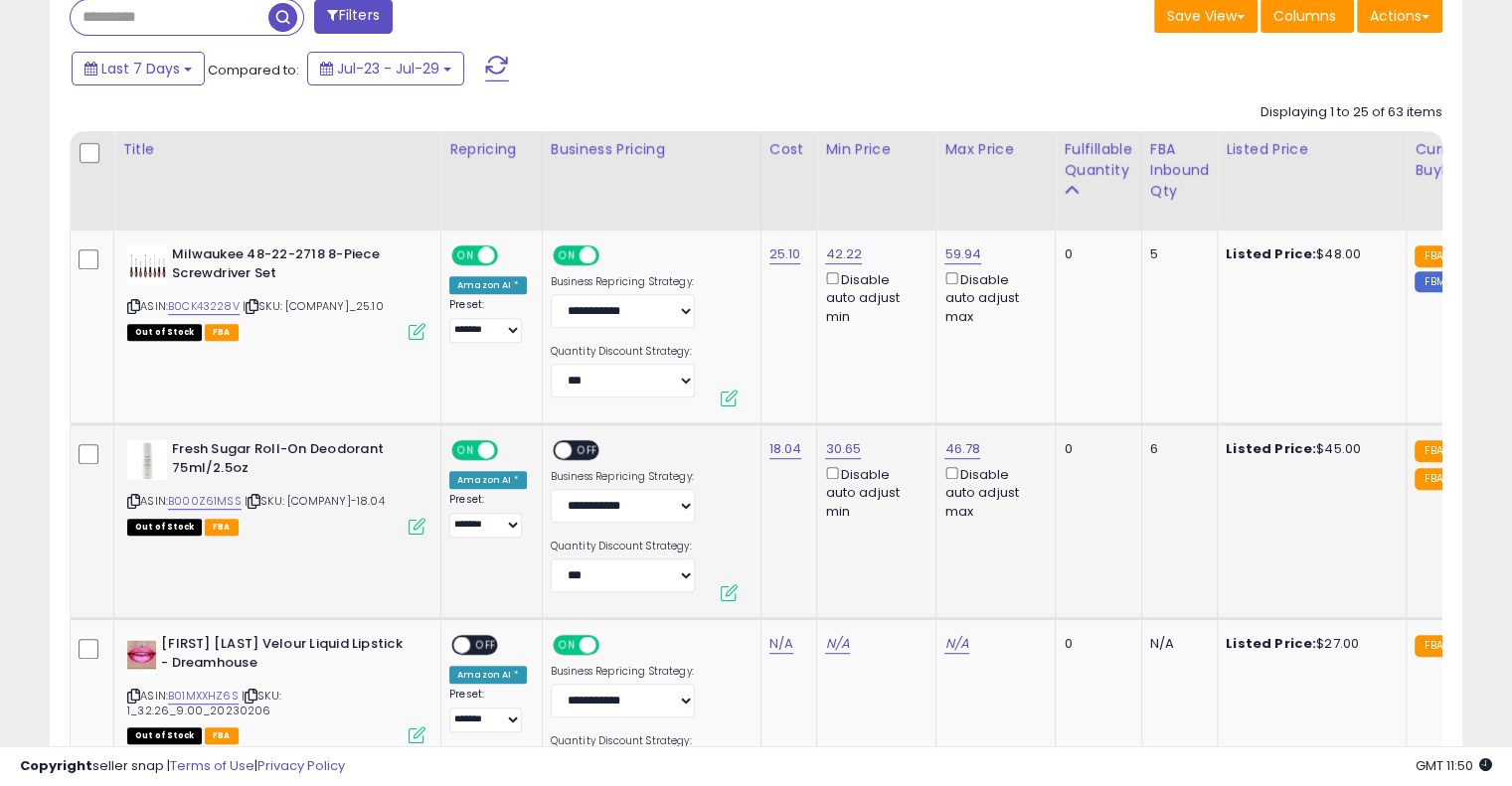 click on "OFF" at bounding box center (588, 450) 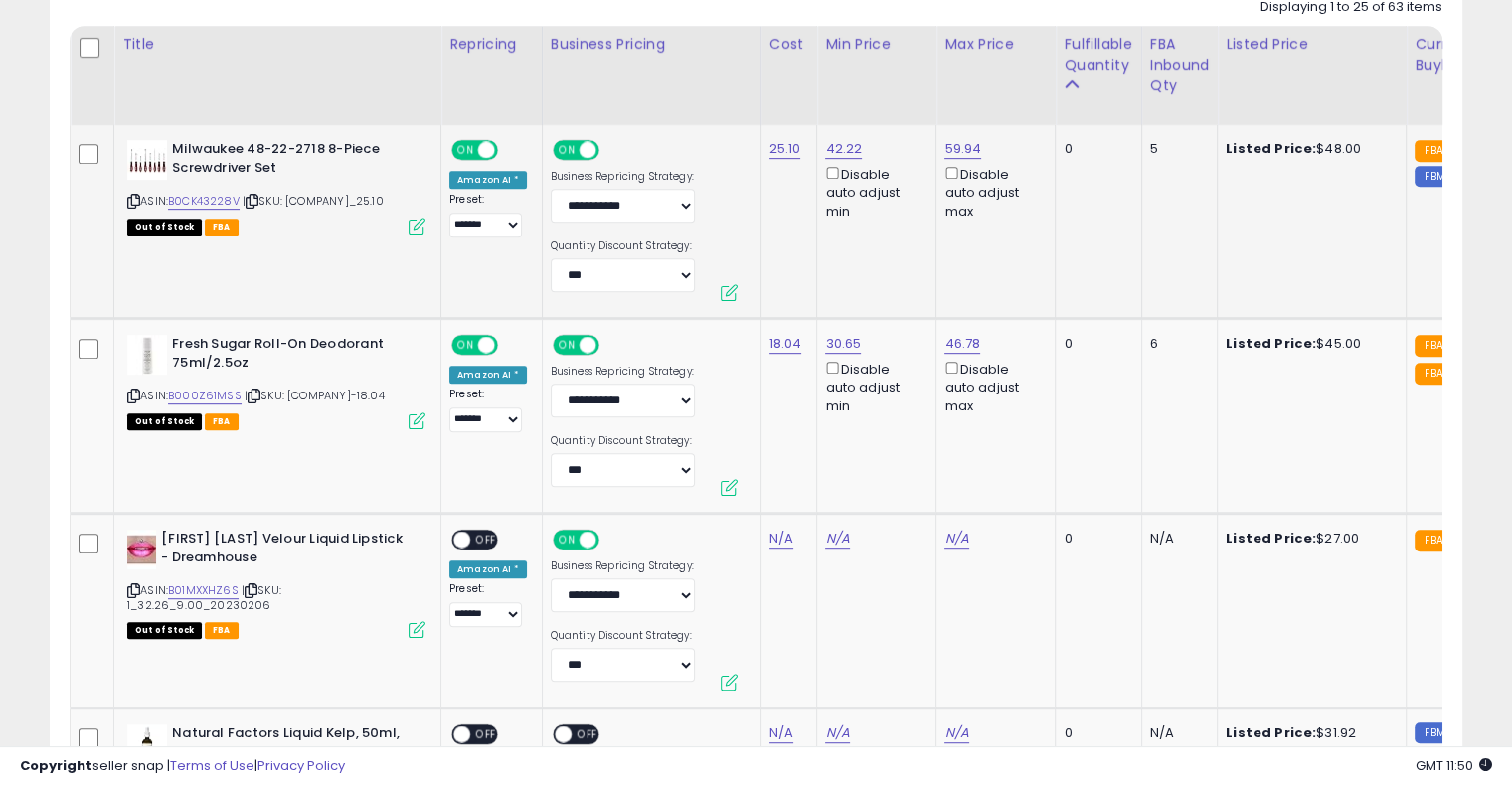 scroll, scrollTop: 834, scrollLeft: 0, axis: vertical 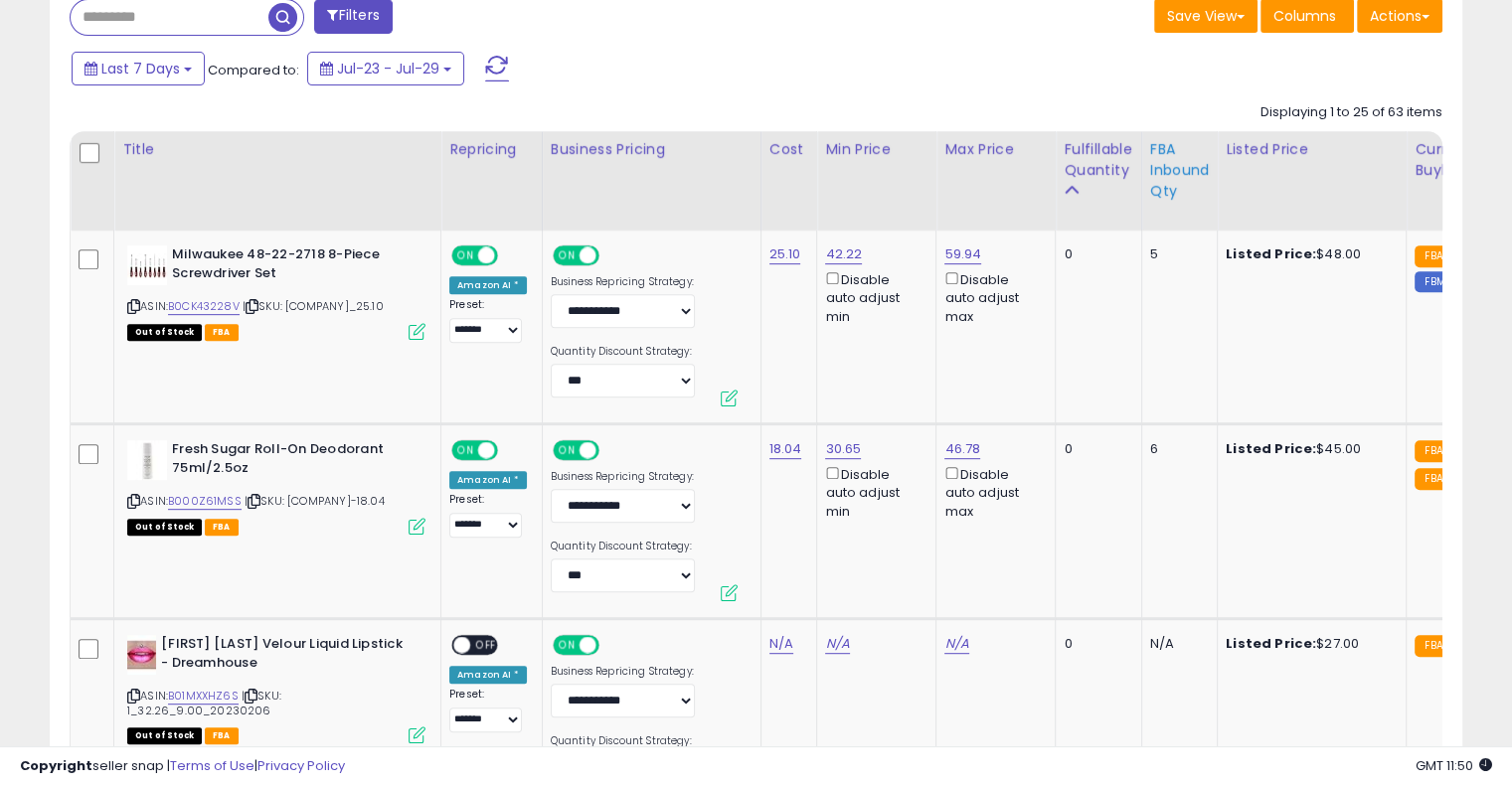 click on "FBA inbound Qty" at bounding box center [1180, 170] 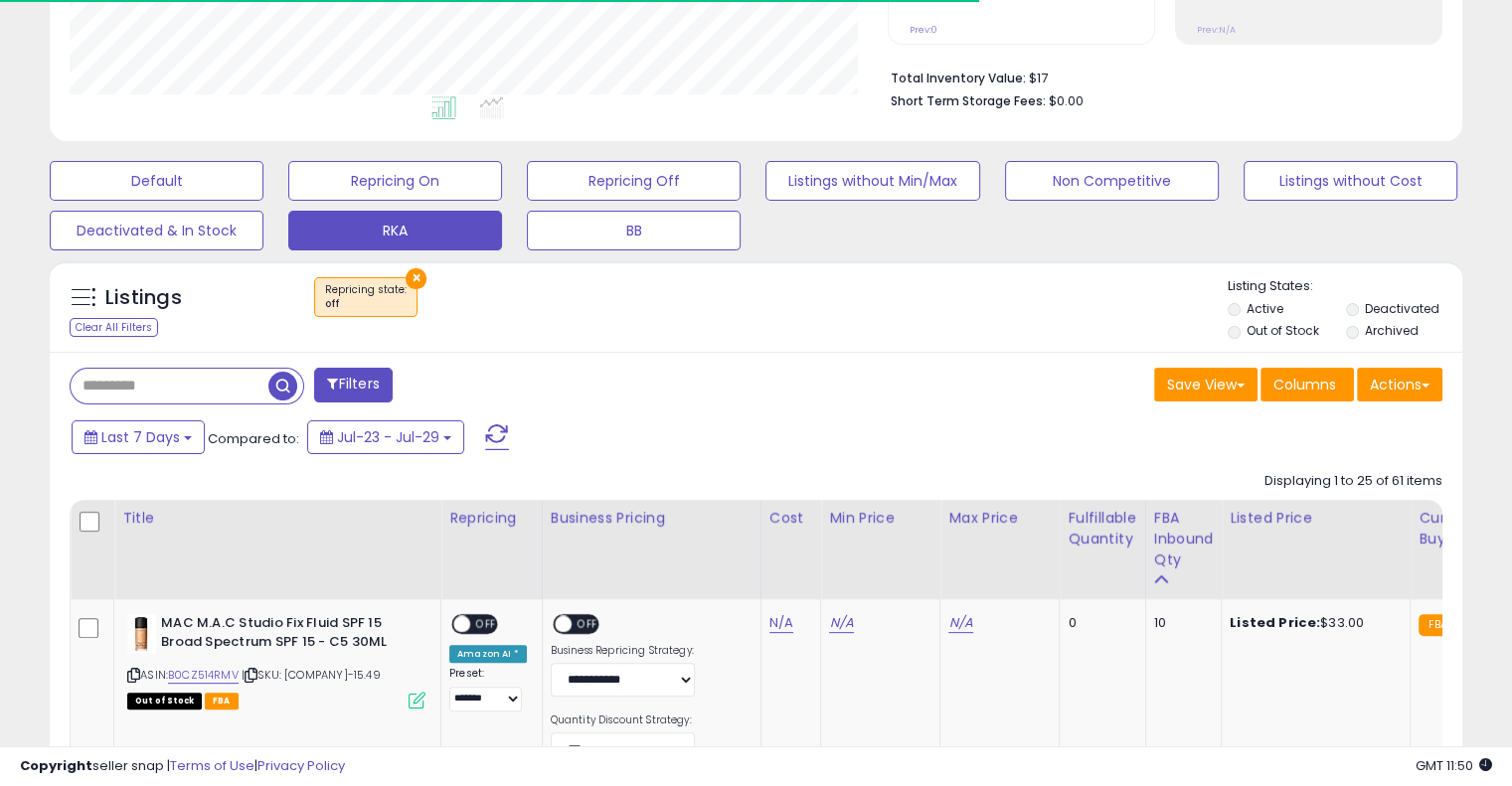scroll, scrollTop: 834, scrollLeft: 0, axis: vertical 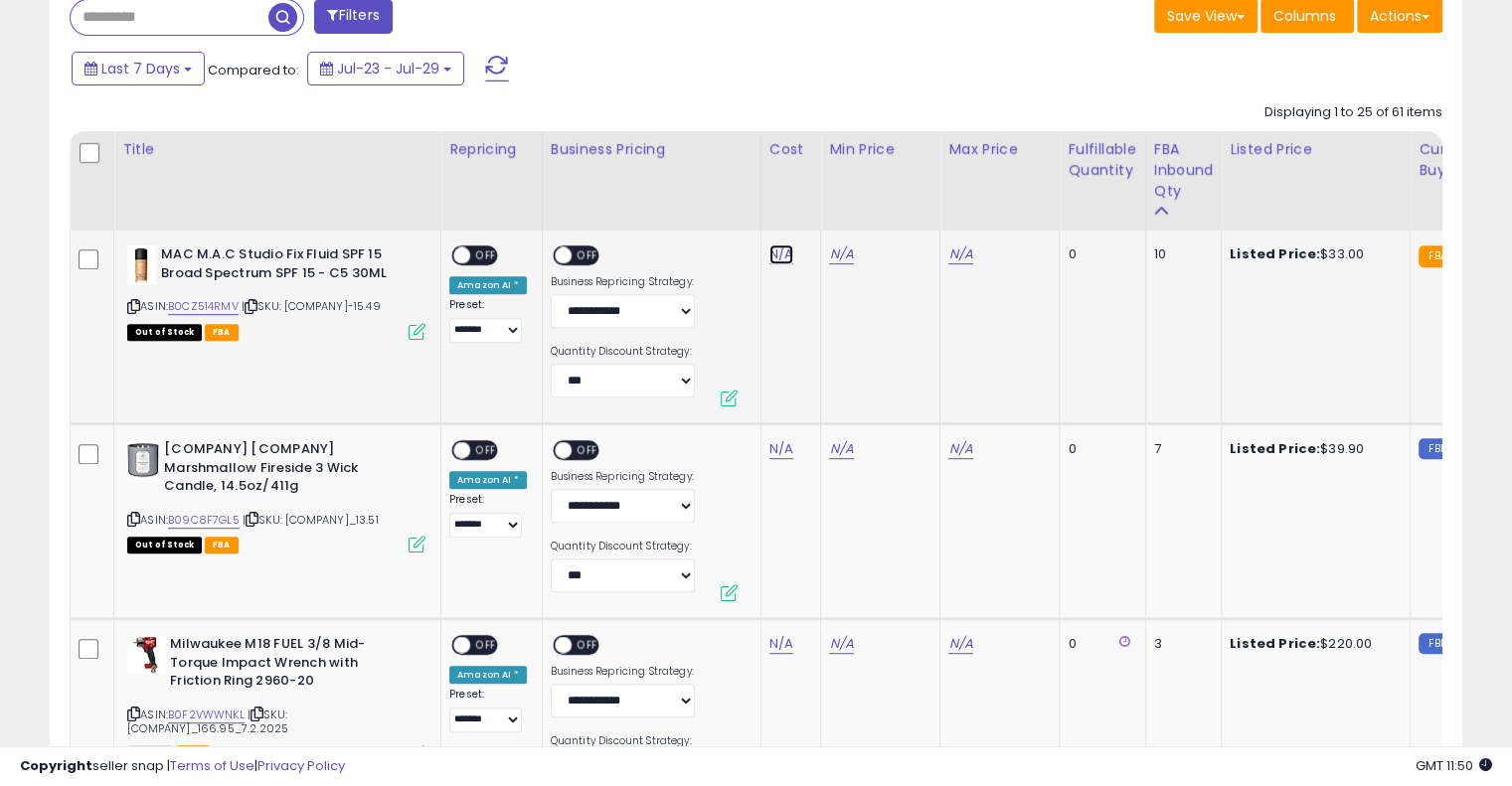 click on "N/A" at bounding box center [781, 254] 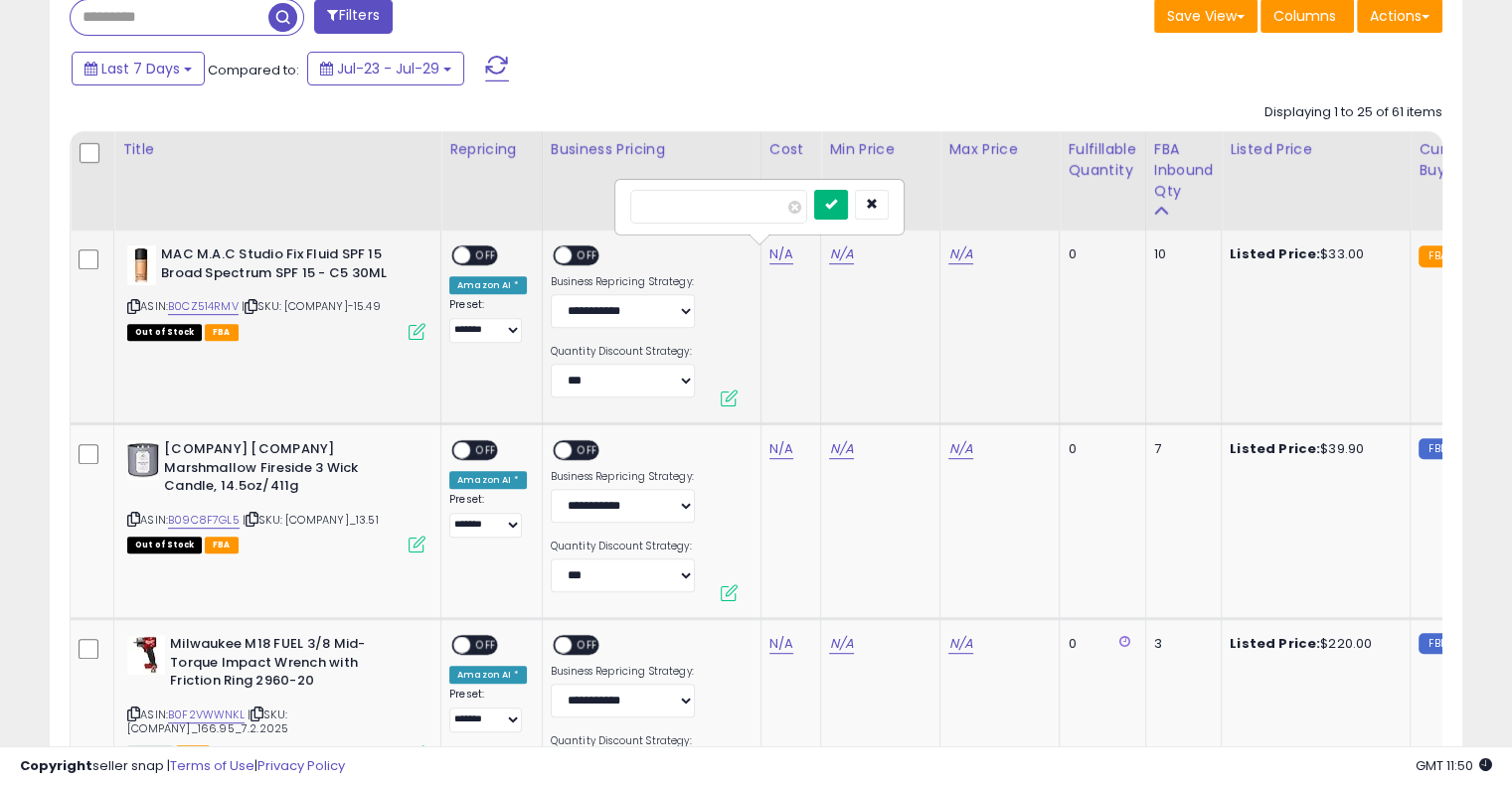 type on "*****" 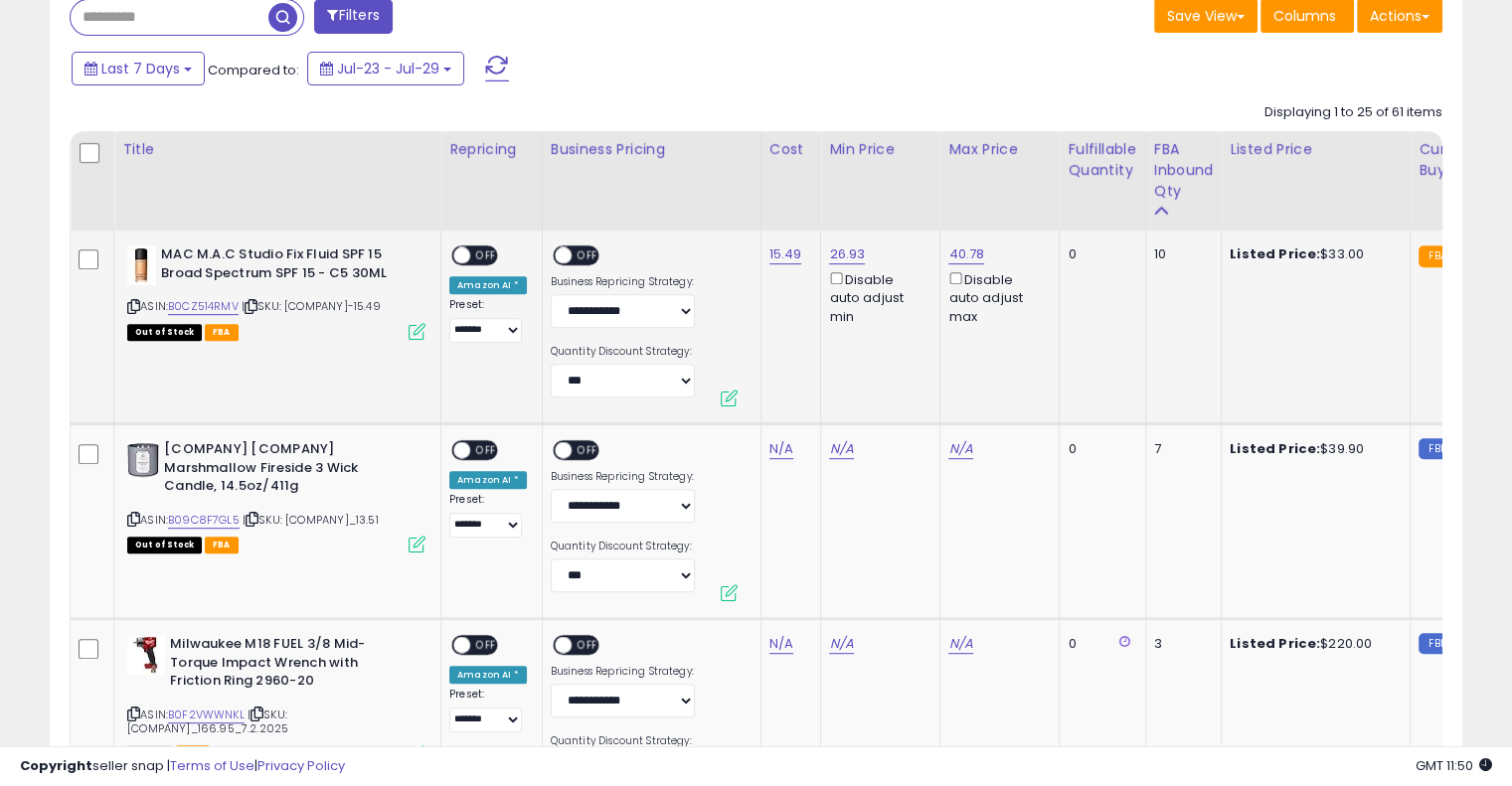click on "OFF" at bounding box center (486, 255) 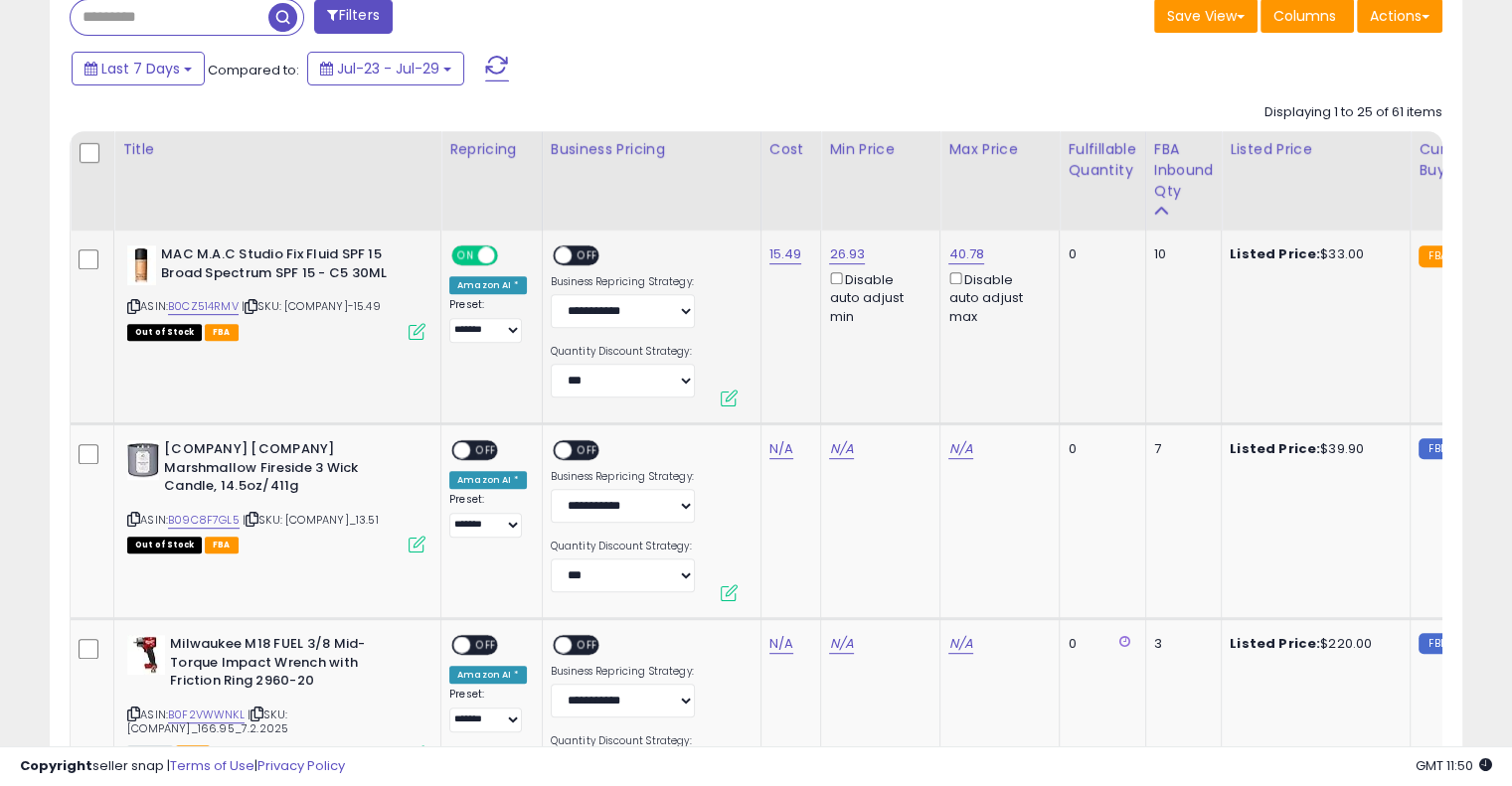 click at bounding box center [563, 255] 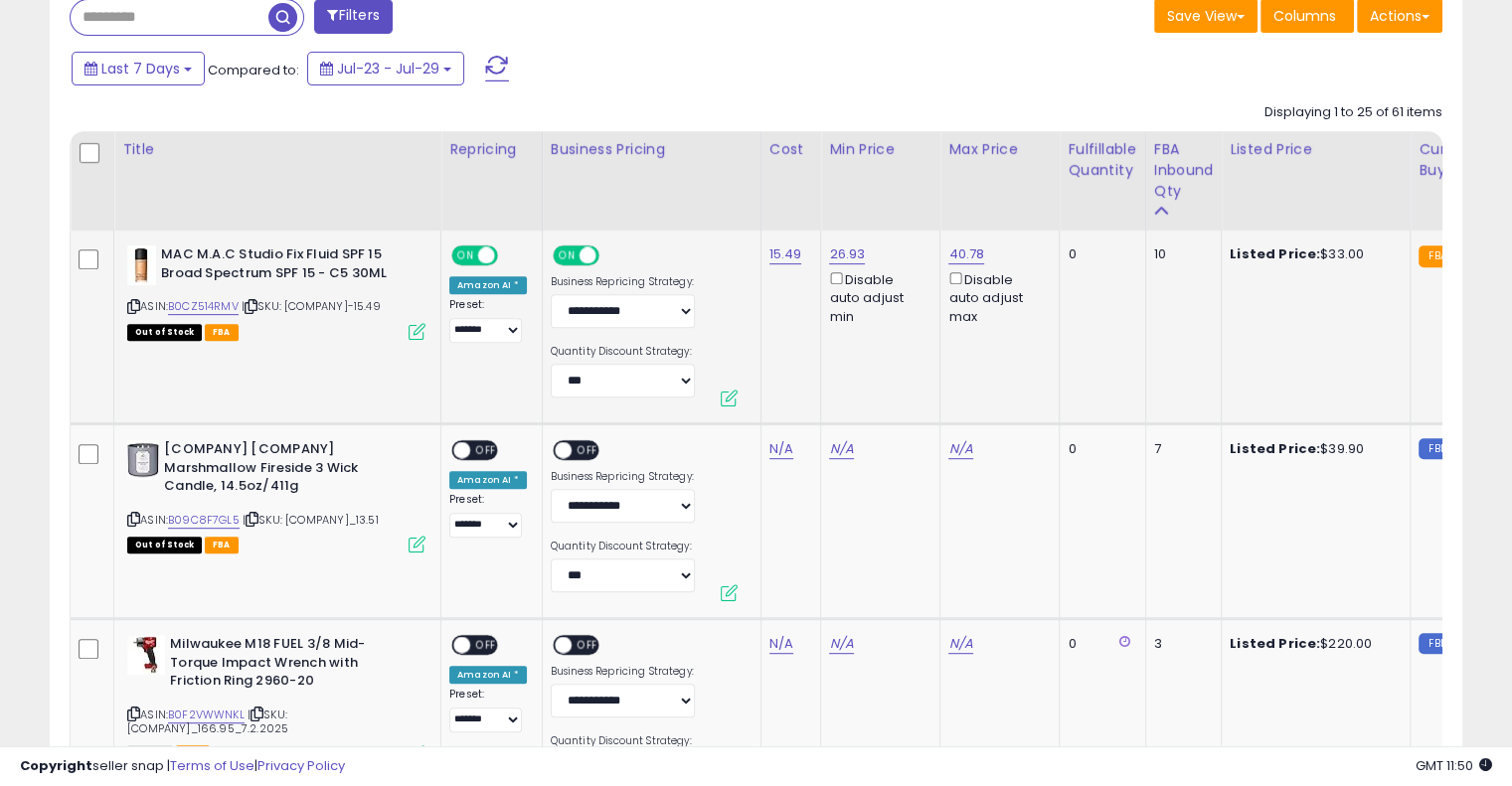 scroll, scrollTop: 933, scrollLeft: 0, axis: vertical 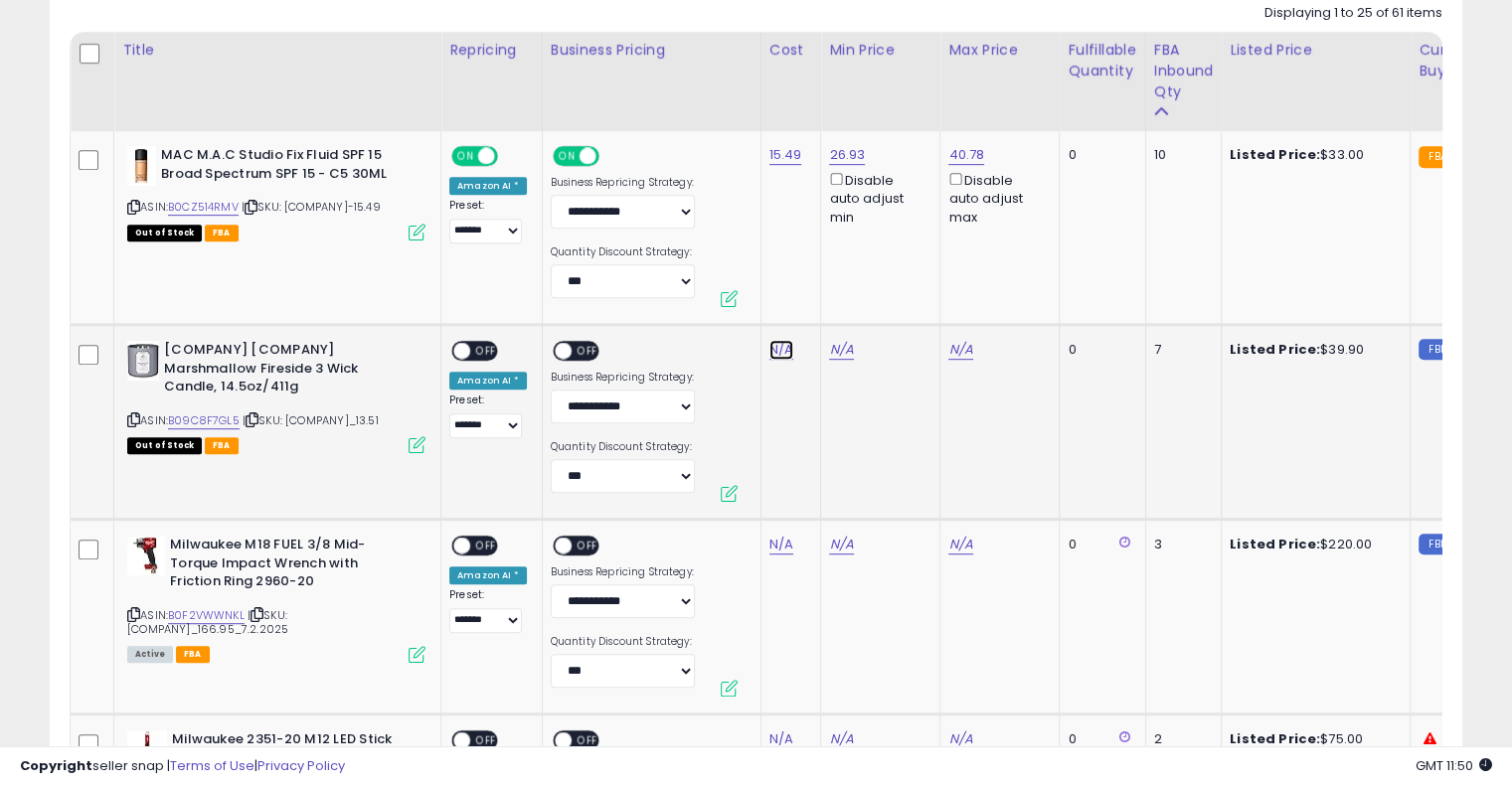 click on "N/A" at bounding box center (781, 350) 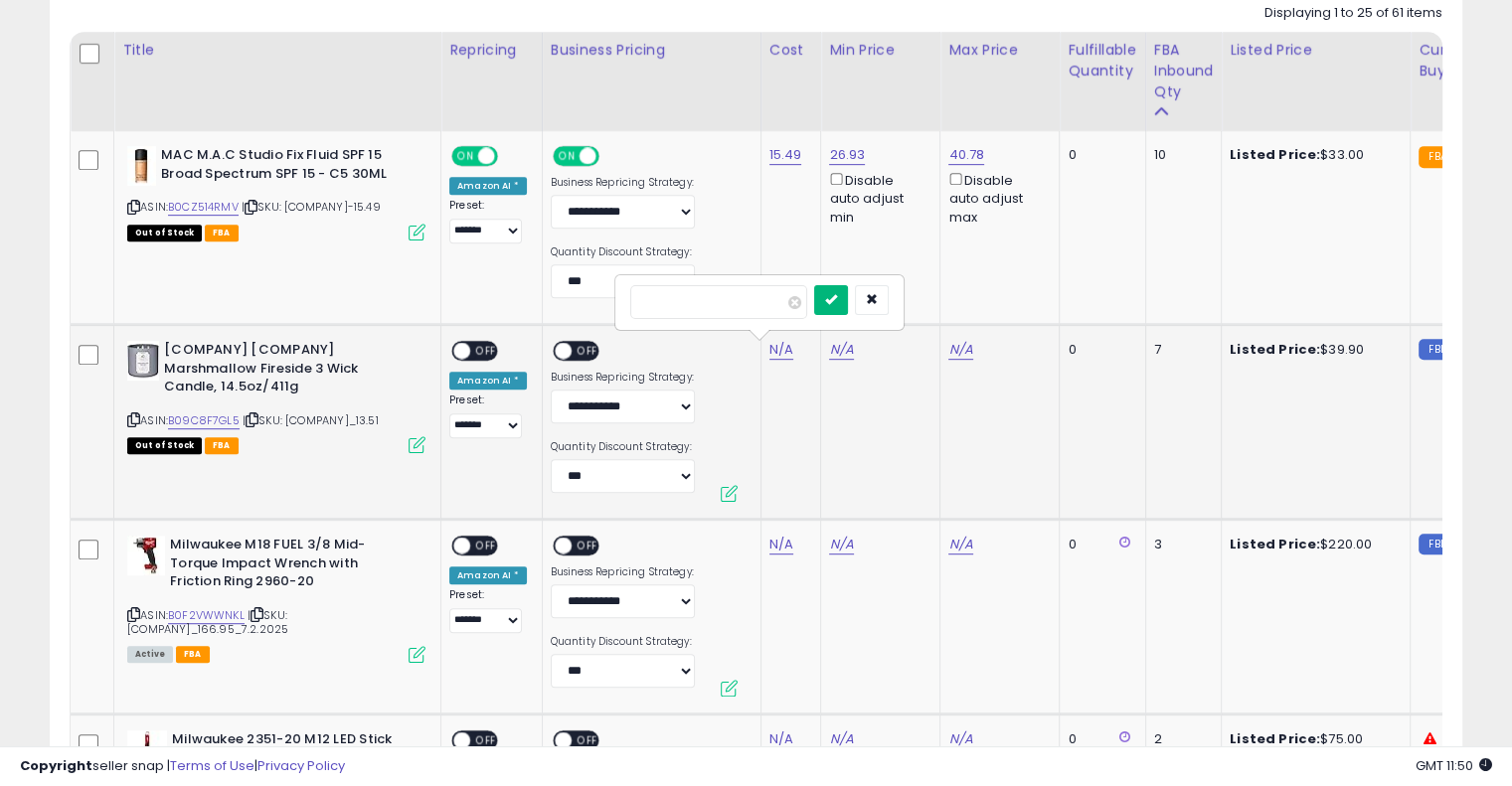 type on "*****" 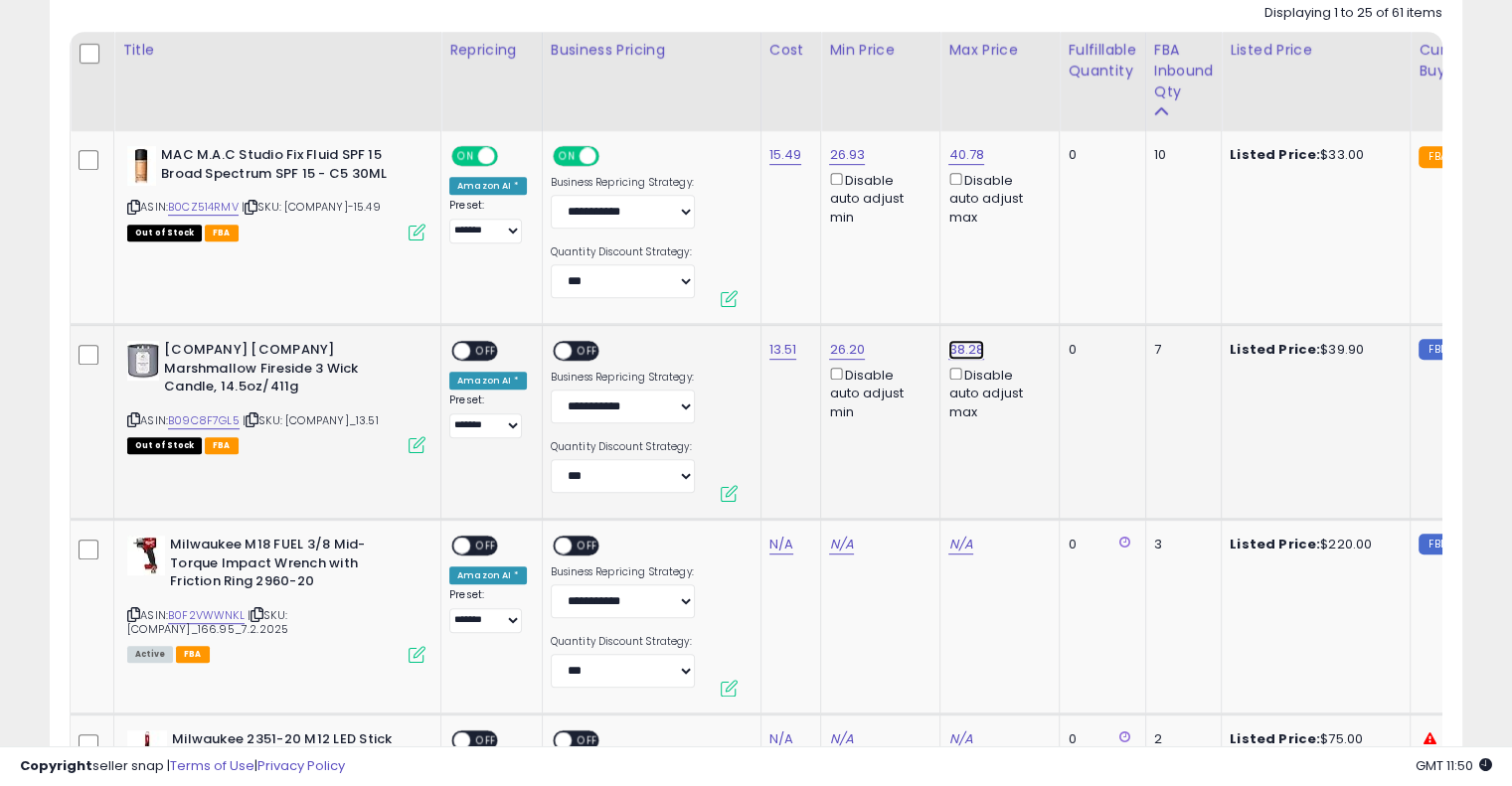 click on "38.28" at bounding box center (966, 155) 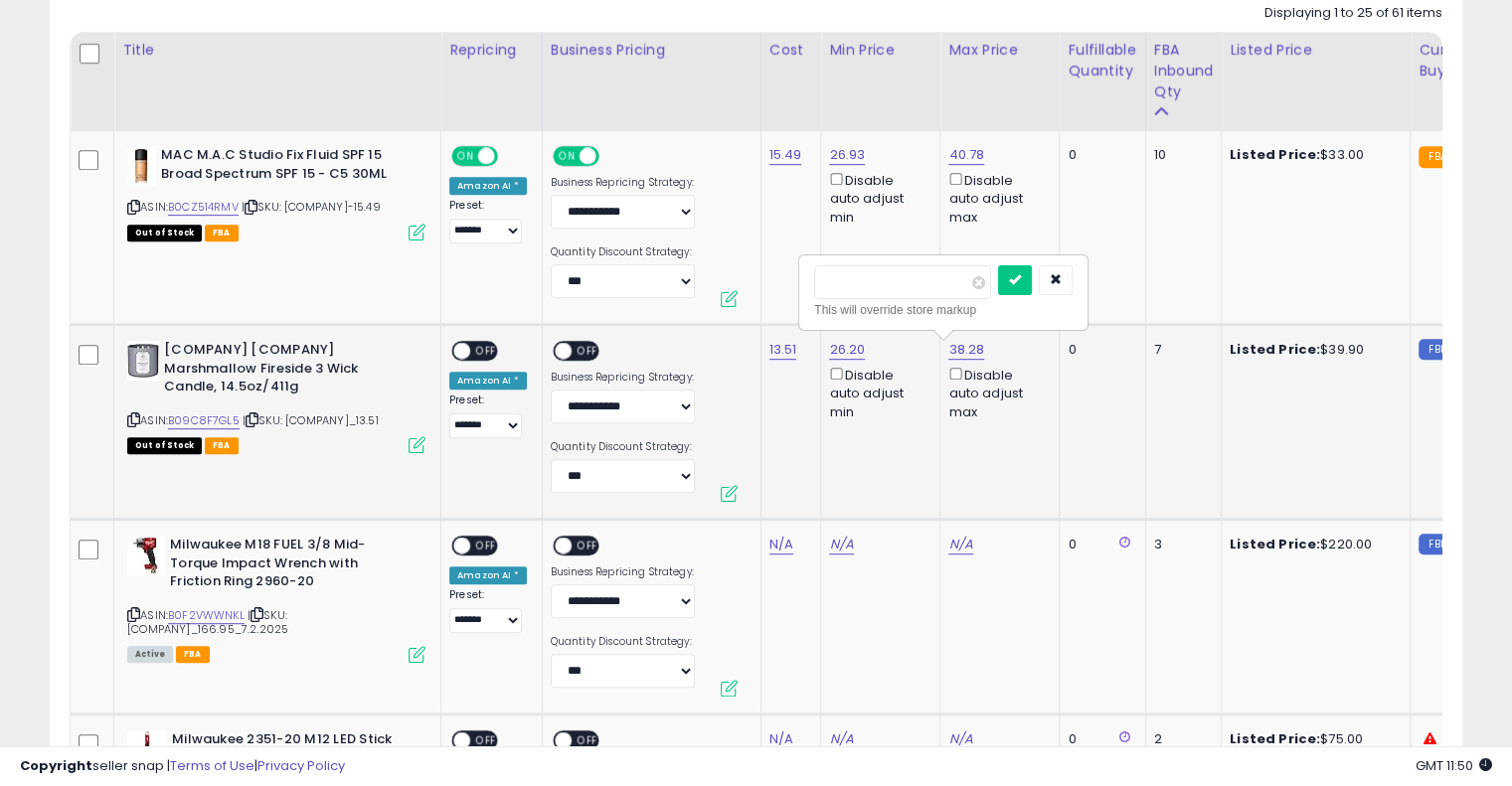 drag, startPoint x: 894, startPoint y: 289, endPoint x: 803, endPoint y: 278, distance: 91.66242 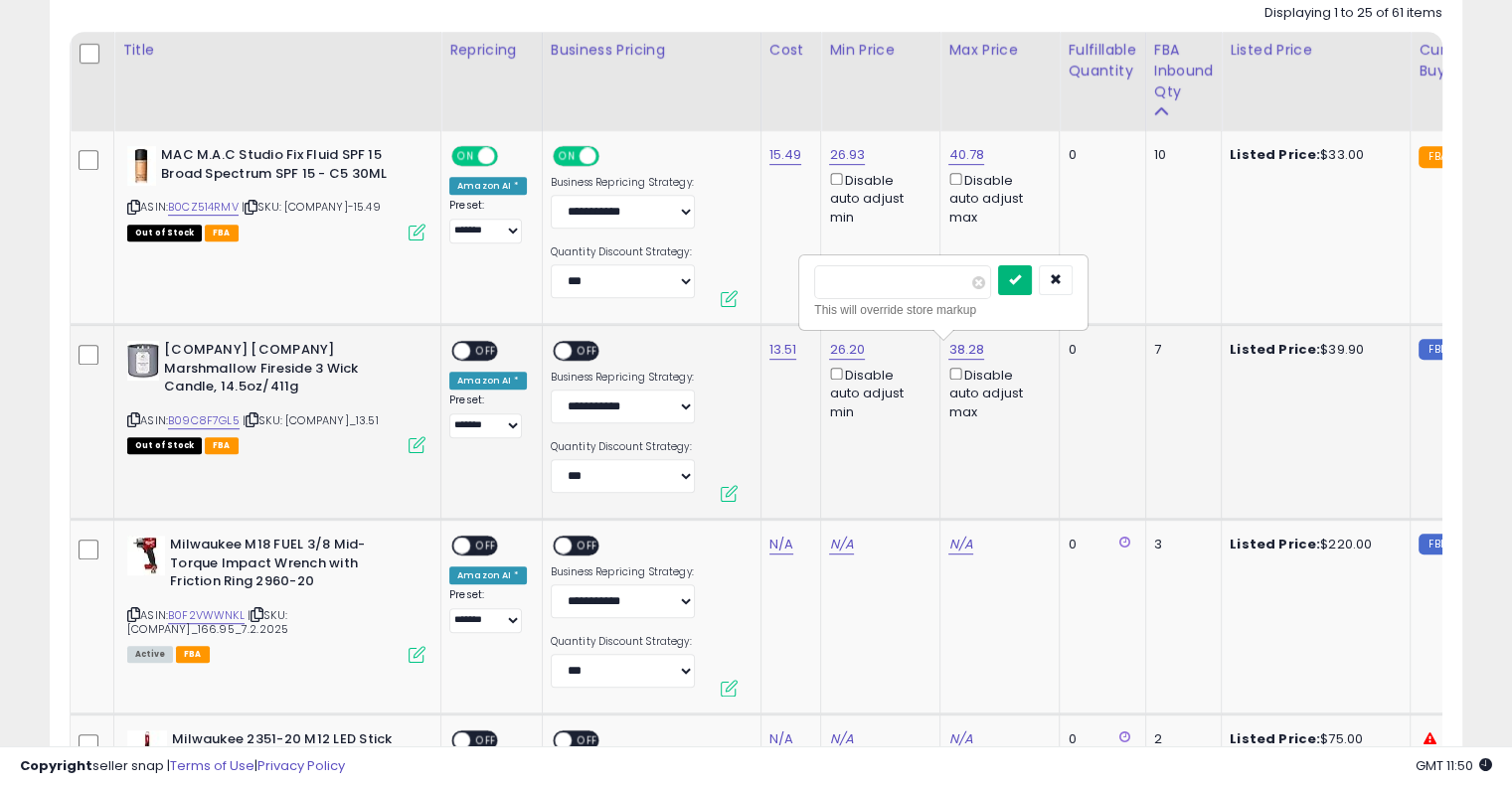 type on "*****" 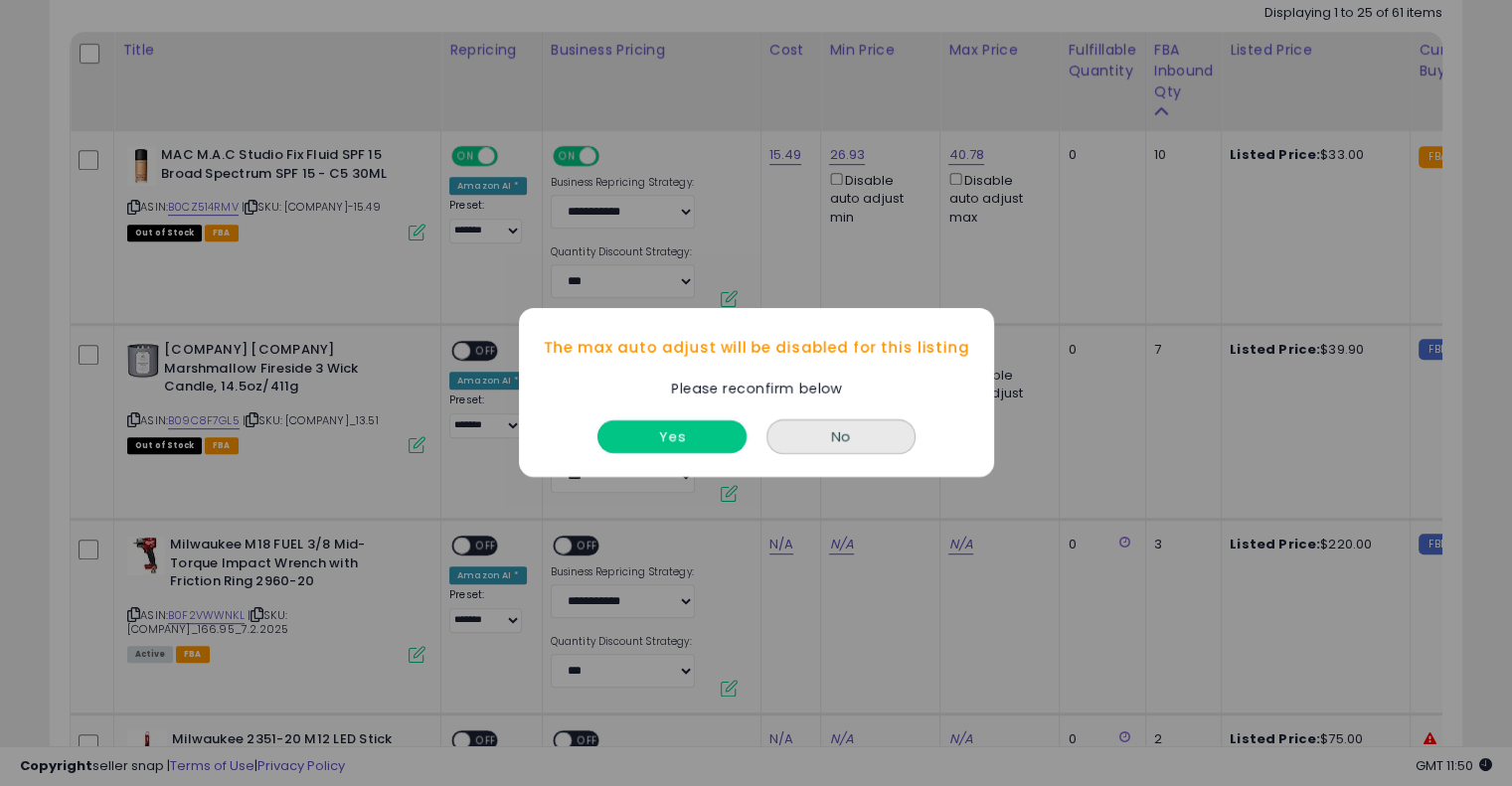 click on "Yes" at bounding box center (672, 437) 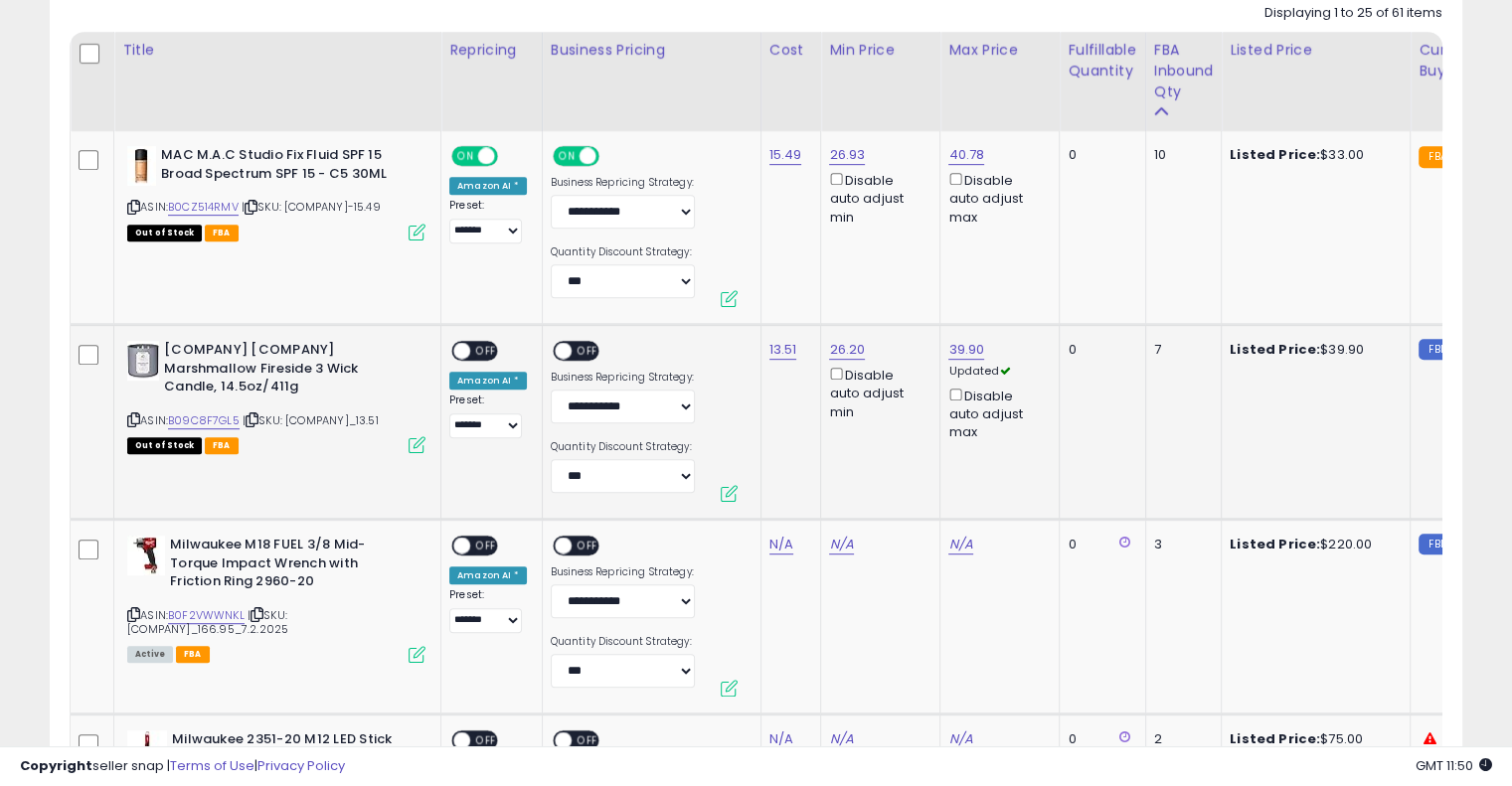 click on "ON   OFF" at bounding box center [452, 351] 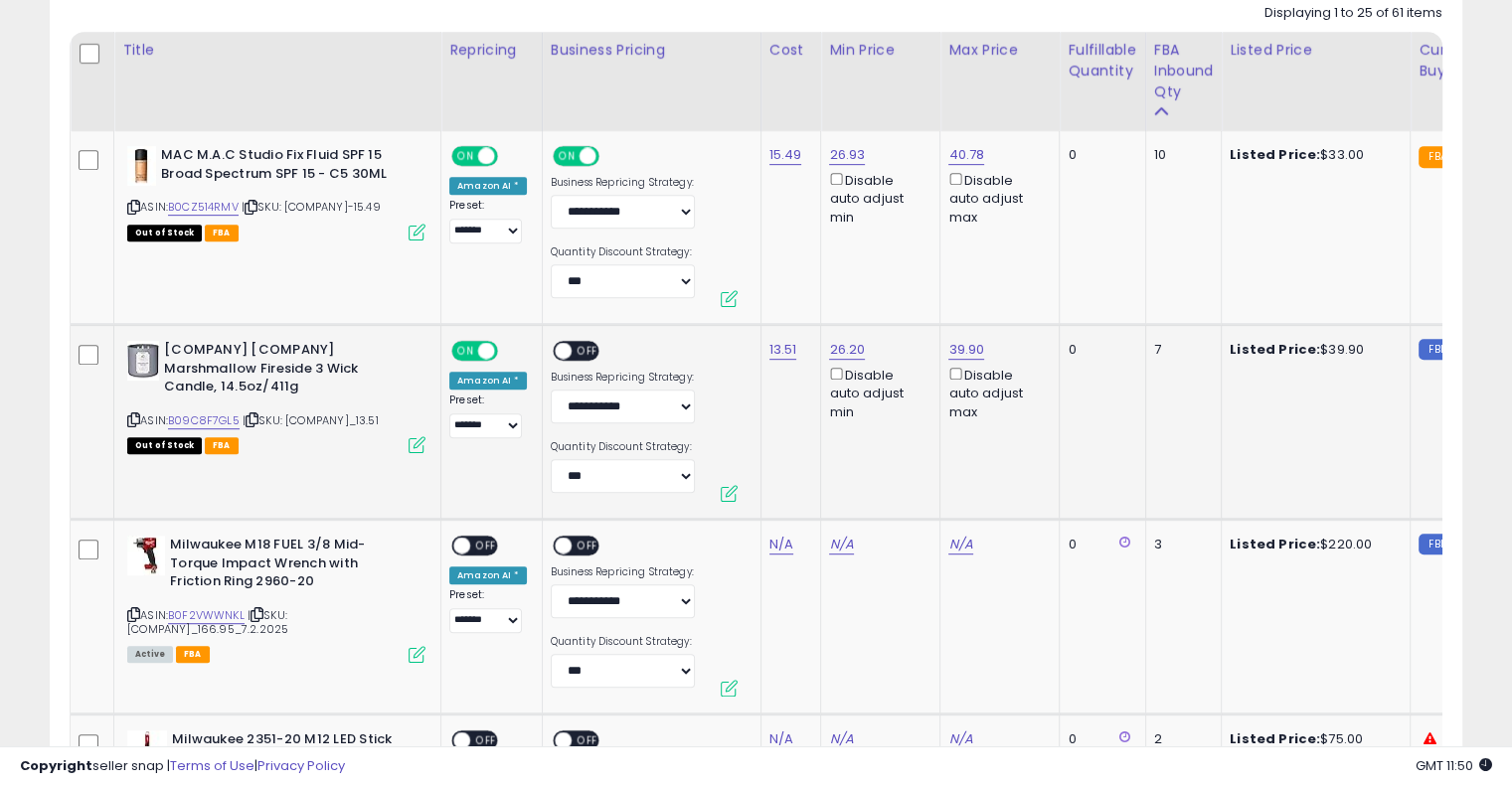 click on "OFF" at bounding box center [588, 351] 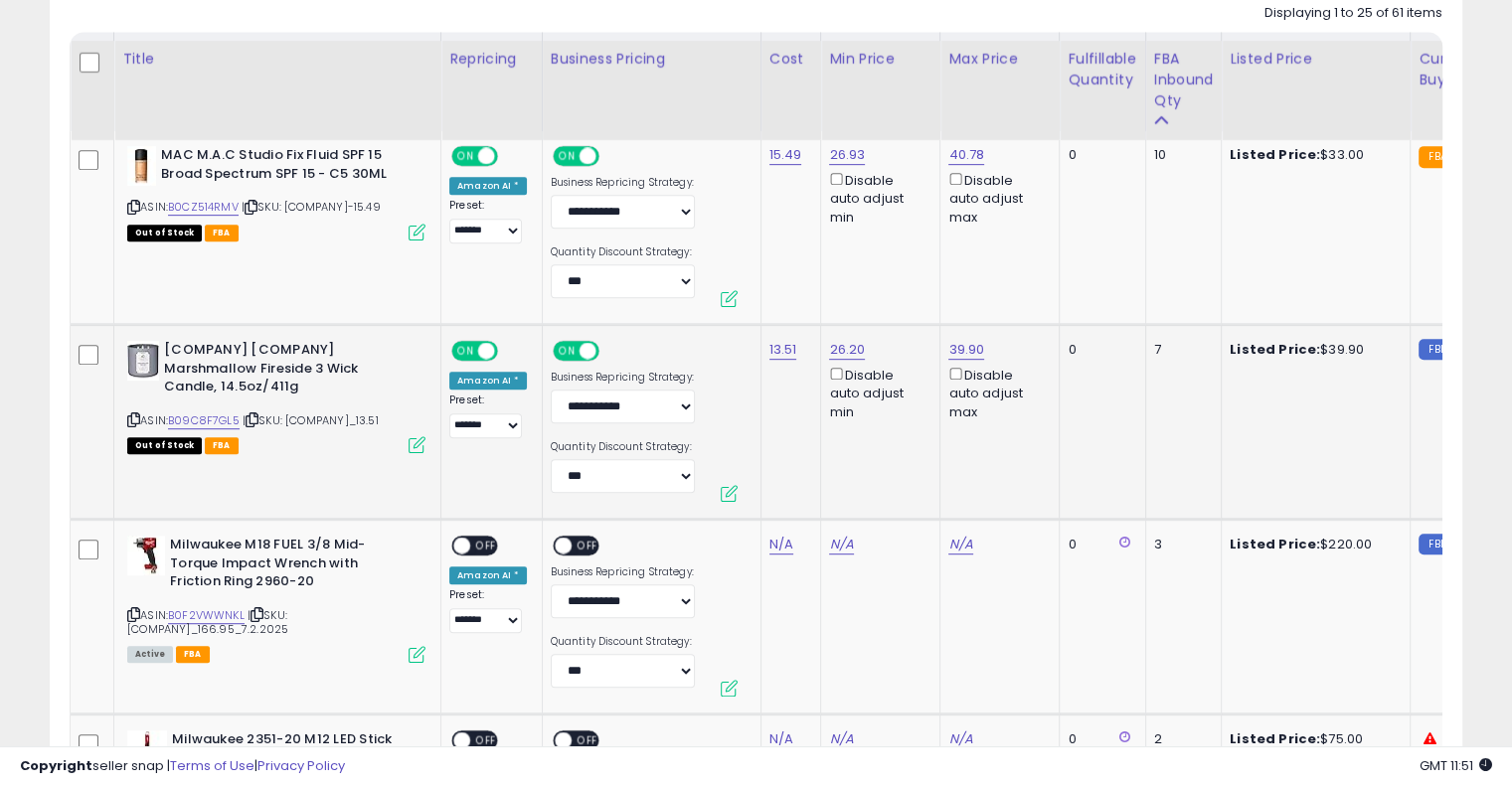 scroll, scrollTop: 1032, scrollLeft: 0, axis: vertical 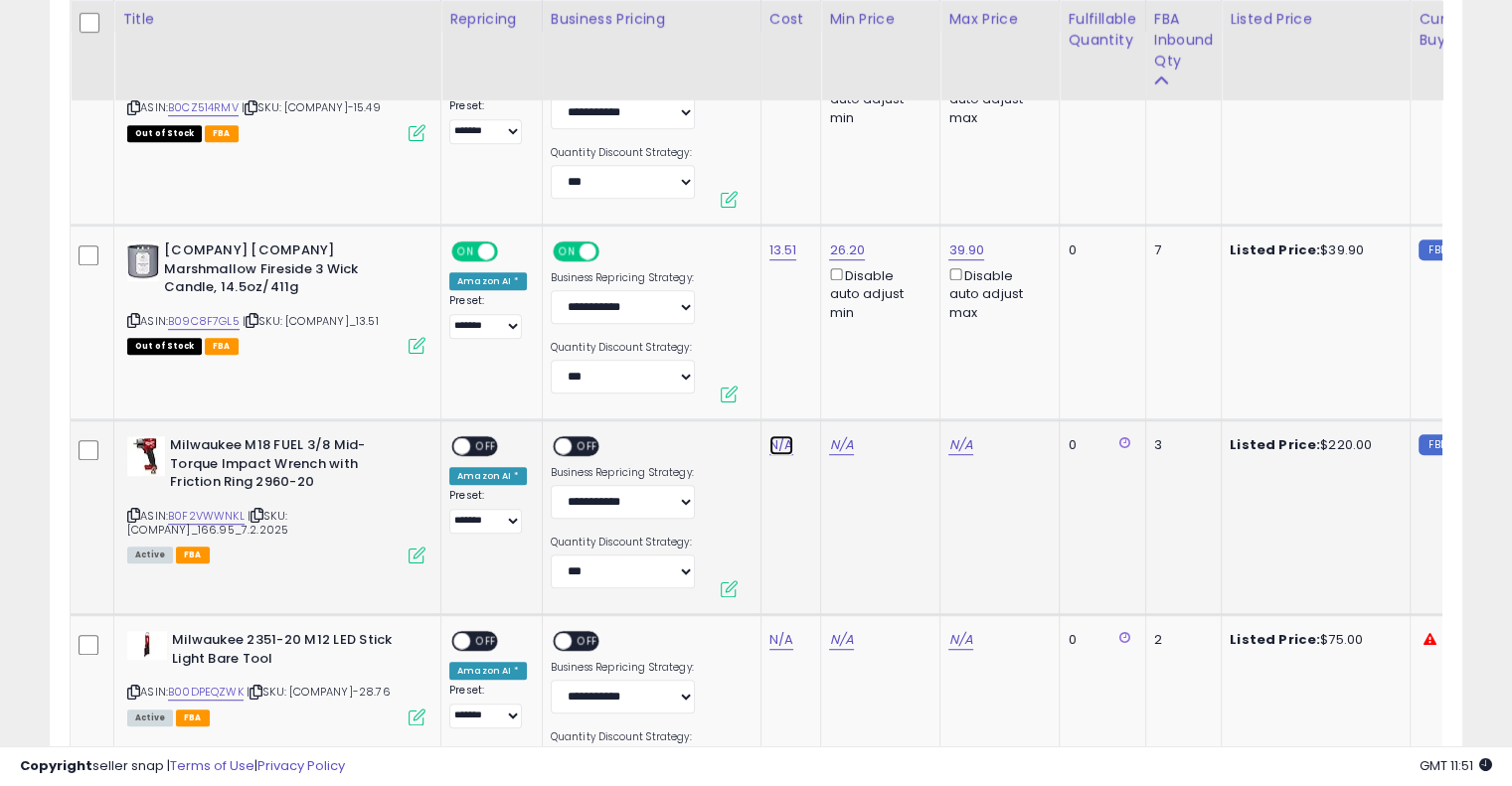 click on "N/A" at bounding box center [781, 445] 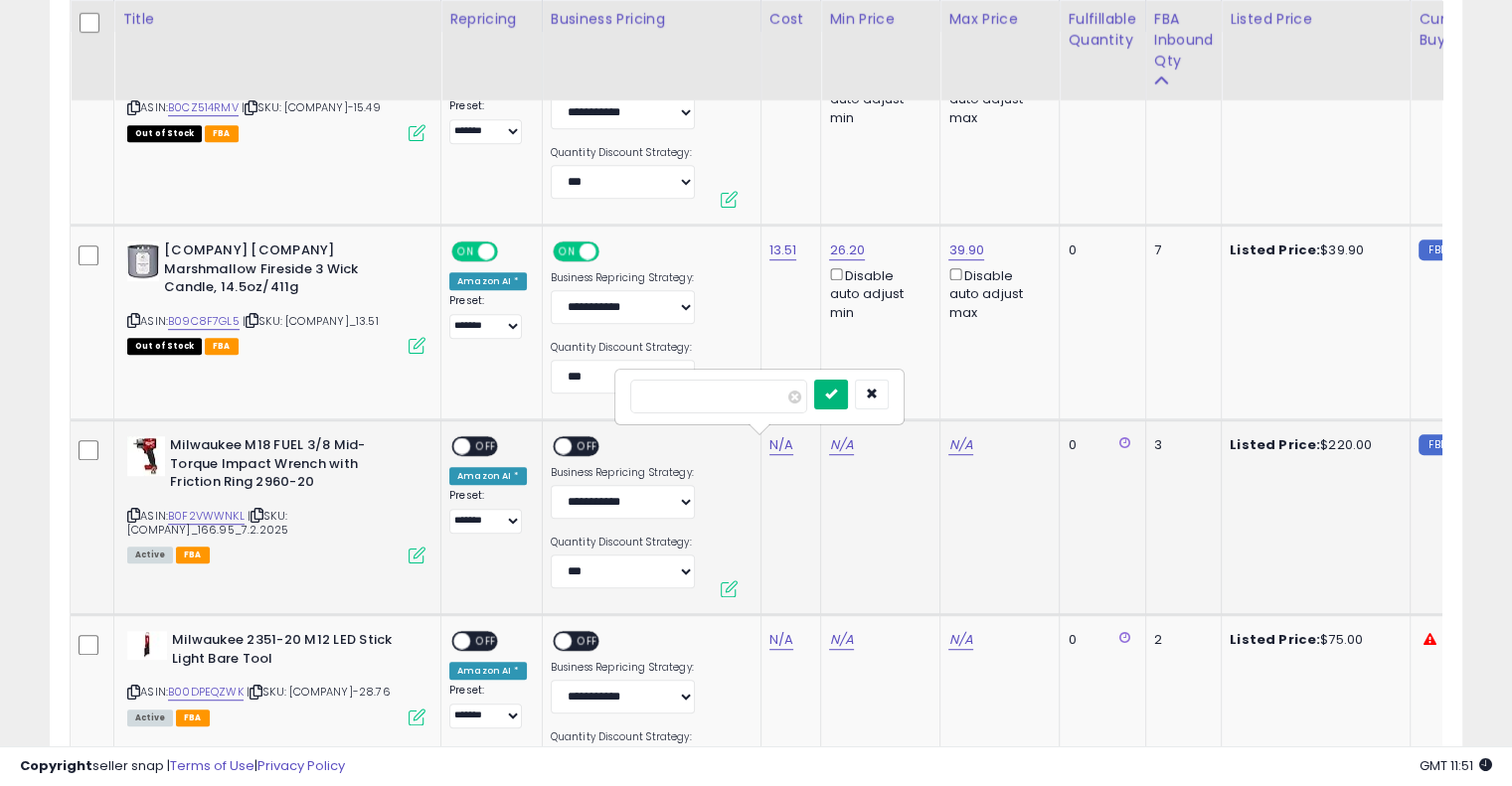 type on "******" 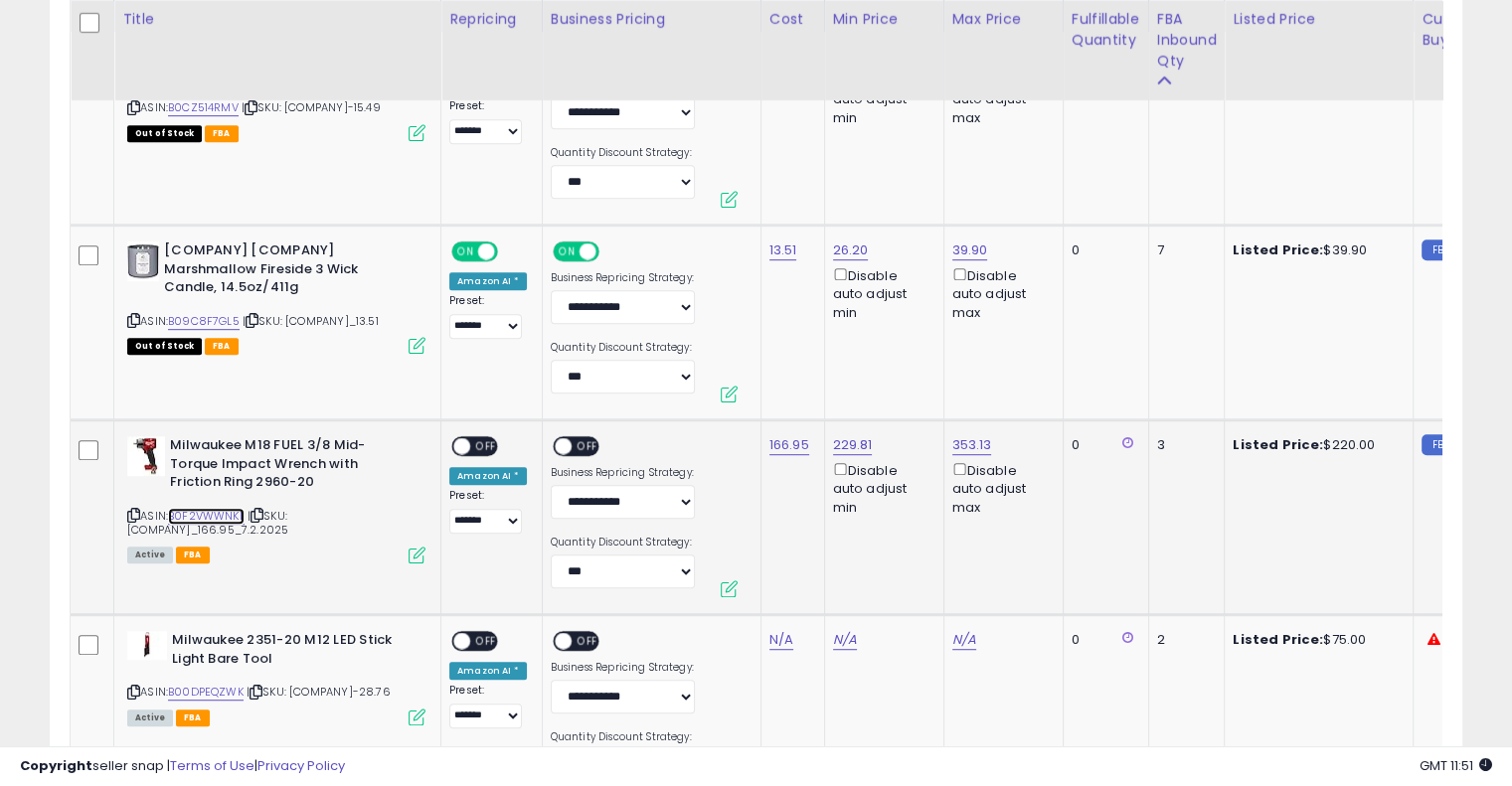 click on "B0F2VWWNKL" at bounding box center [206, 516] 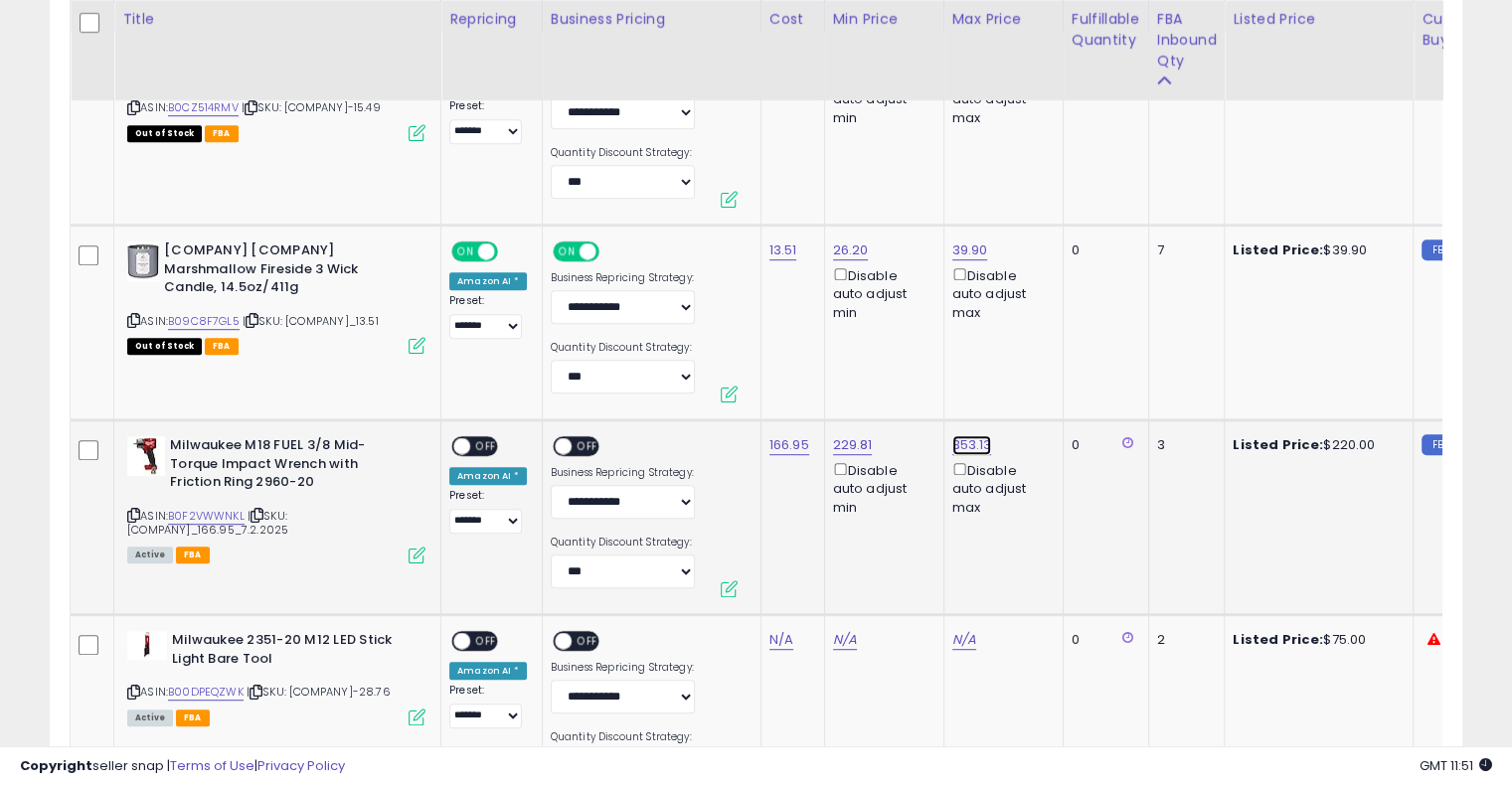 click on "353.13" at bounding box center [970, 56] 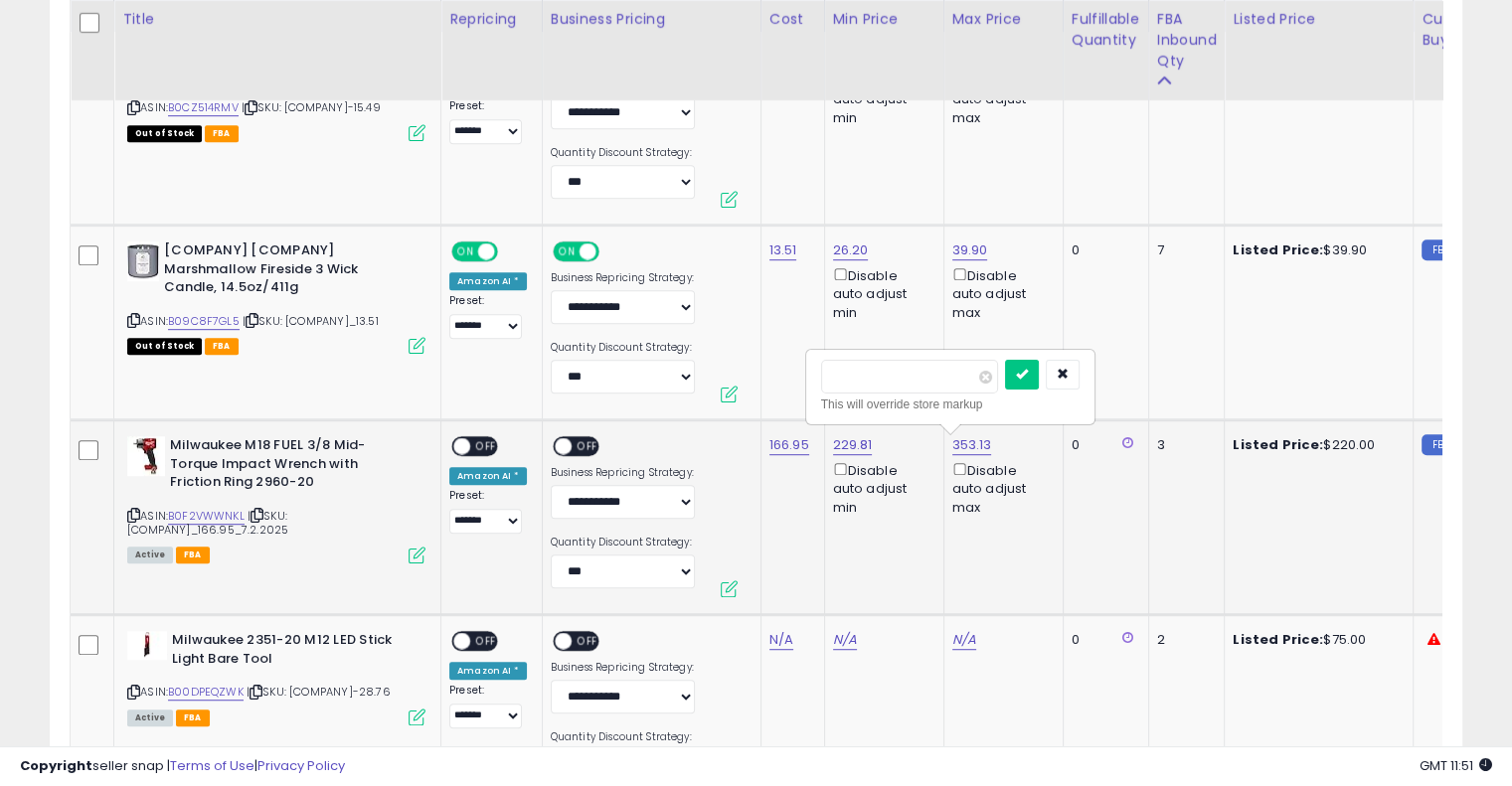 drag, startPoint x: 928, startPoint y: 373, endPoint x: 827, endPoint y: 364, distance: 101.400197 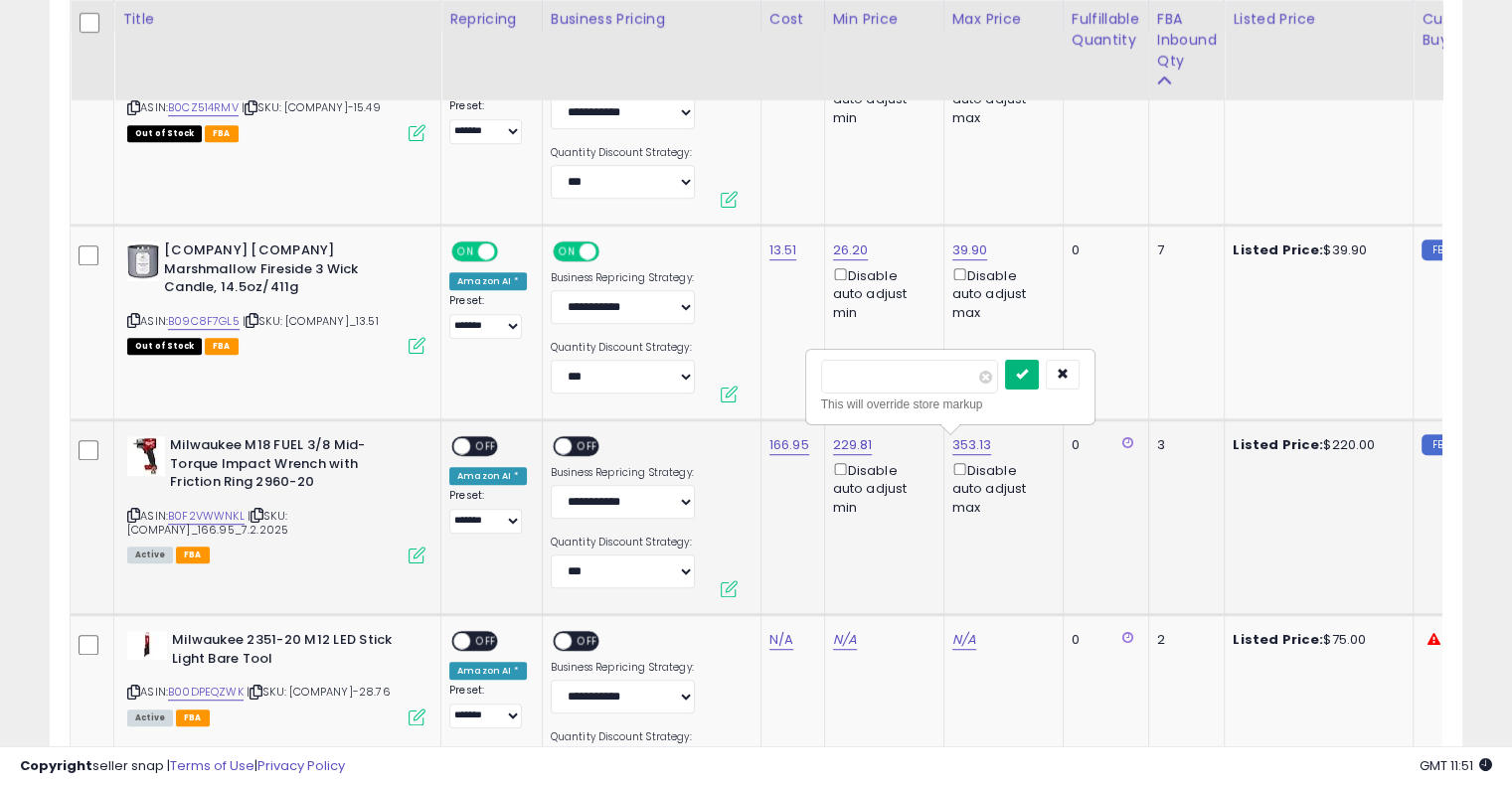 type on "***" 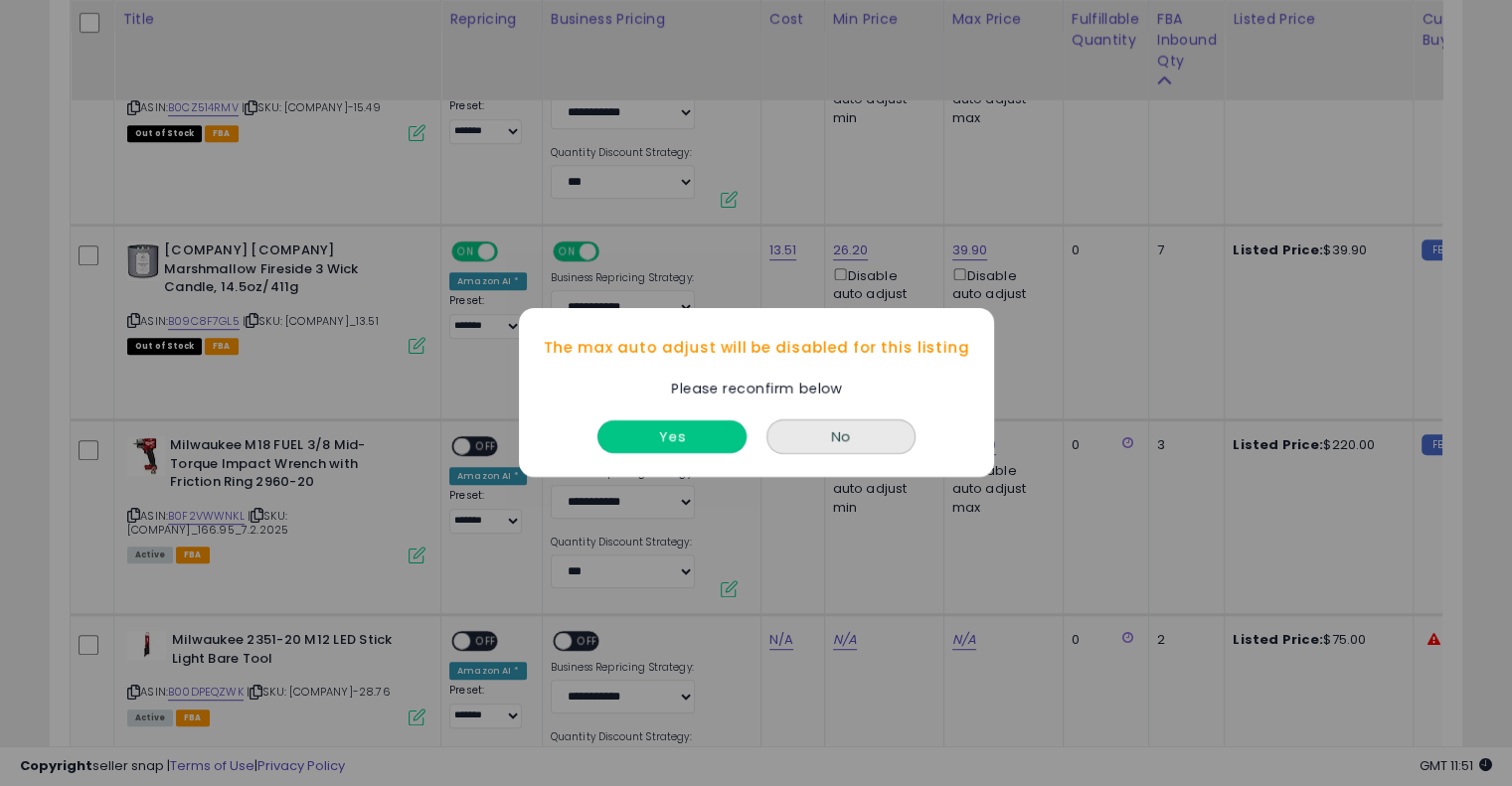 click on "Yes" at bounding box center (672, 437) 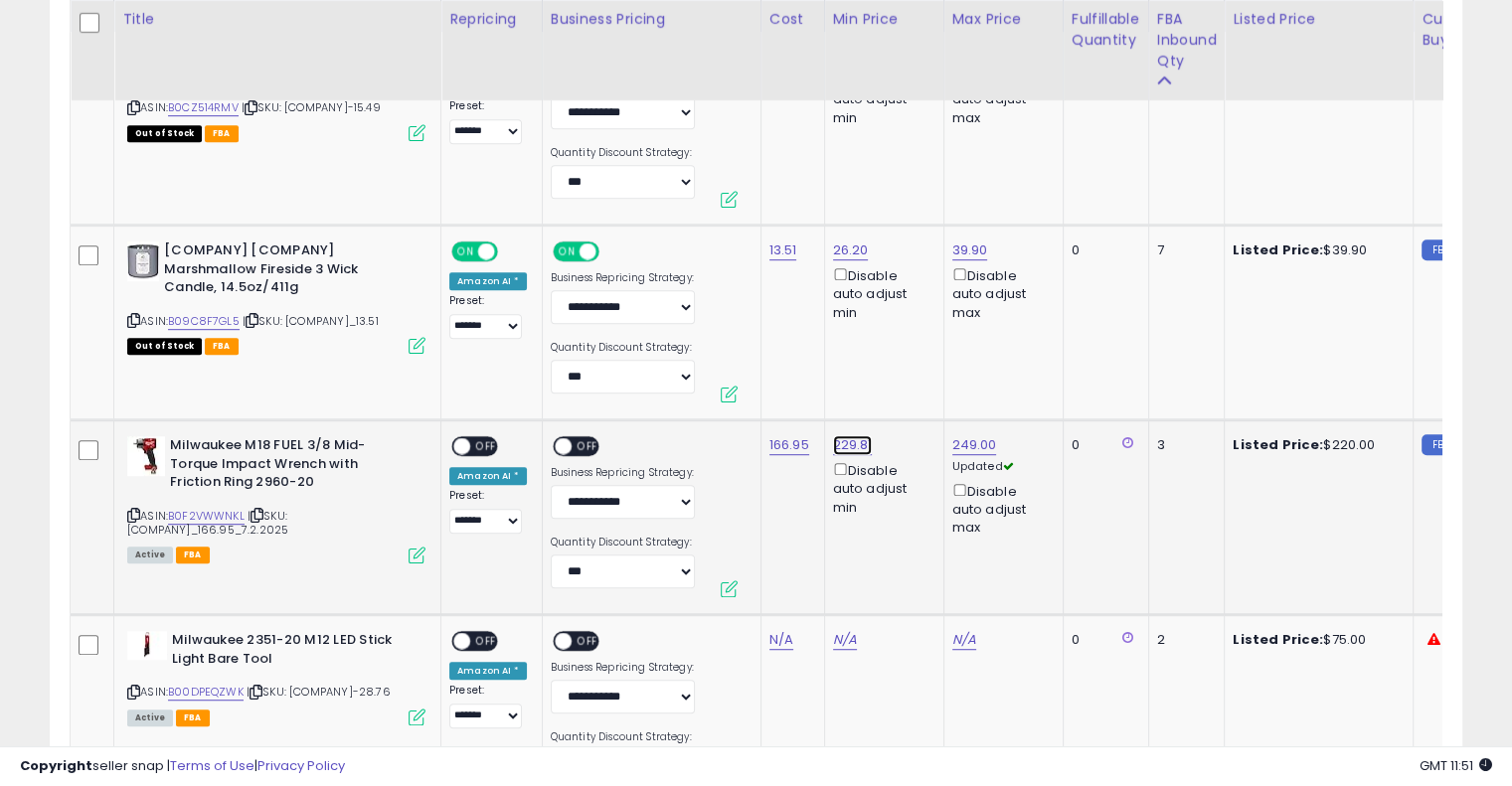 click on "229.81" at bounding box center [851, 56] 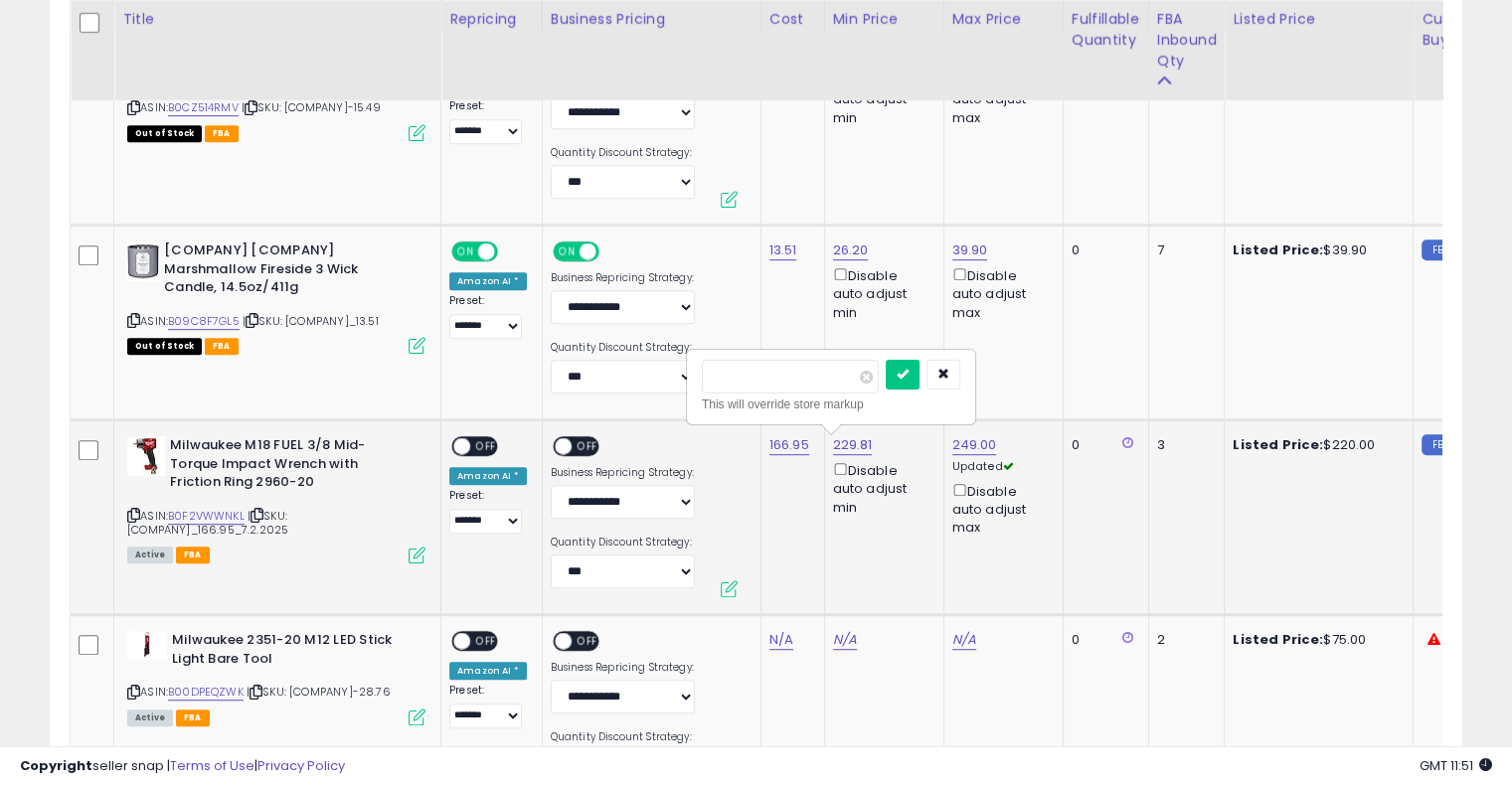 drag, startPoint x: 787, startPoint y: 381, endPoint x: 724, endPoint y: 373, distance: 63.50591 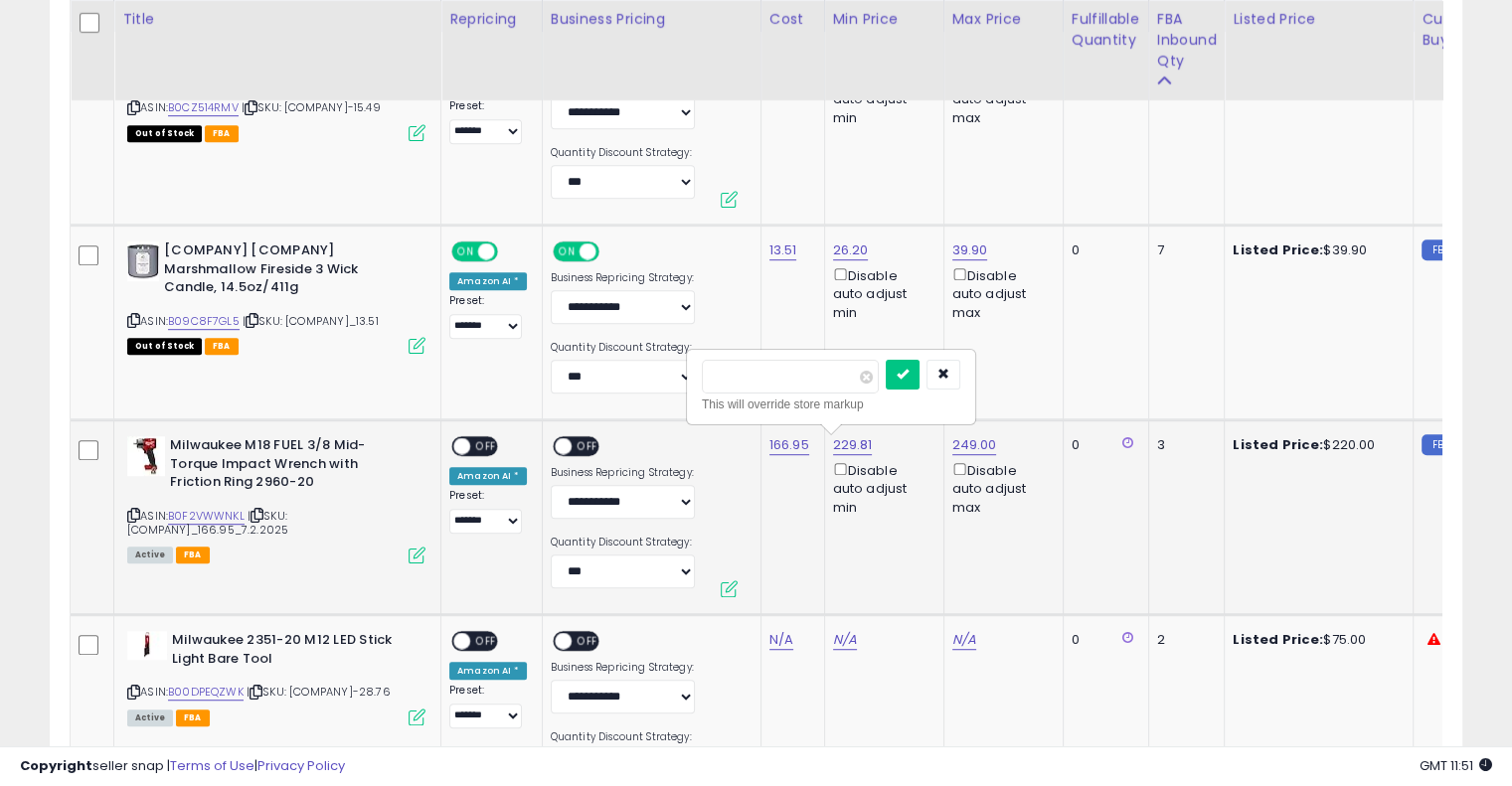 type on "*" 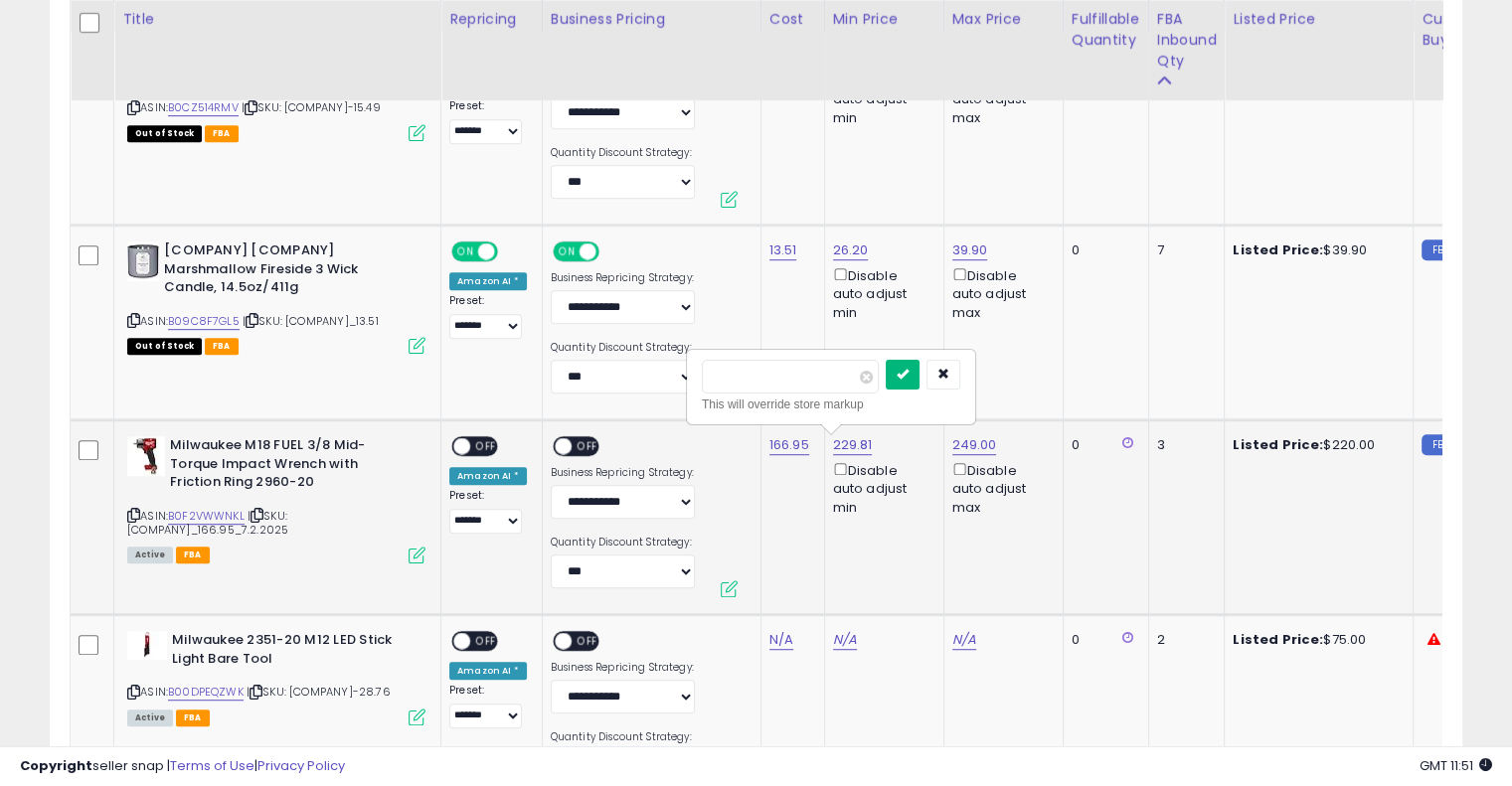 type on "***" 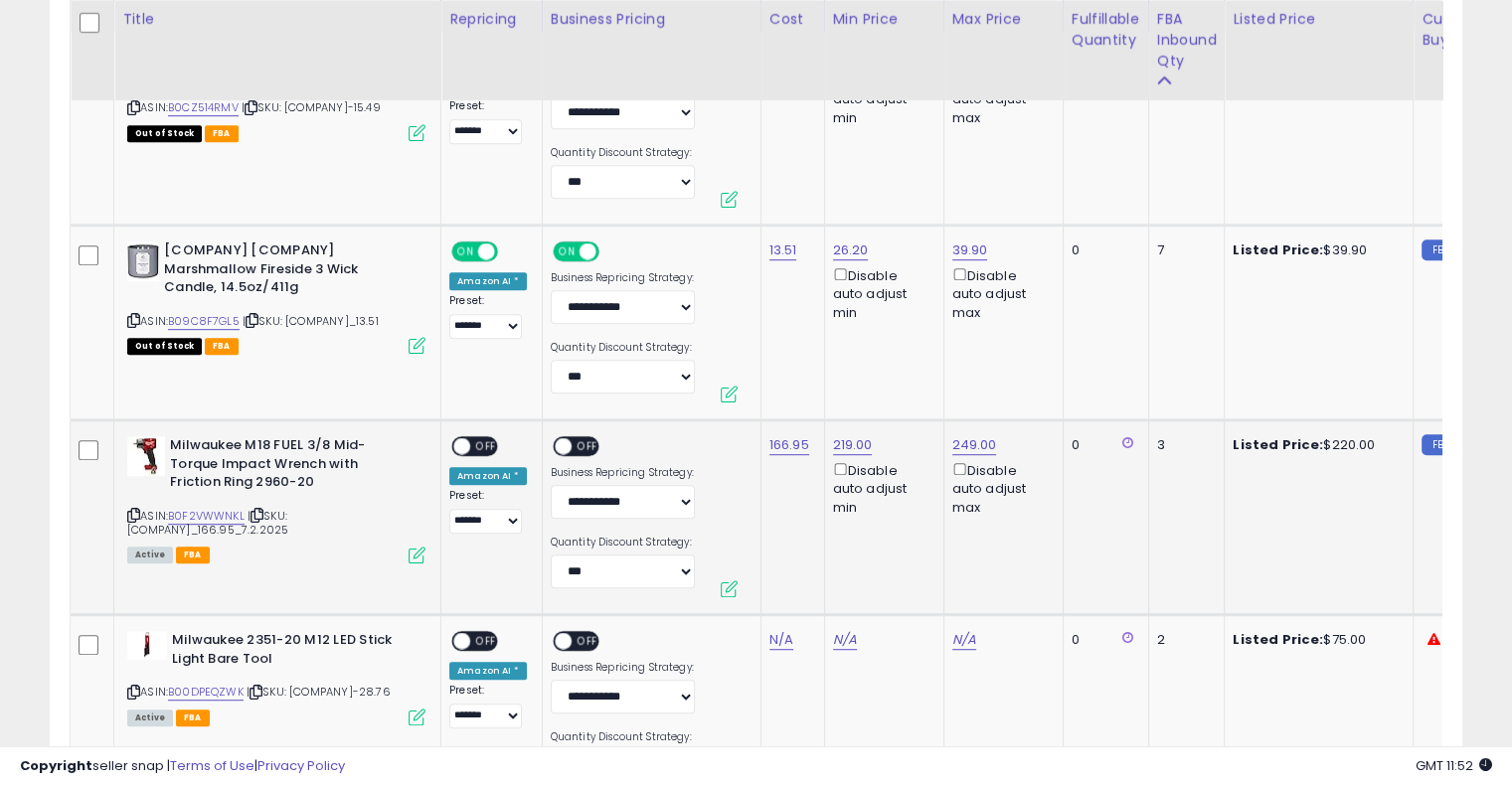 click on "Disable auto adjust min" at bounding box center [881, 488] 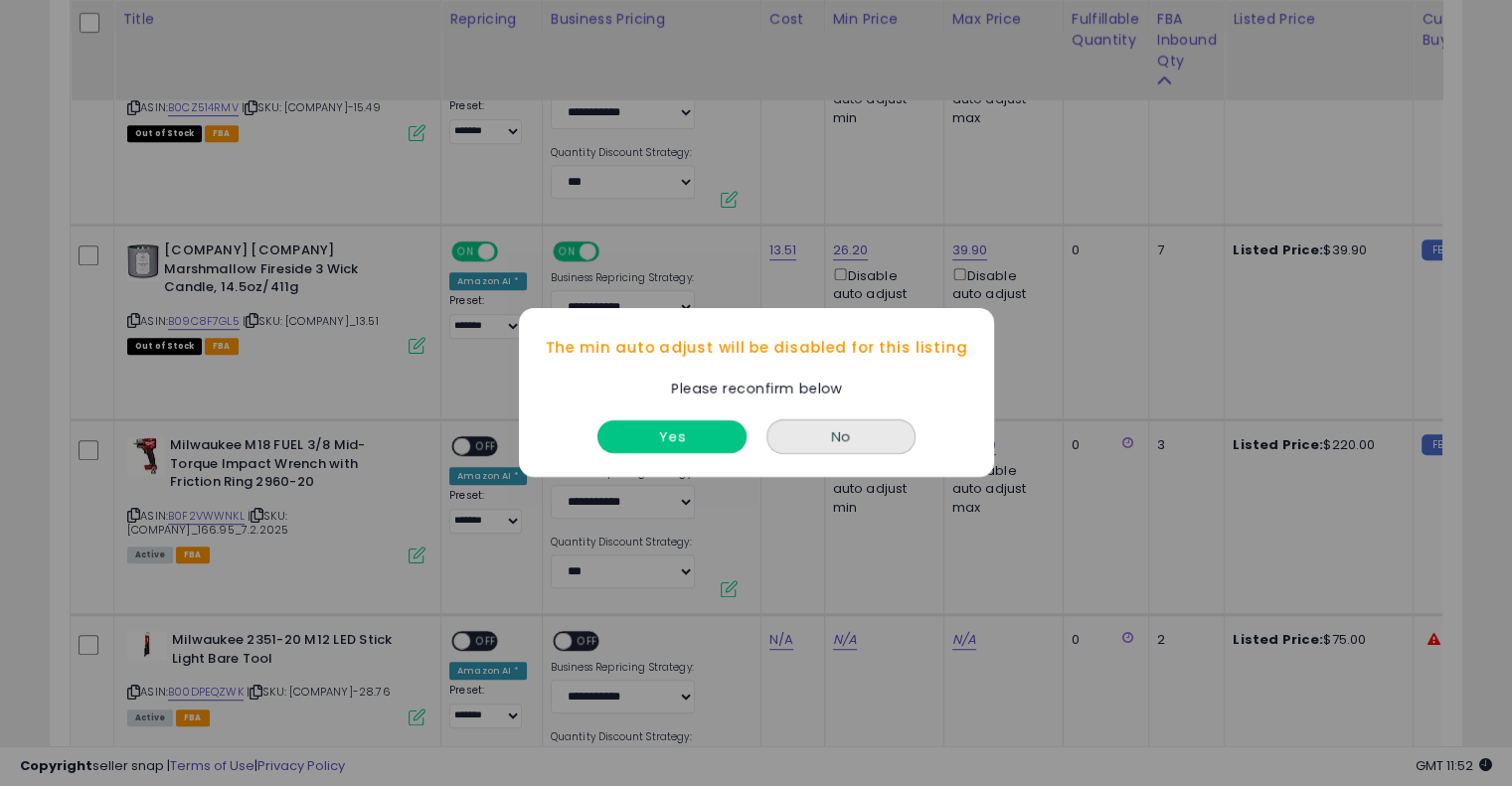 click on "Yes" at bounding box center [672, 437] 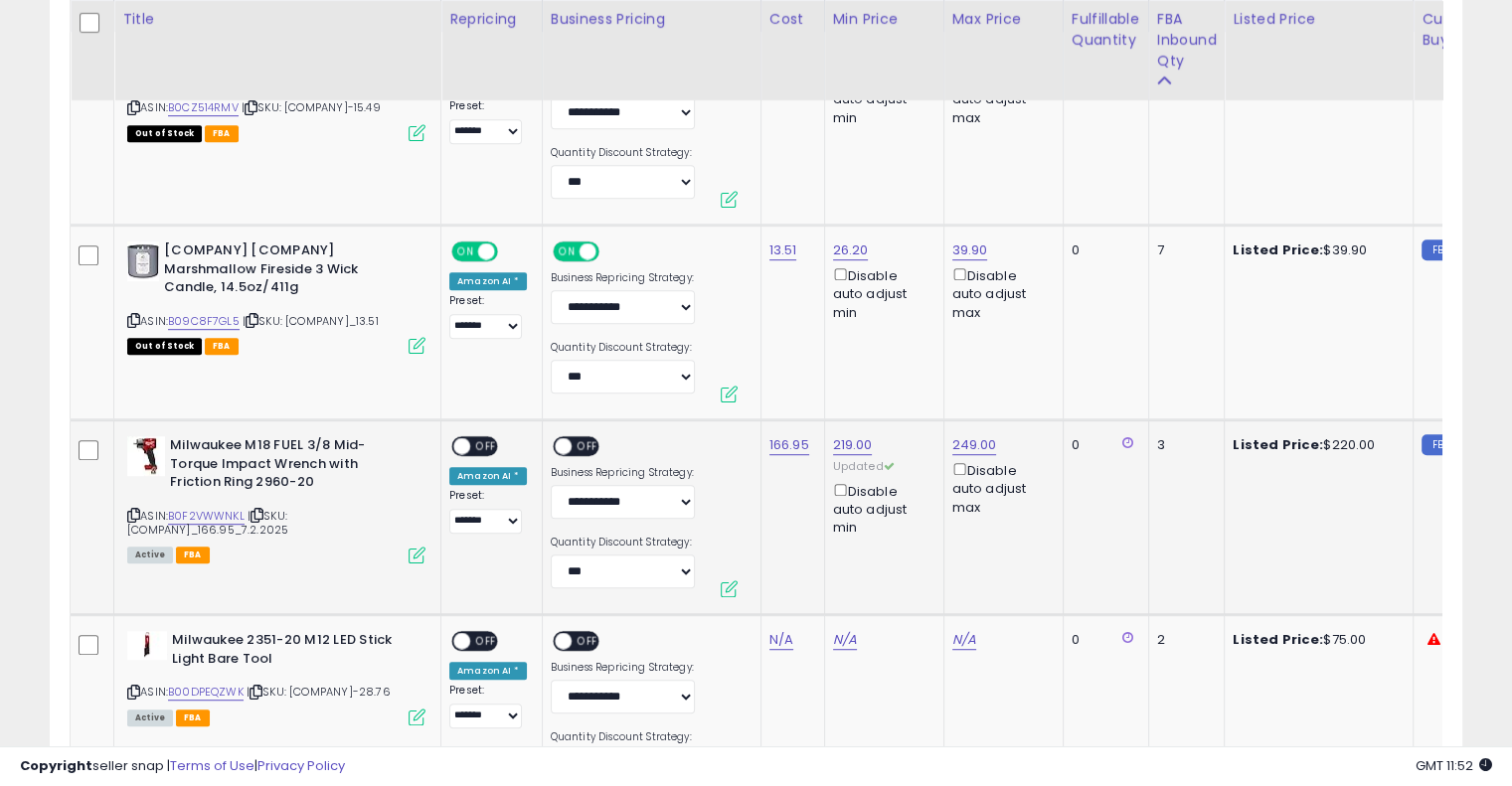 click on "OFF" at bounding box center (486, 446) 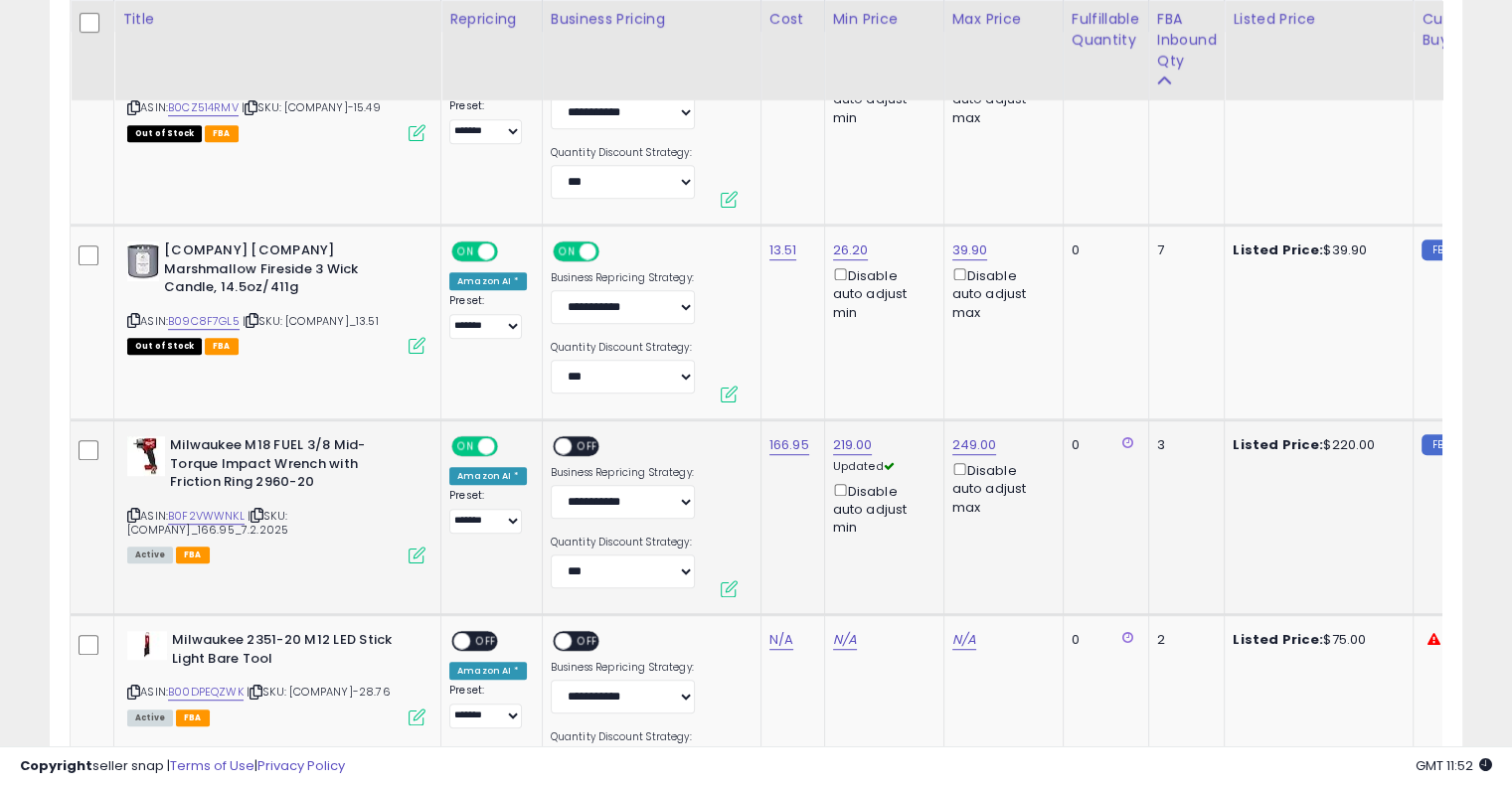 click at bounding box center (563, 446) 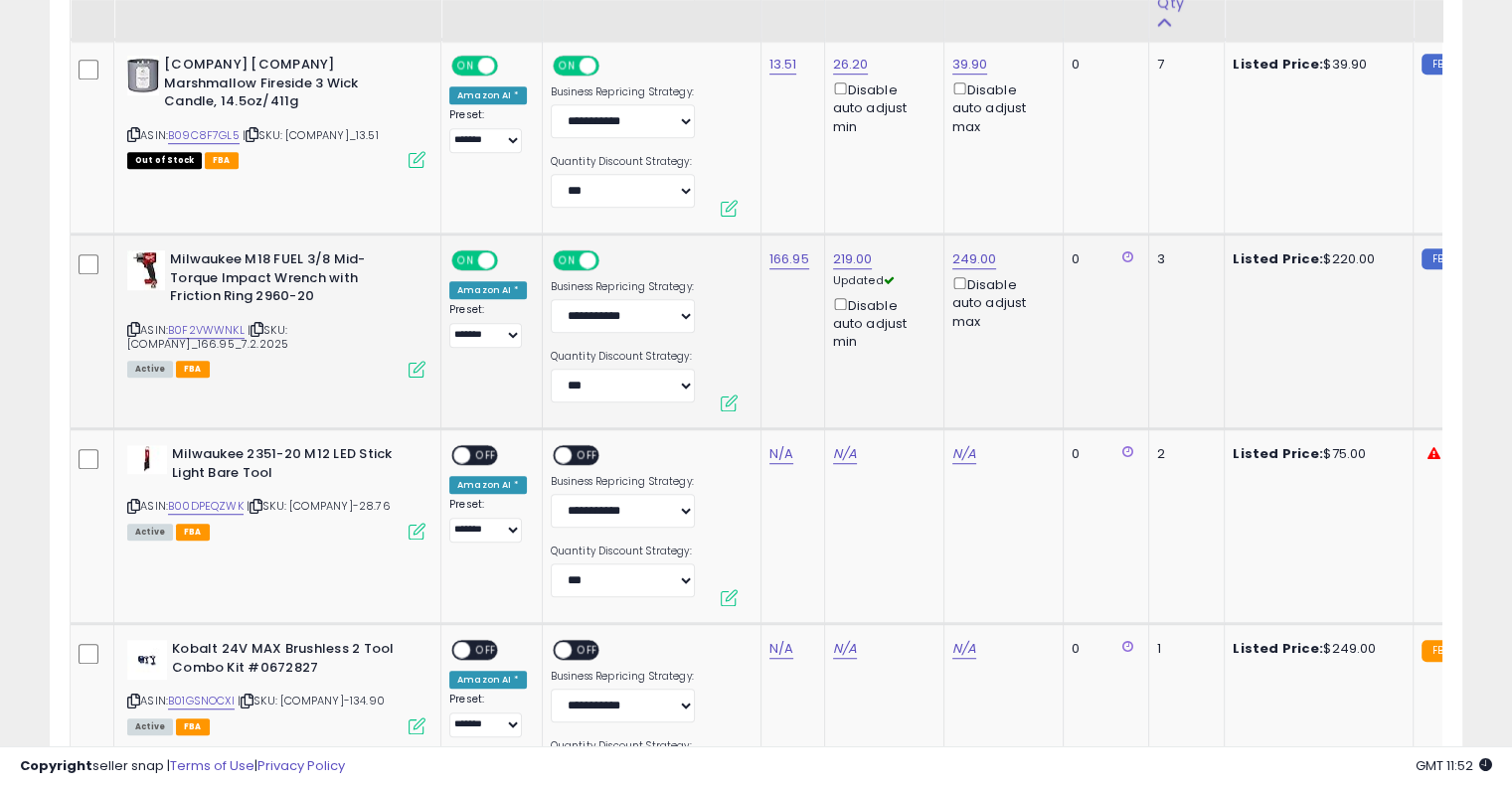 scroll, scrollTop: 1231, scrollLeft: 0, axis: vertical 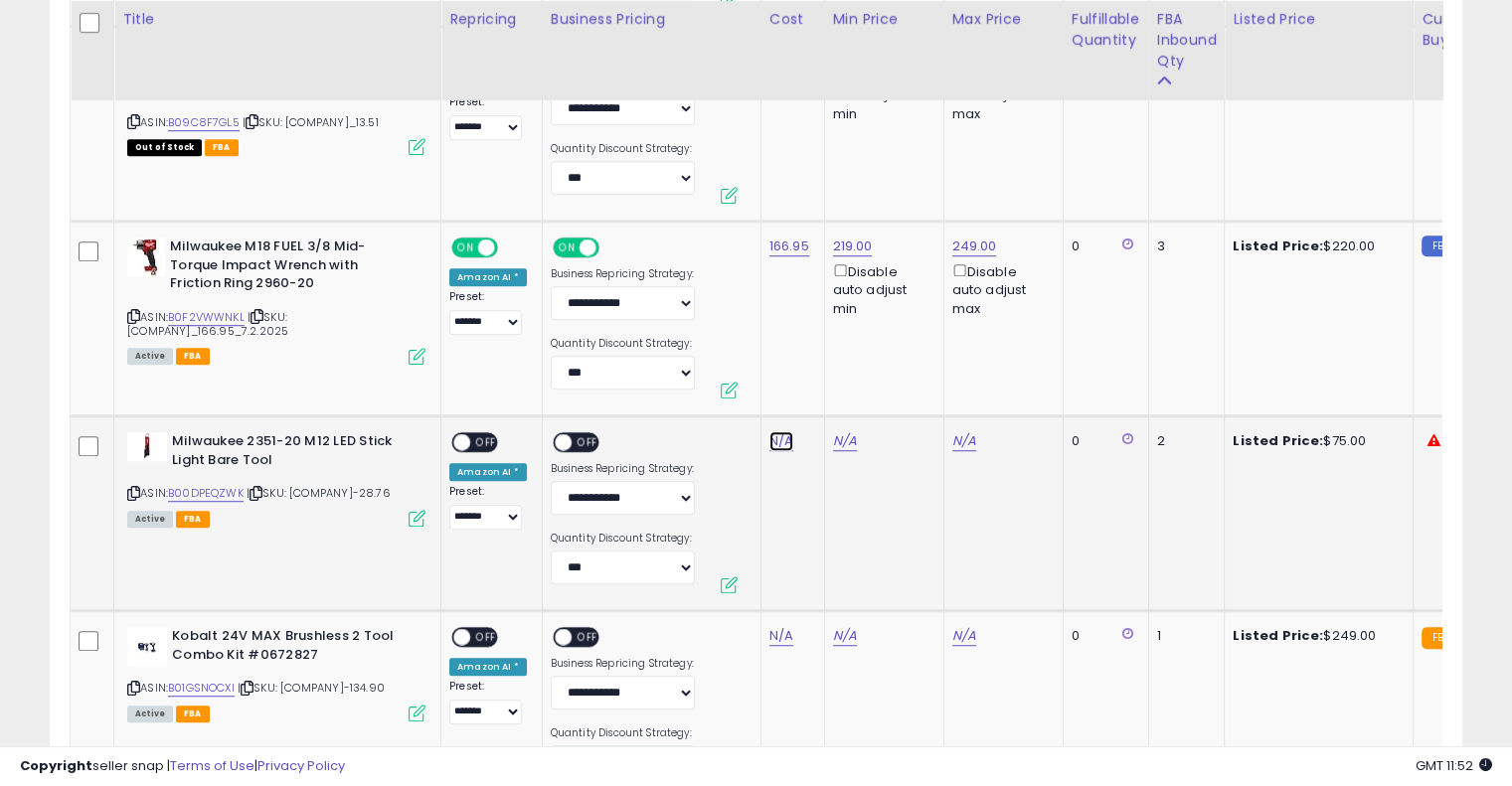 click on "N/A" at bounding box center [781, 441] 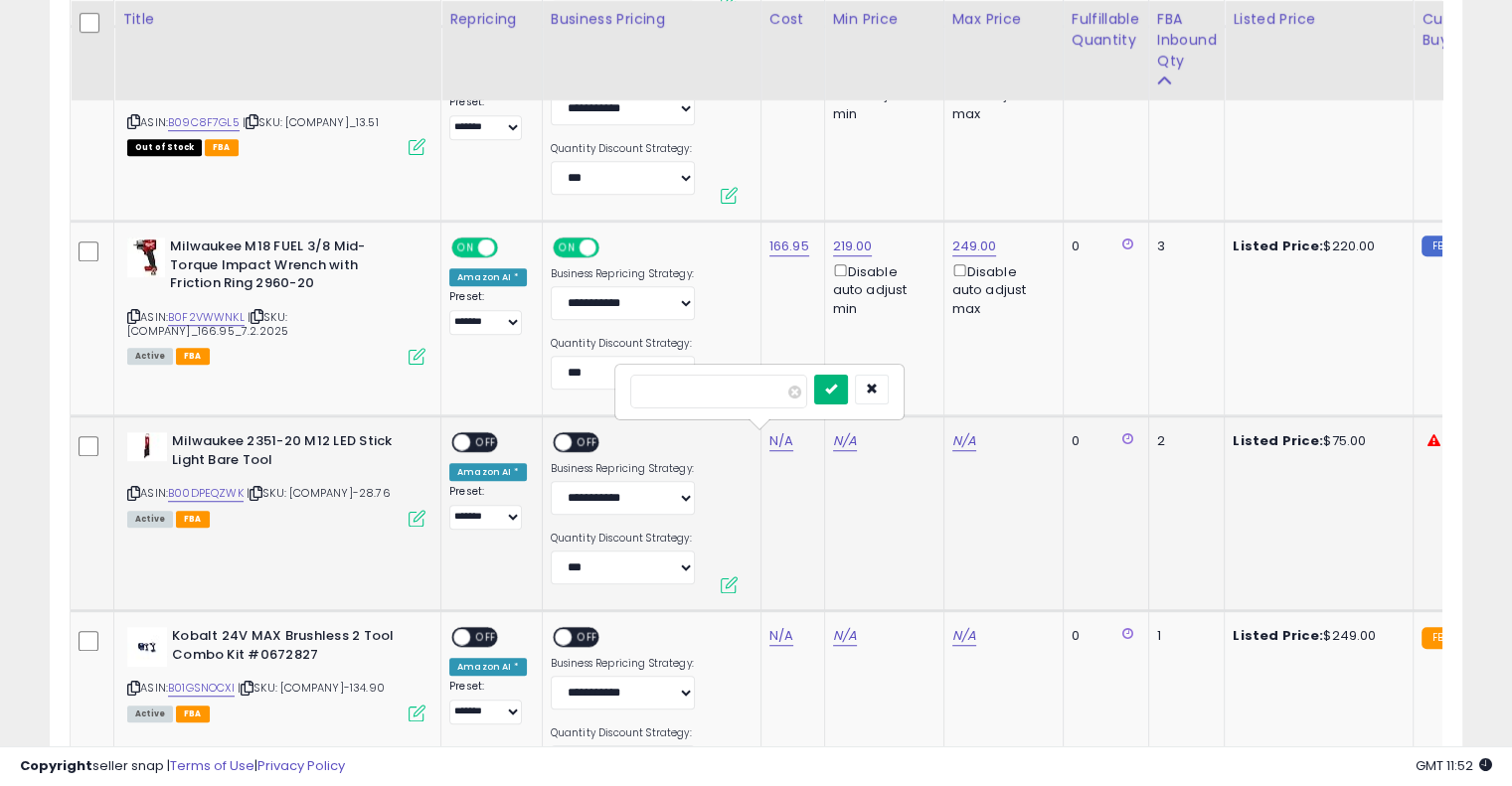 type on "*****" 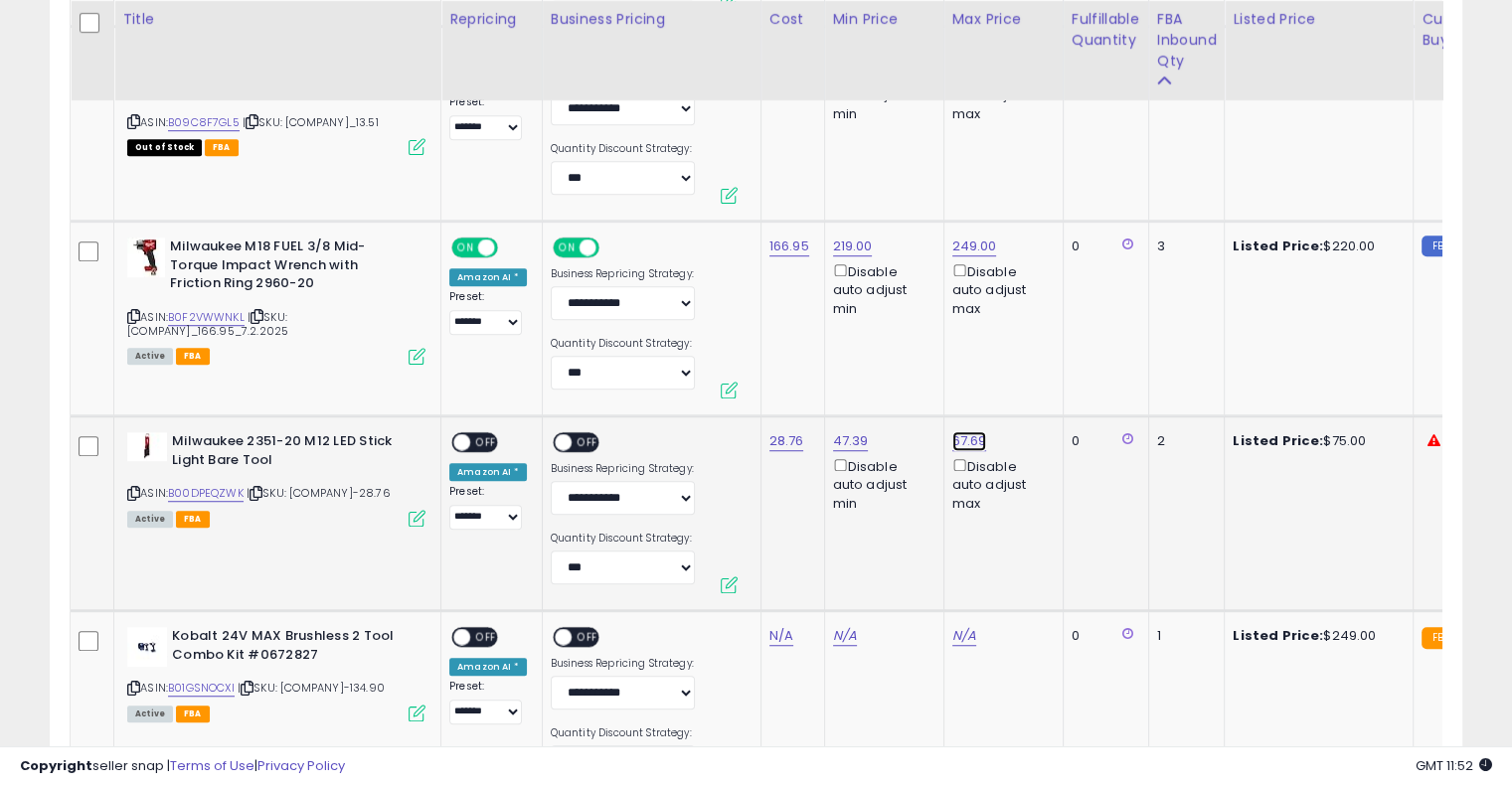 click on "67.69" at bounding box center (970, -143) 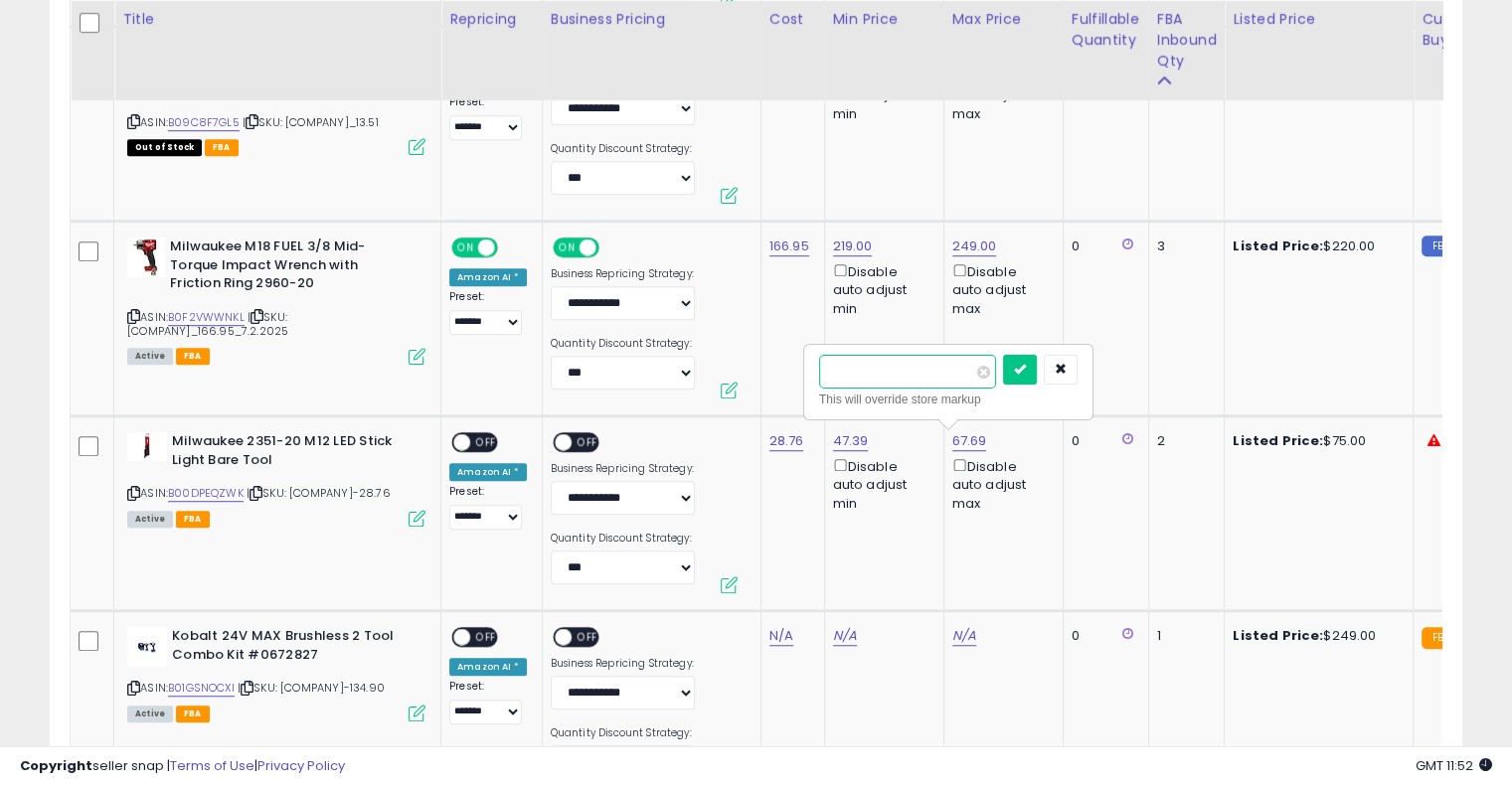drag, startPoint x: 899, startPoint y: 385, endPoint x: 777, endPoint y: 373, distance: 122.588743 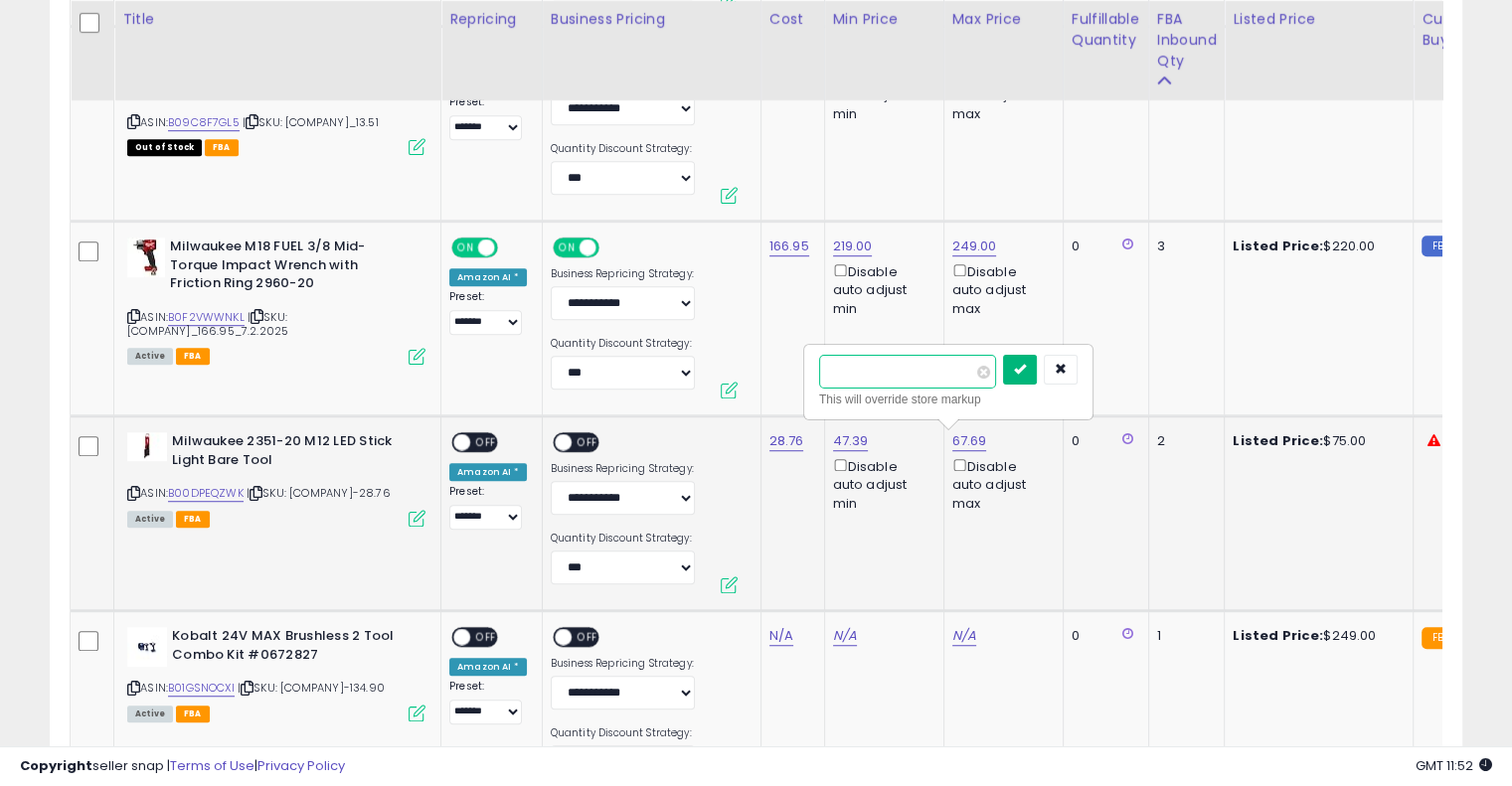 type on "**" 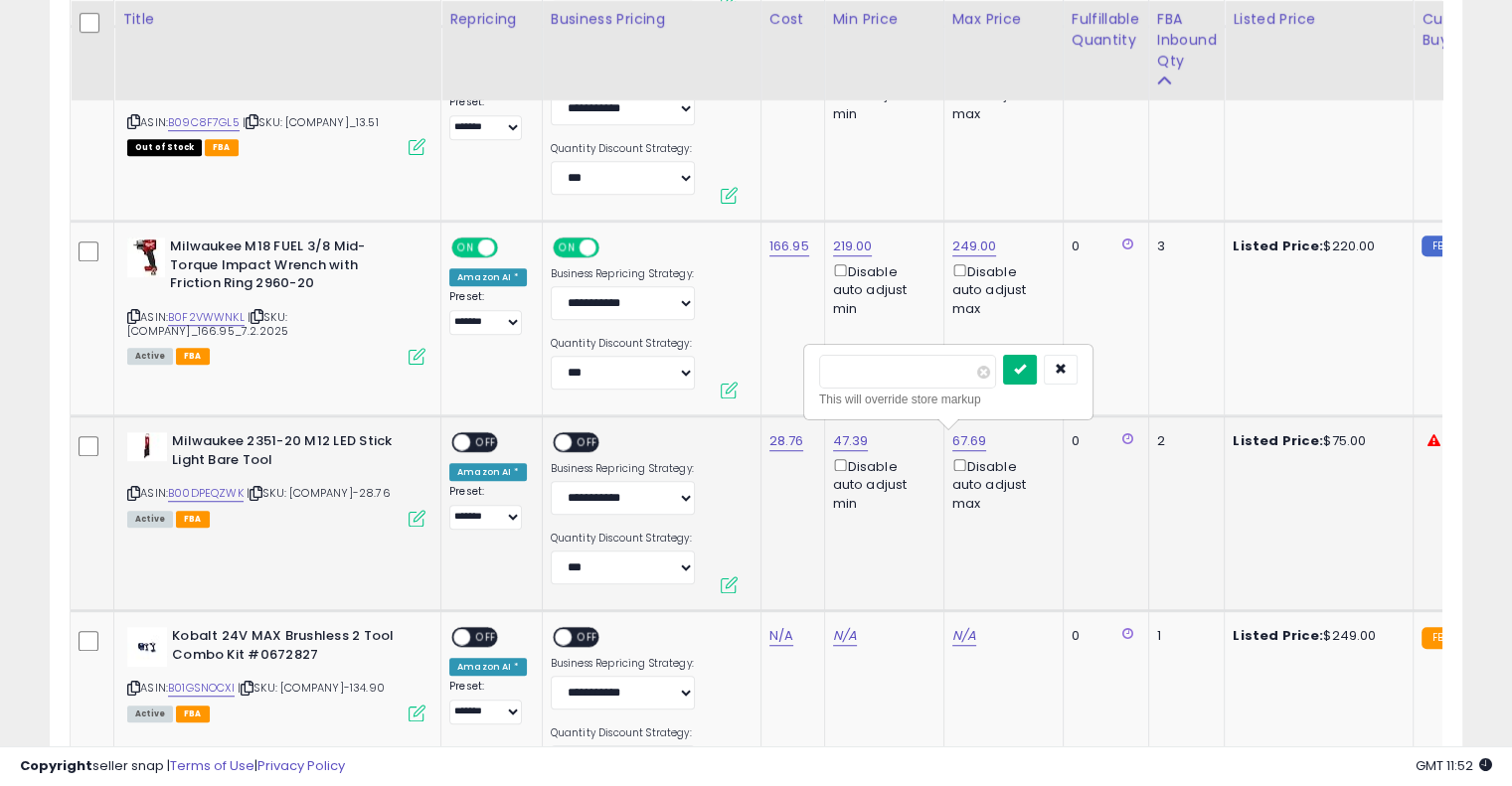 click at bounding box center [1020, 369] 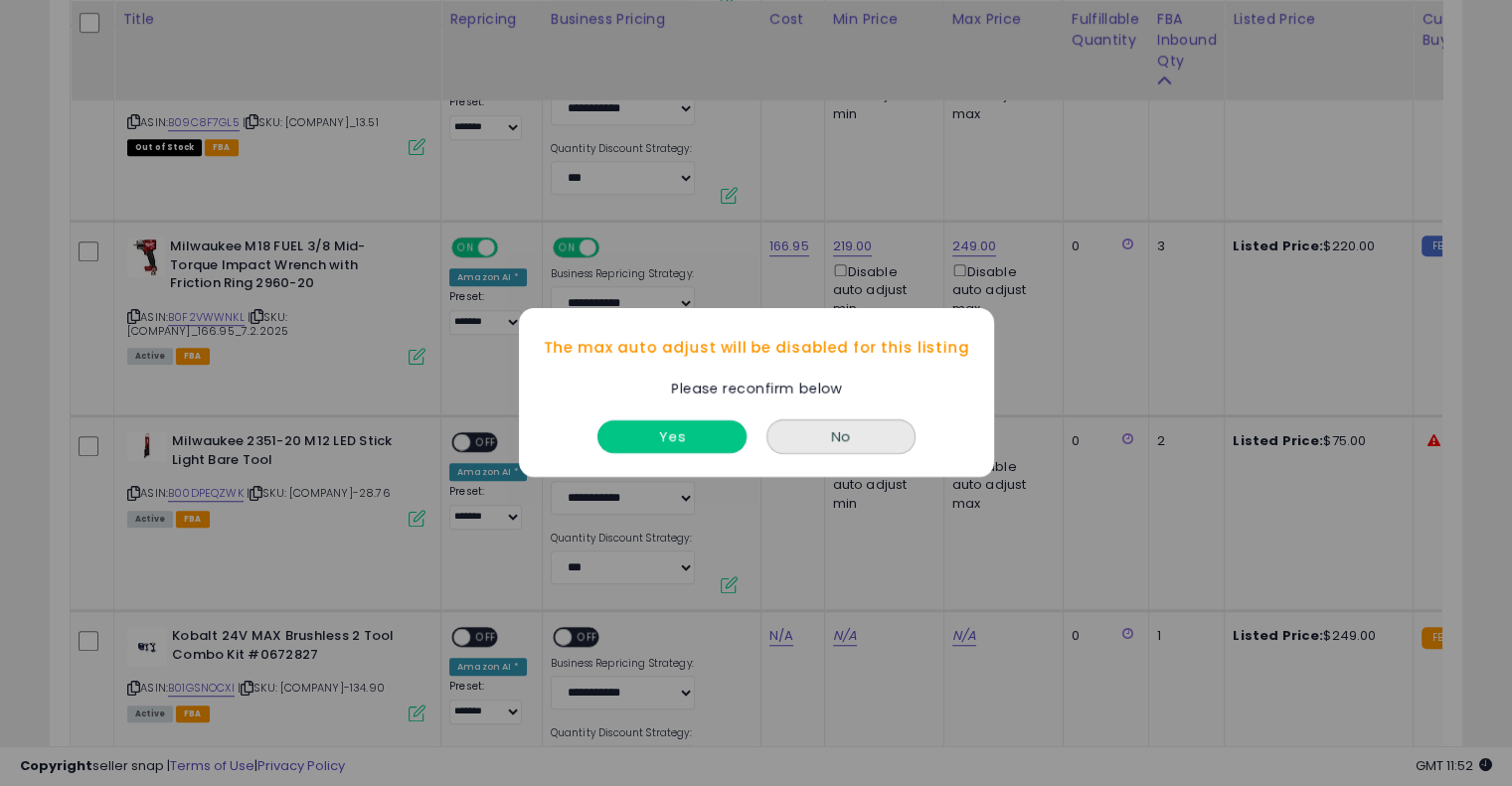 click on "Yes" at bounding box center (672, 437) 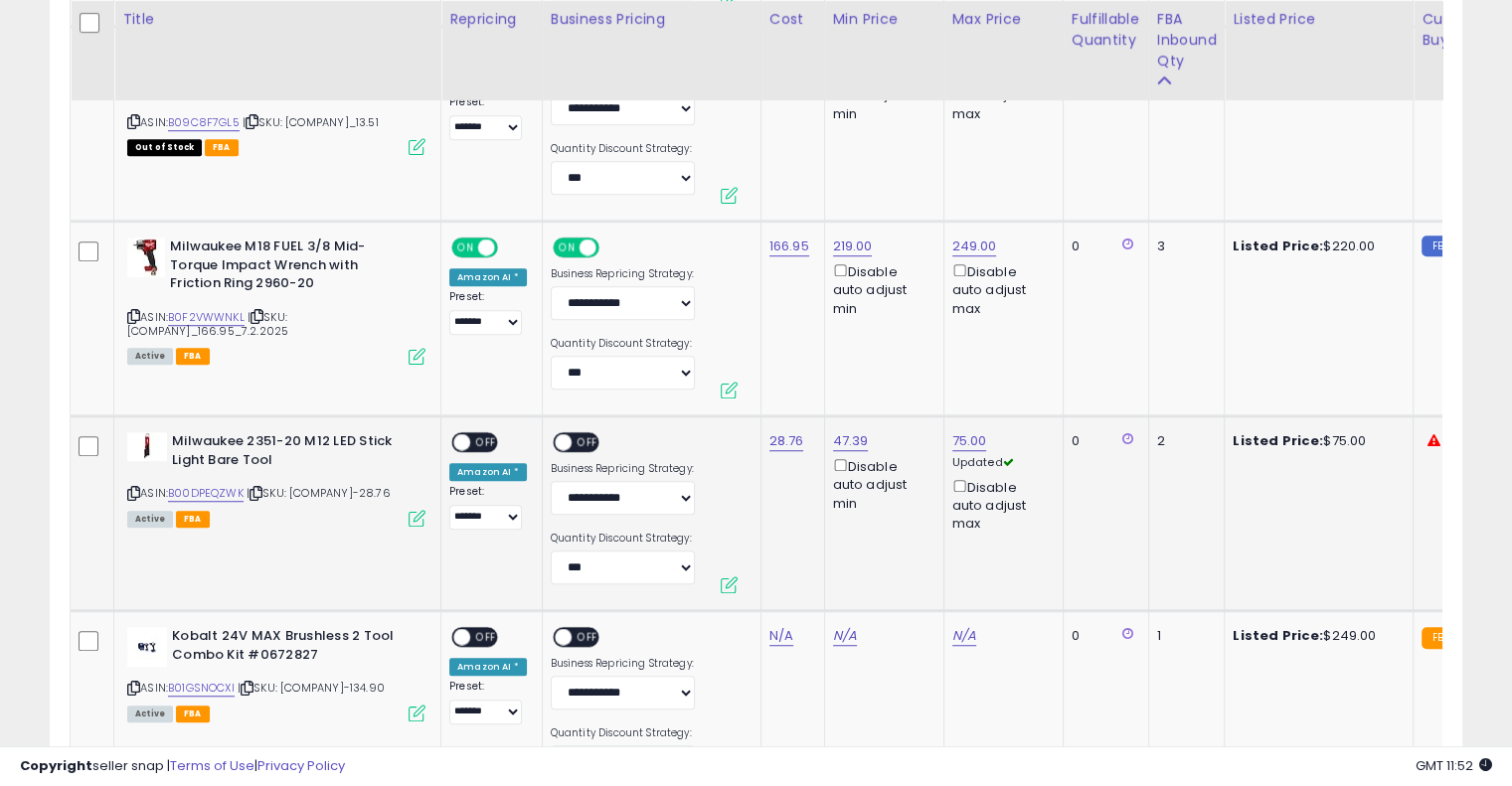click at bounding box center (461, 442) 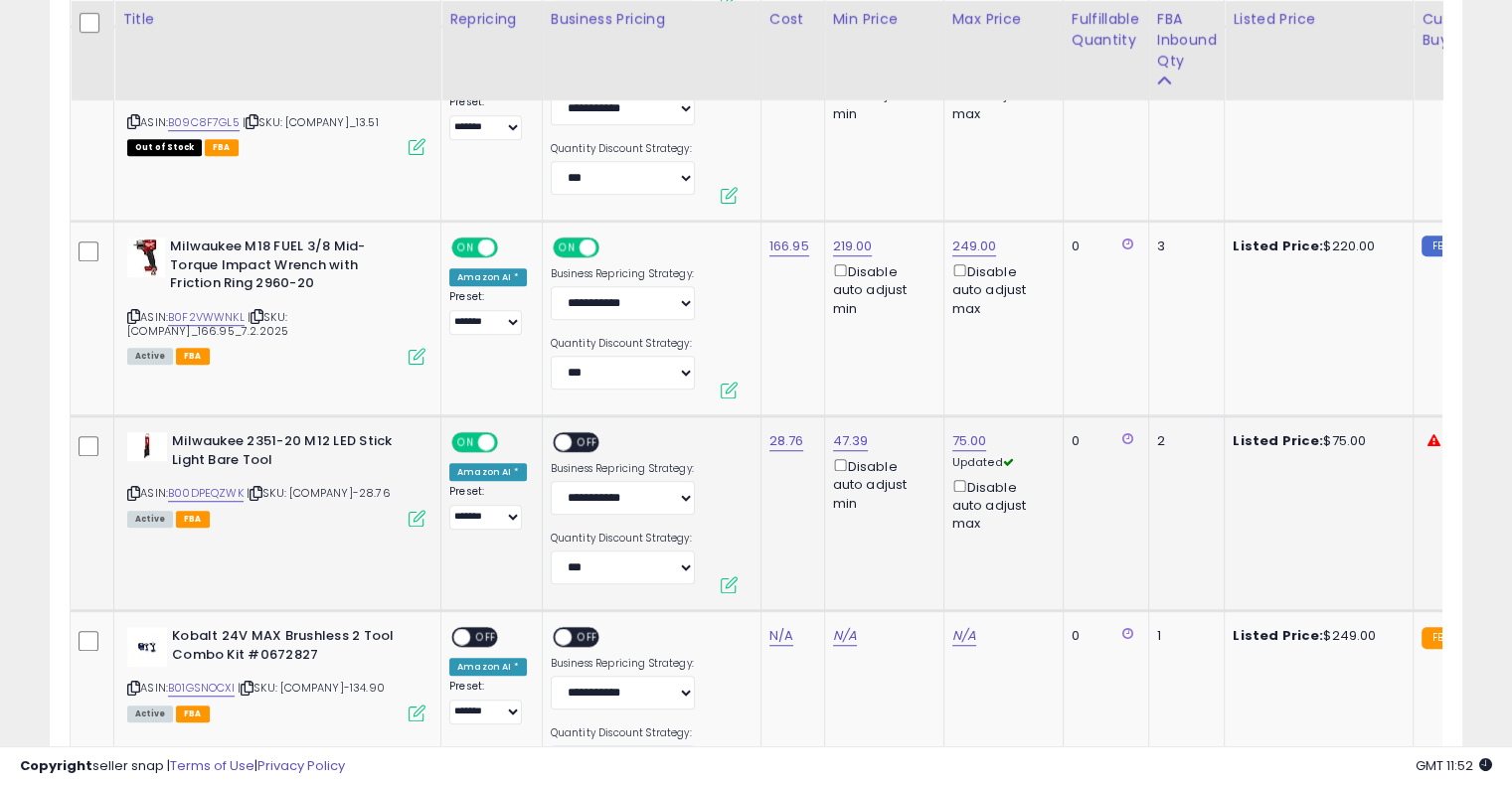 click on "OFF" at bounding box center [588, 442] 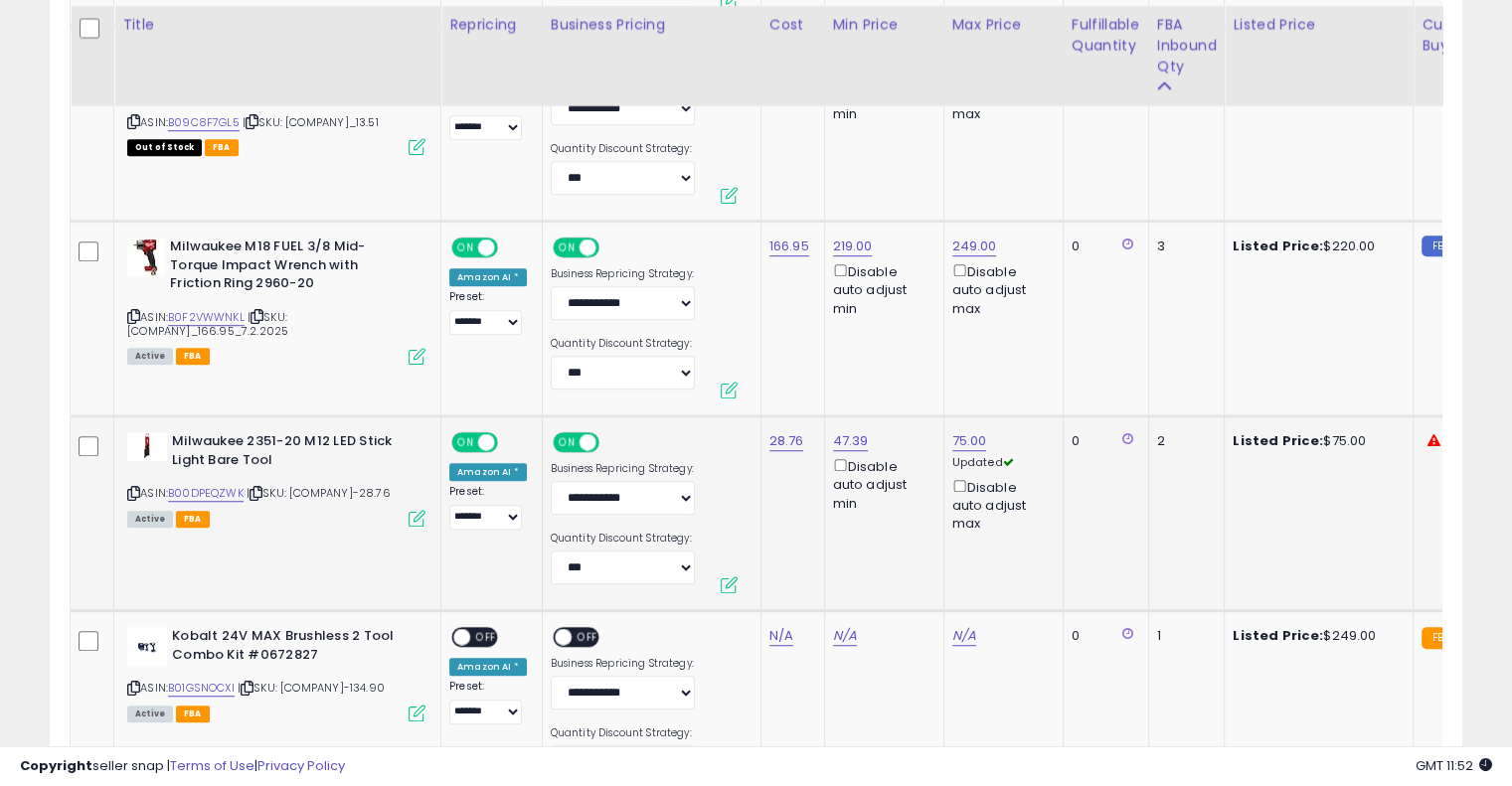 scroll, scrollTop: 1430, scrollLeft: 0, axis: vertical 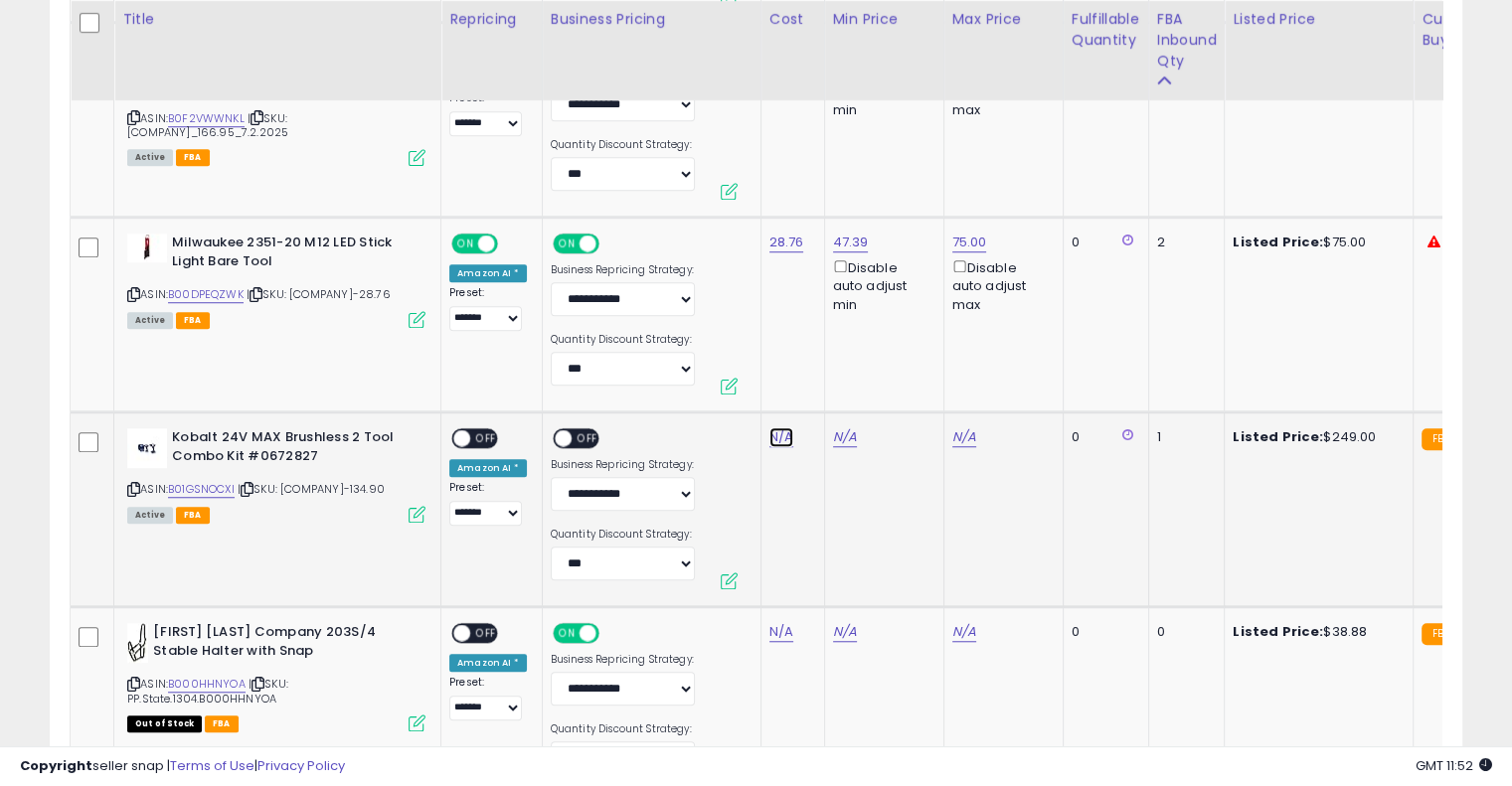 click on "N/A" at bounding box center [781, 437] 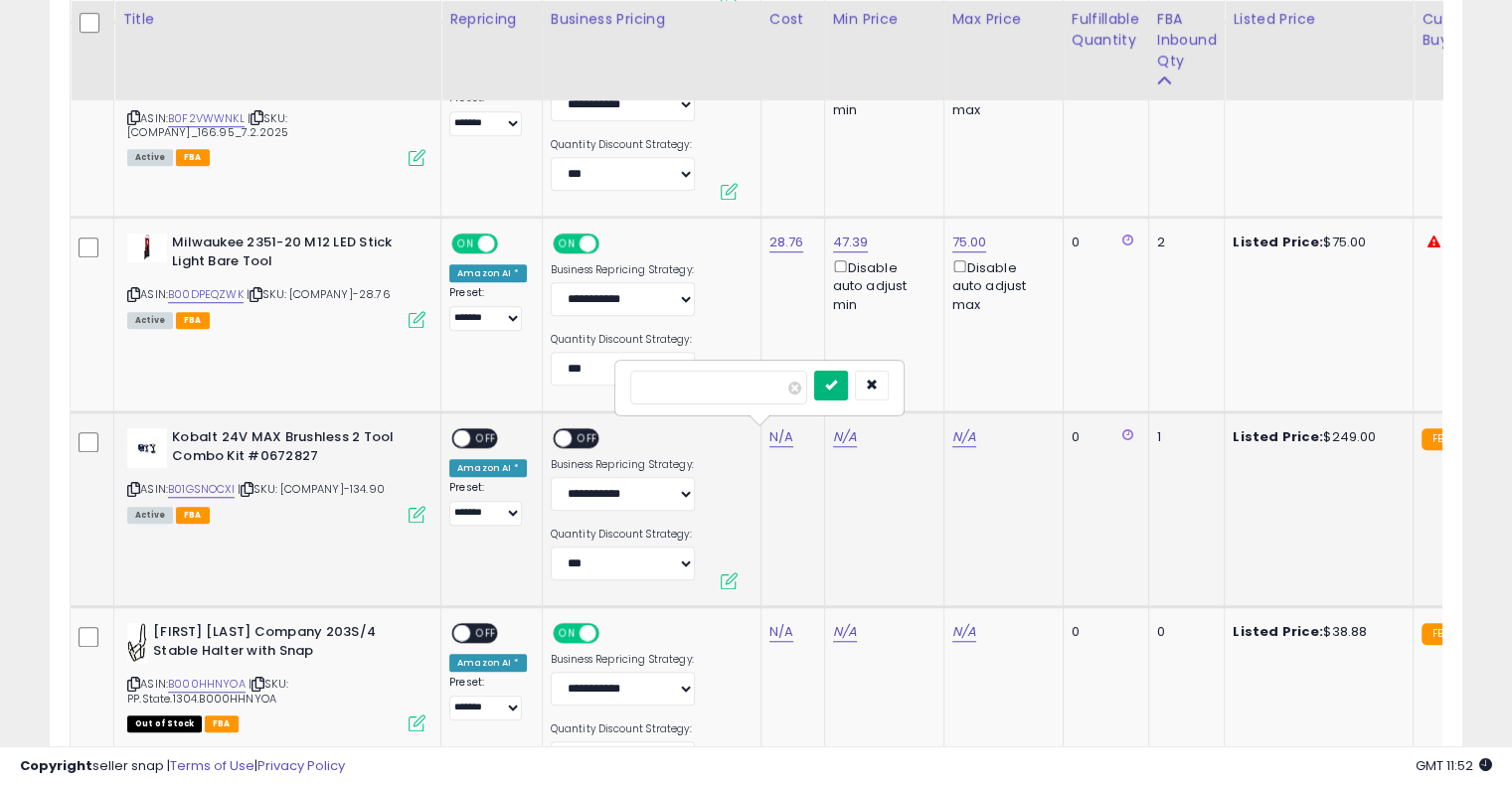 type on "******" 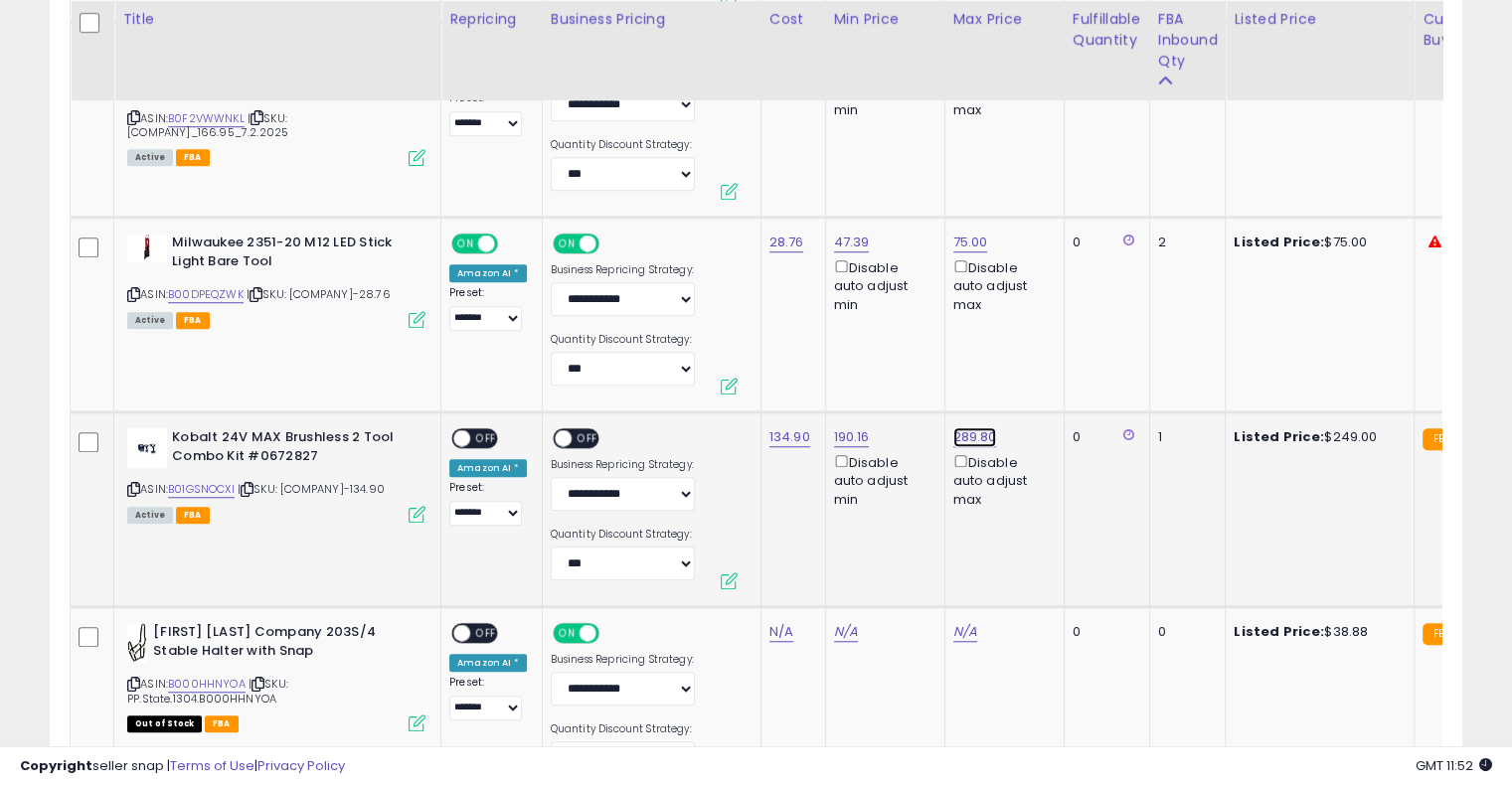 click on "289.80" at bounding box center (971, -342) 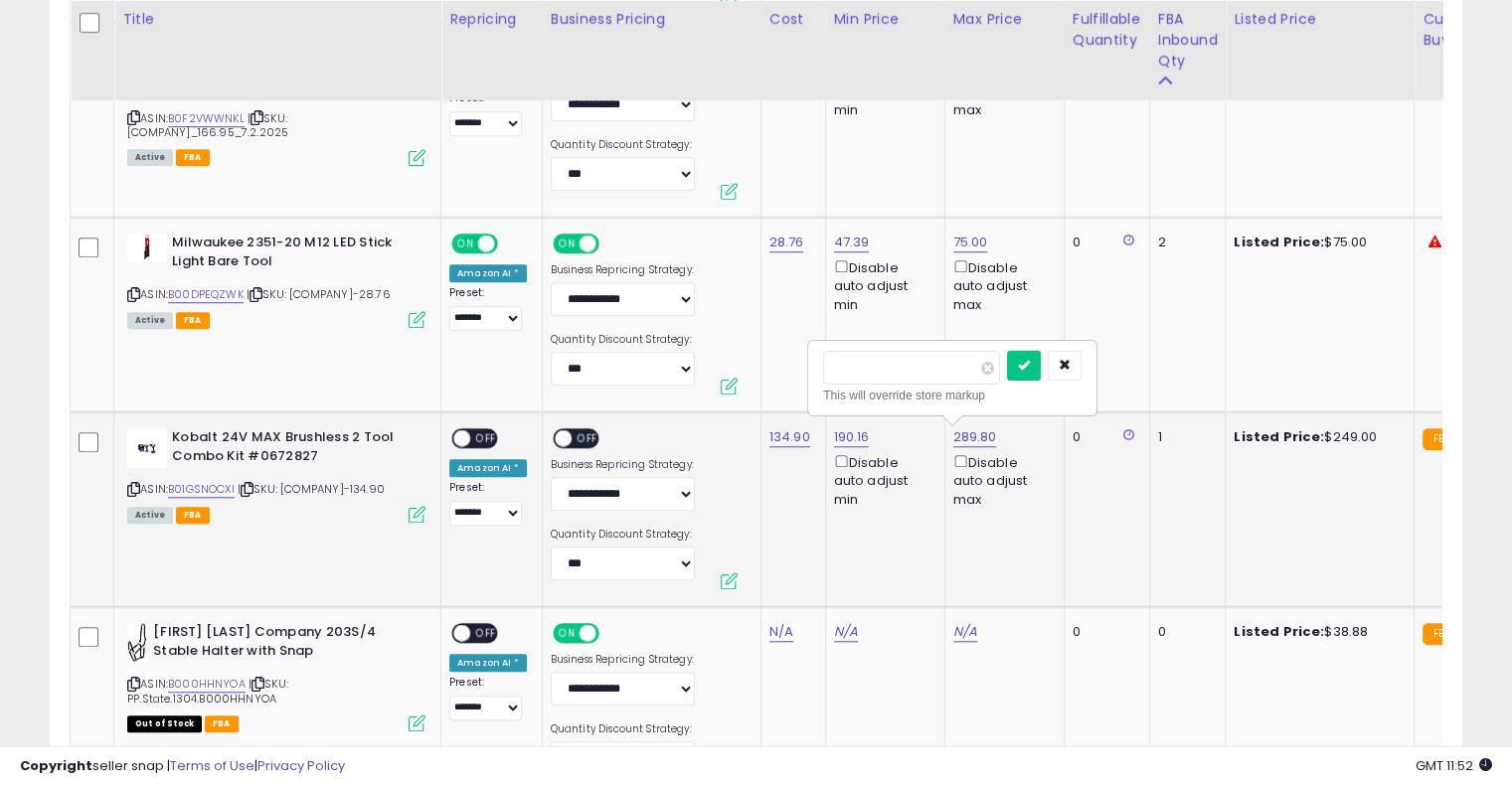 click on "******" at bounding box center (912, 368) 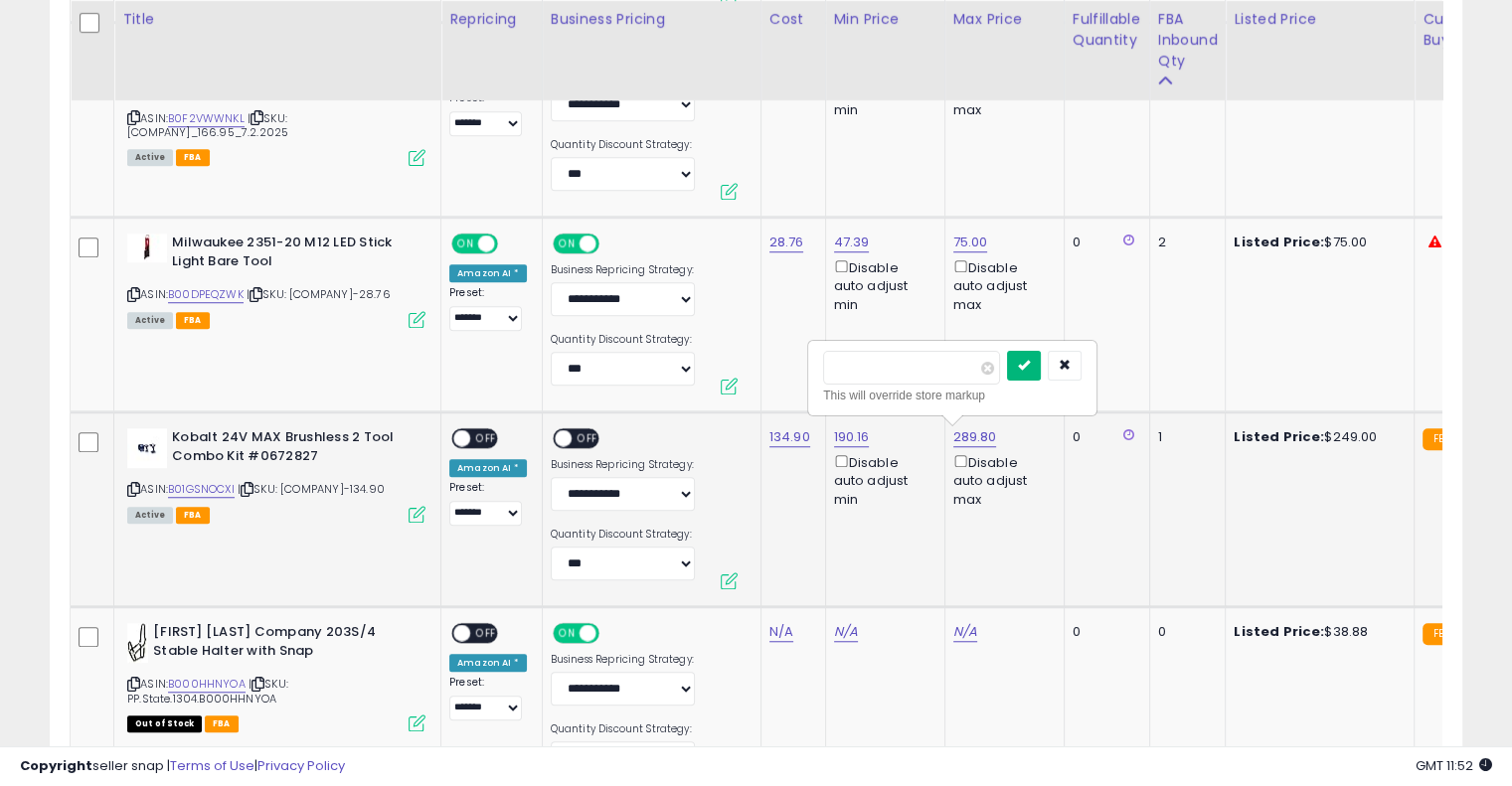 type on "***" 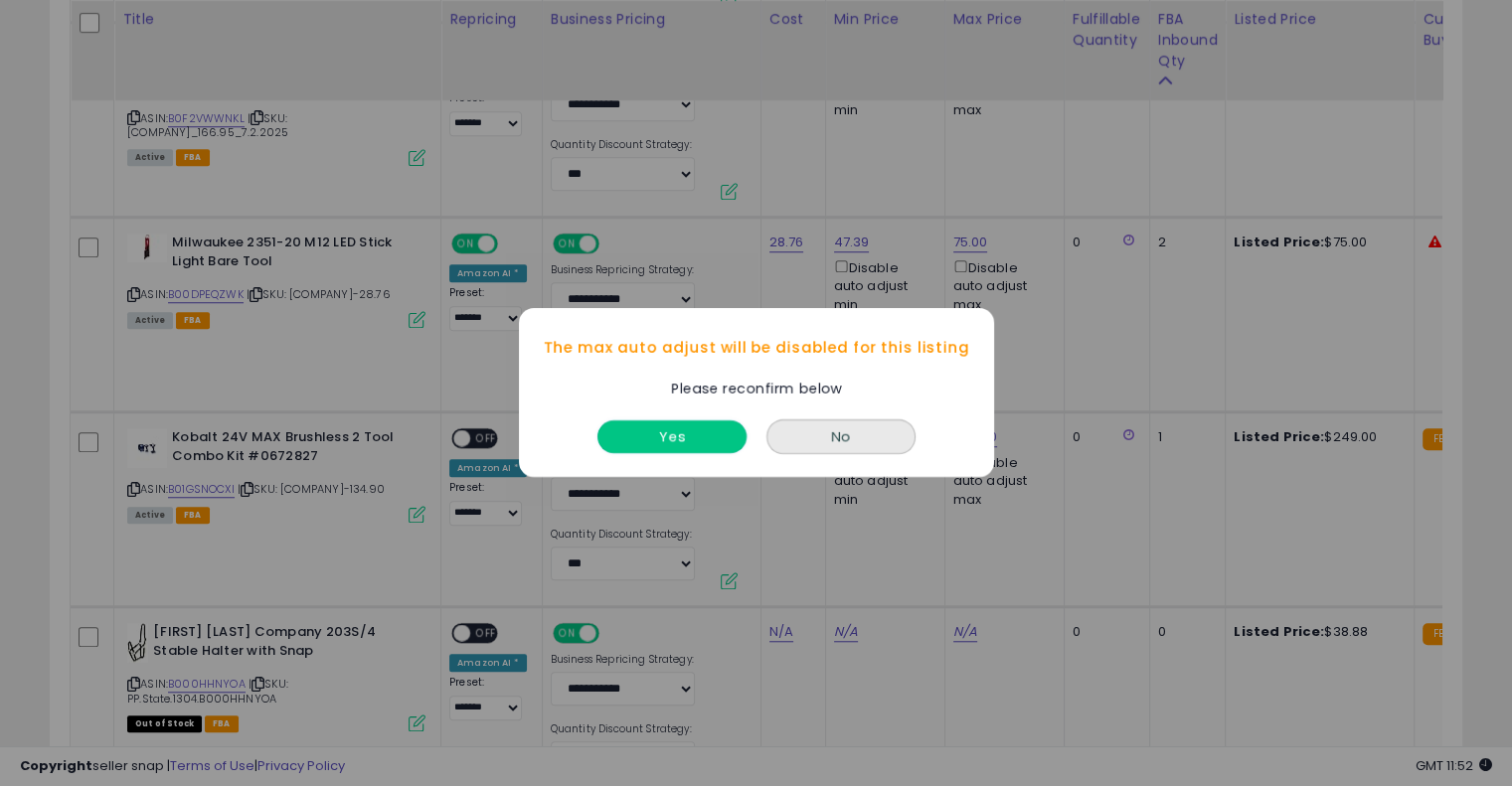 click on "Yes" at bounding box center [672, 437] 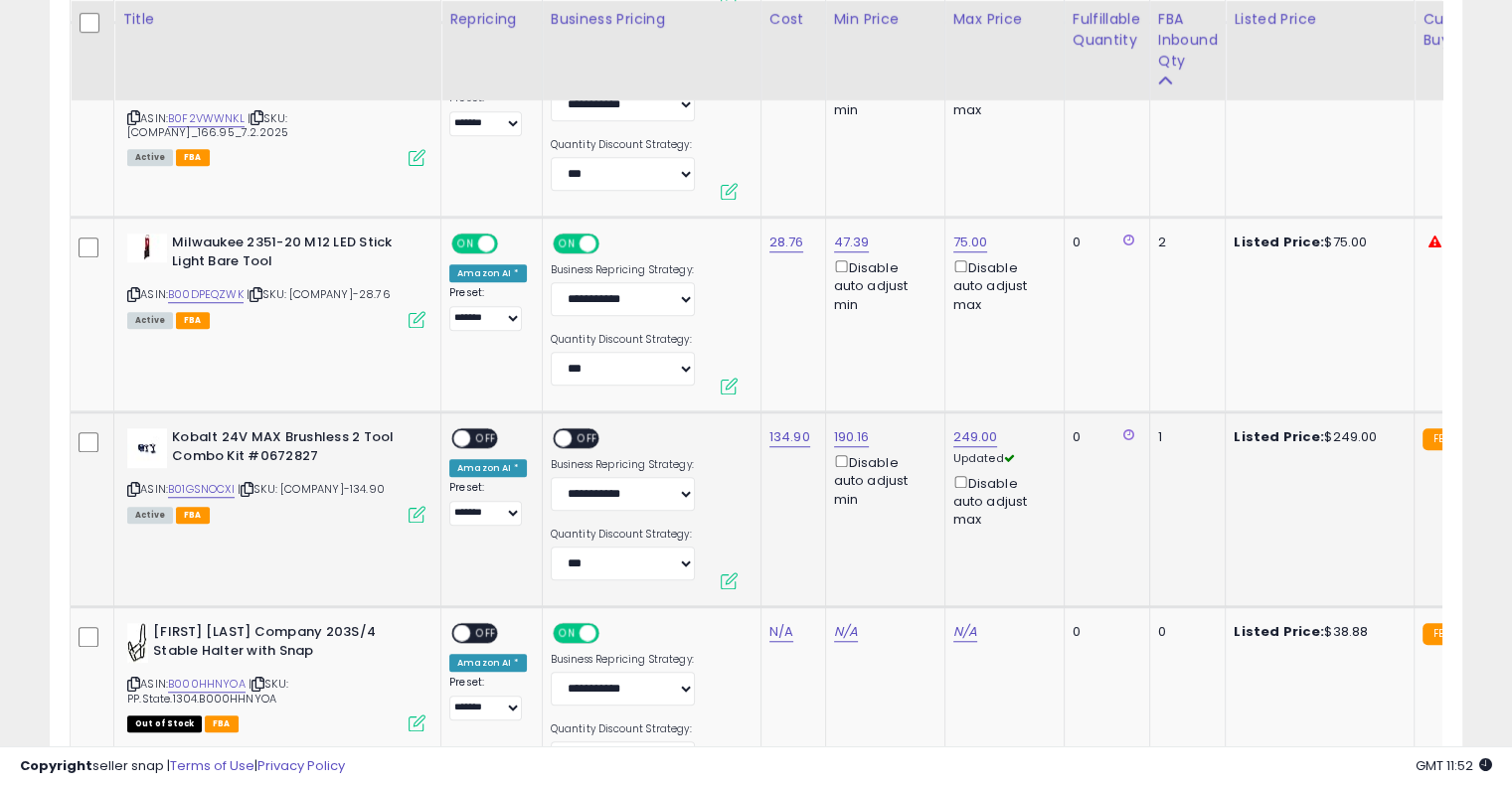 click on "OFF" at bounding box center (486, 438) 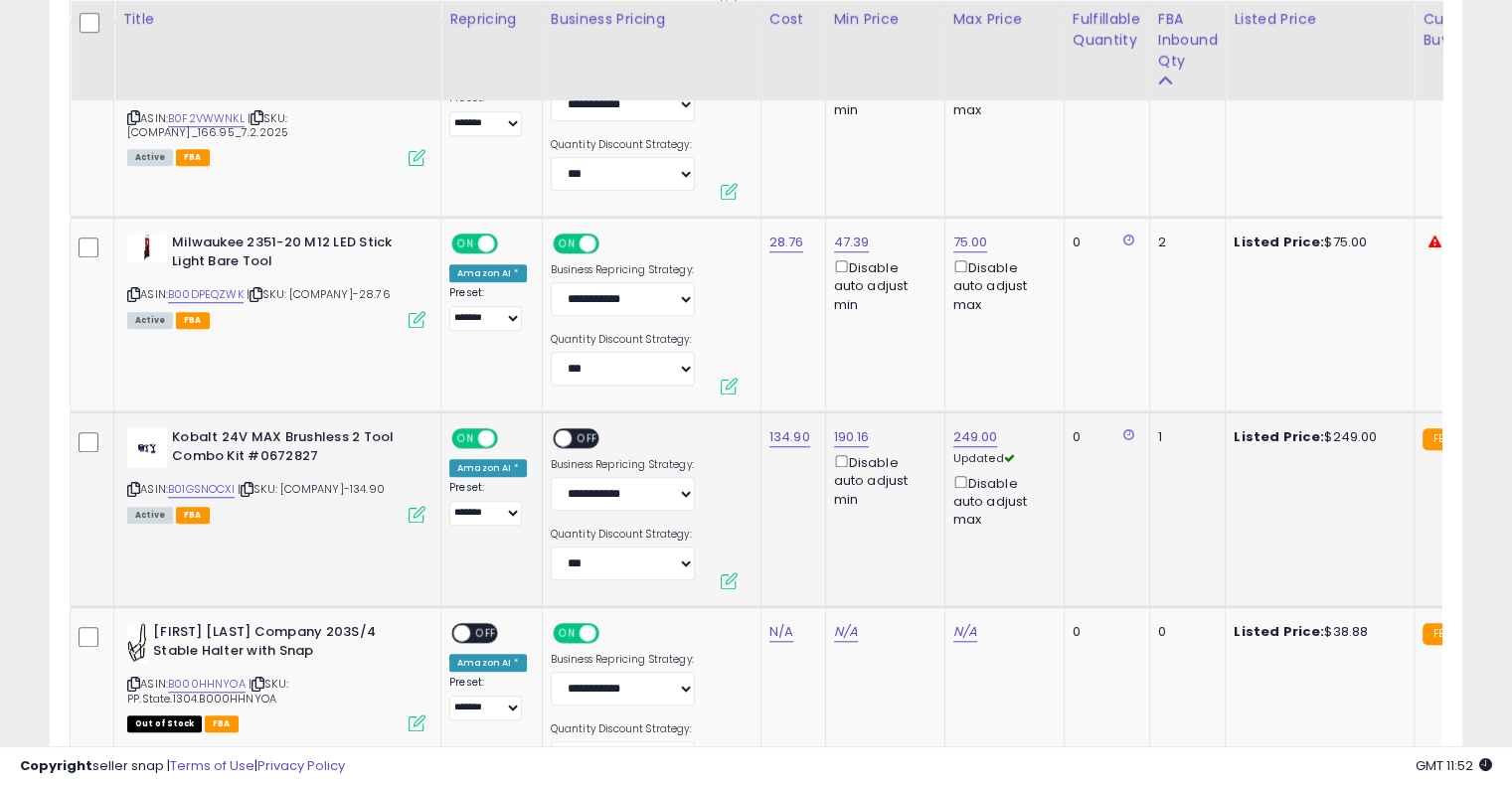 click at bounding box center [563, 438] 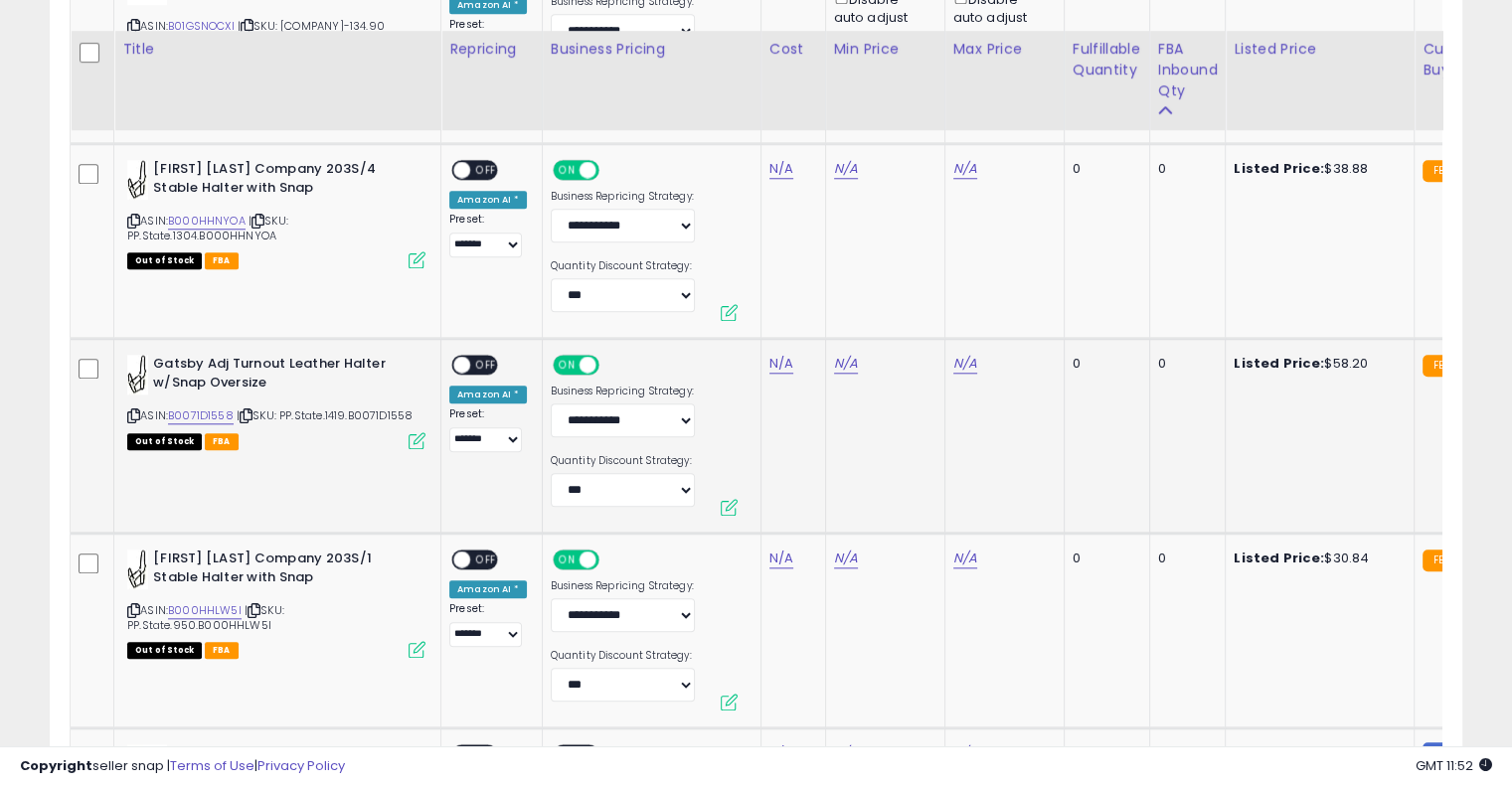 scroll, scrollTop: 1927, scrollLeft: 0, axis: vertical 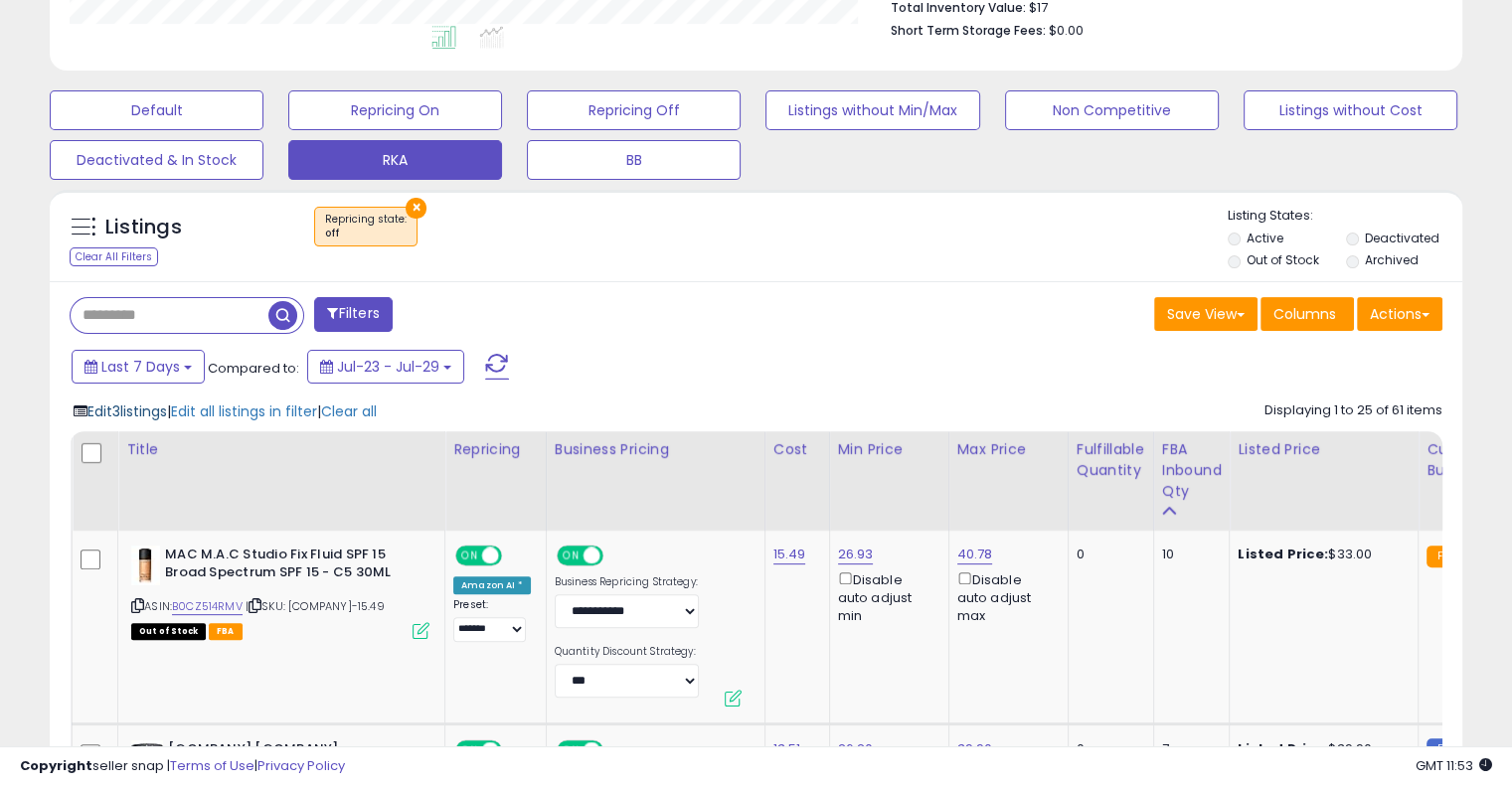 click on "Edit  3  listings" at bounding box center (127, 411) 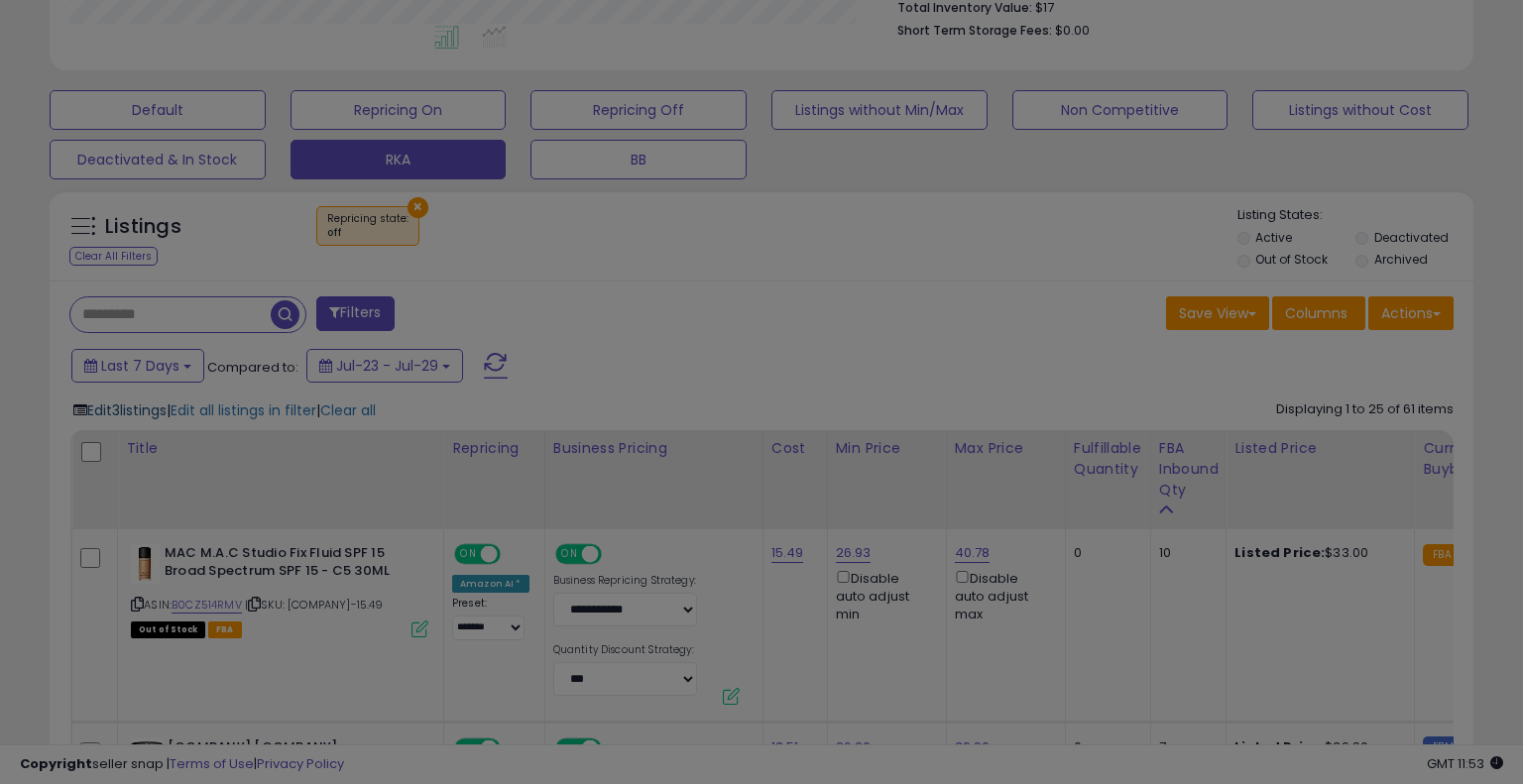scroll, scrollTop: 990743, scrollLeft: 990712, axis: both 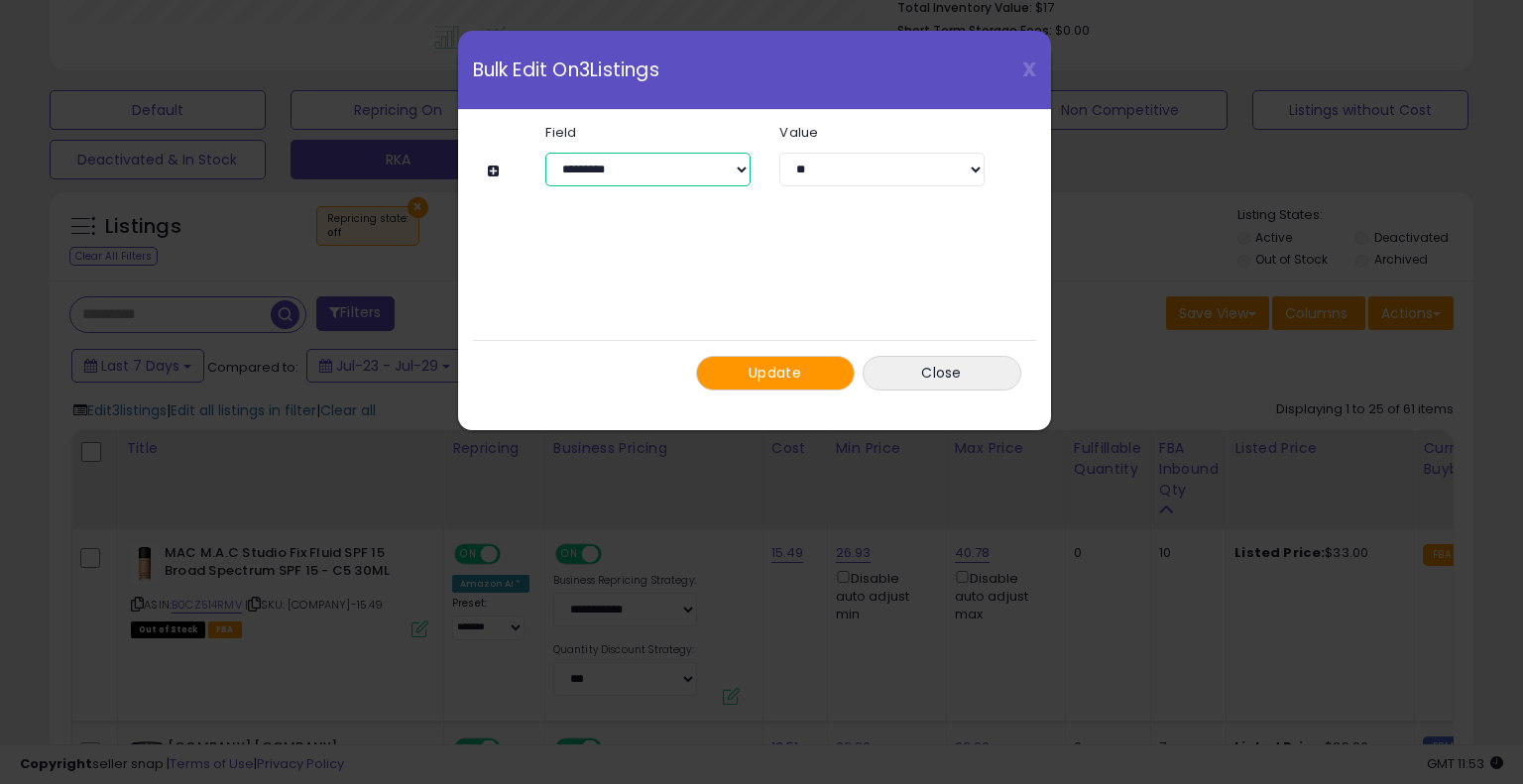 click on "**********" at bounding box center (647, 169) 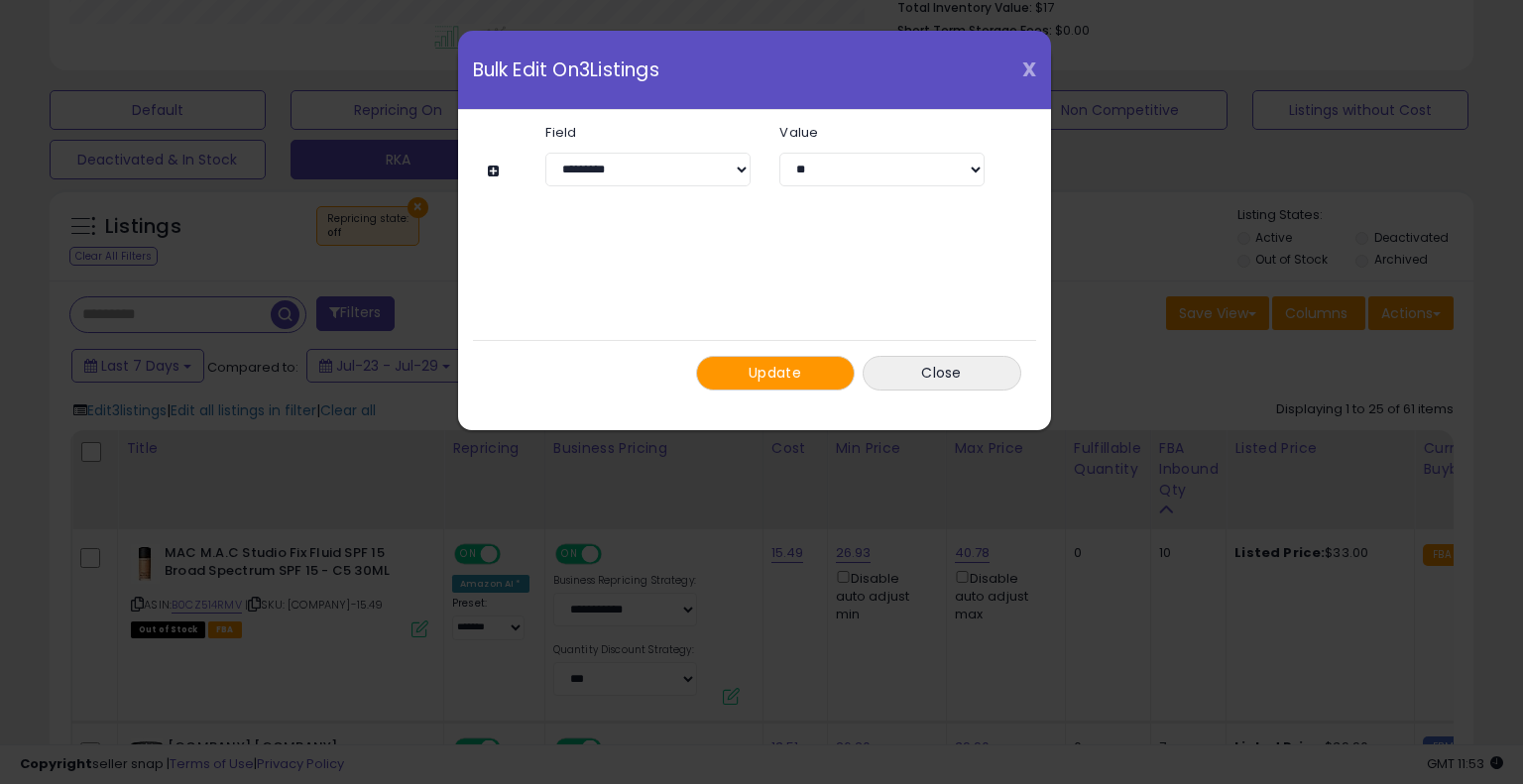click on "X" at bounding box center (1029, 69) 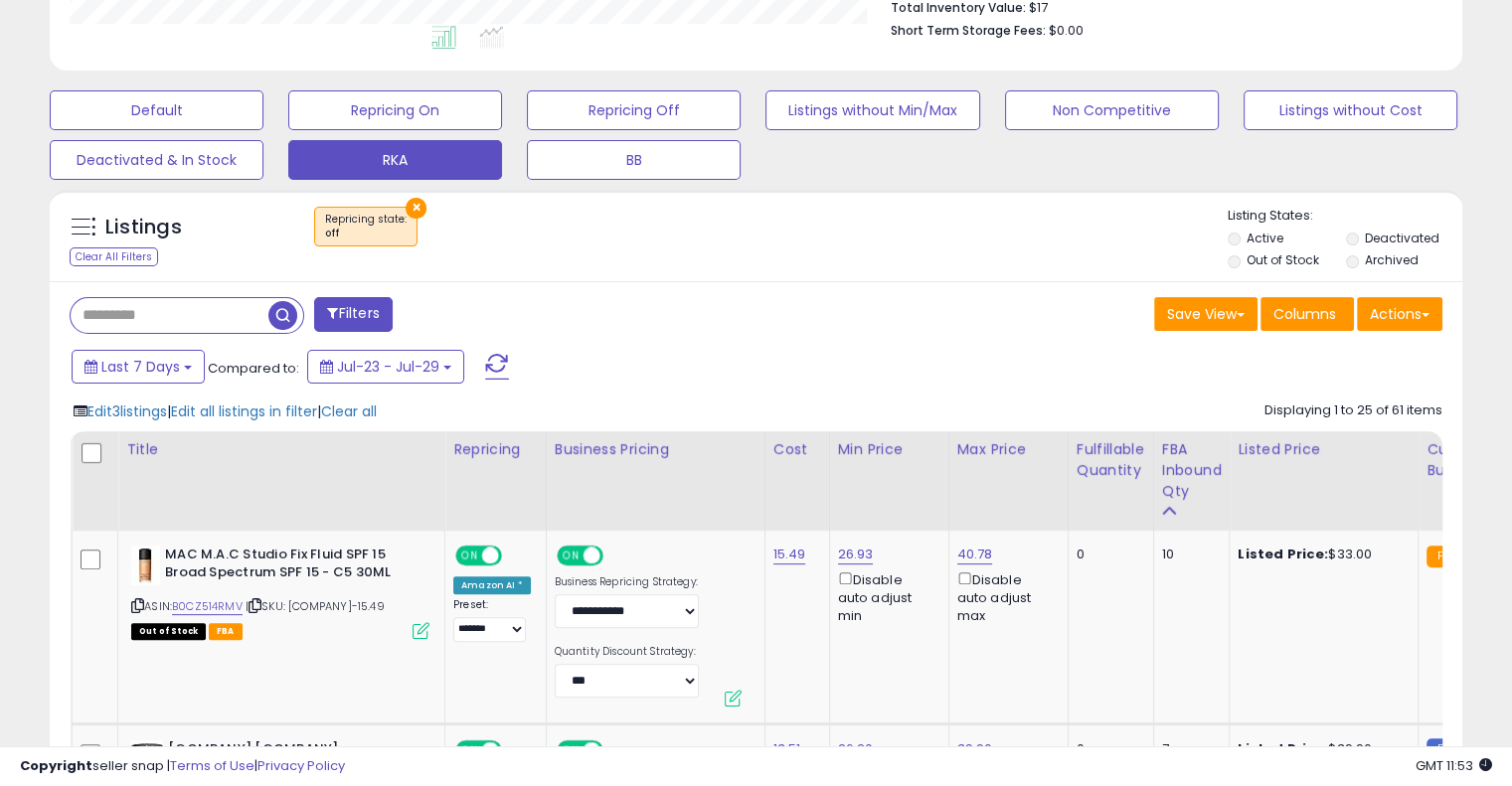 scroll, scrollTop: 406, scrollLeft: 817, axis: both 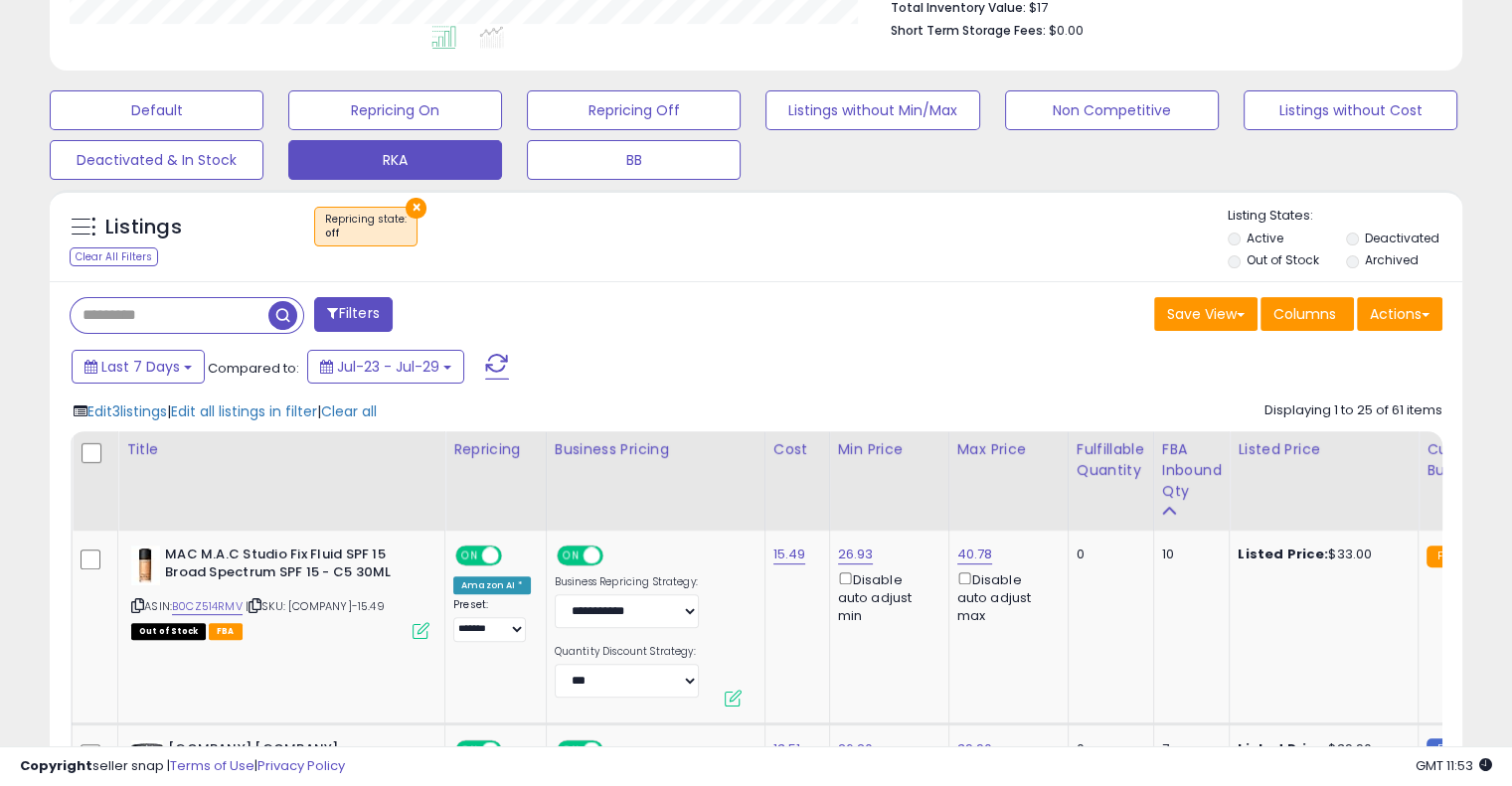 click on "×" at bounding box center [416, 208] 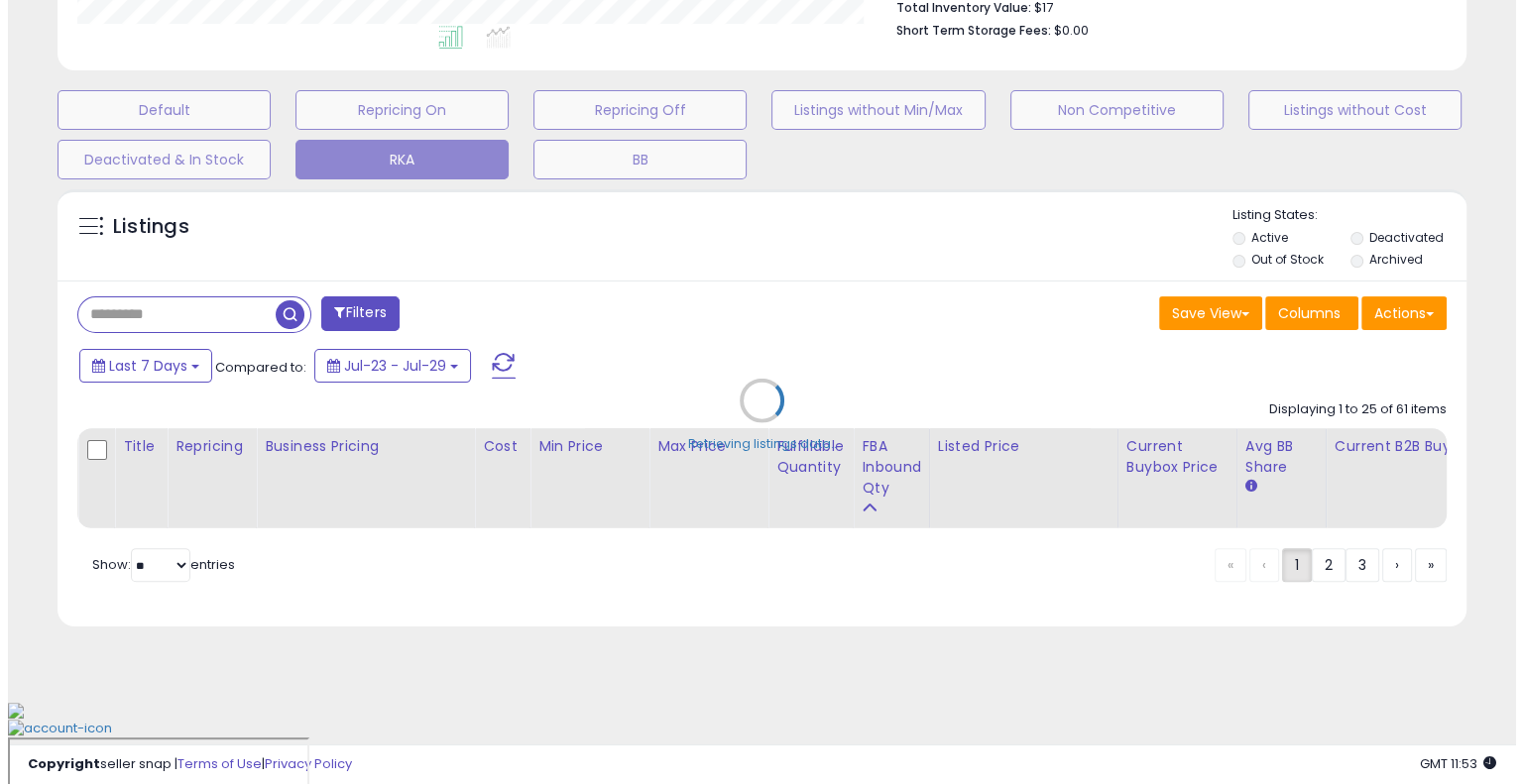 scroll, scrollTop: 464, scrollLeft: 0, axis: vertical 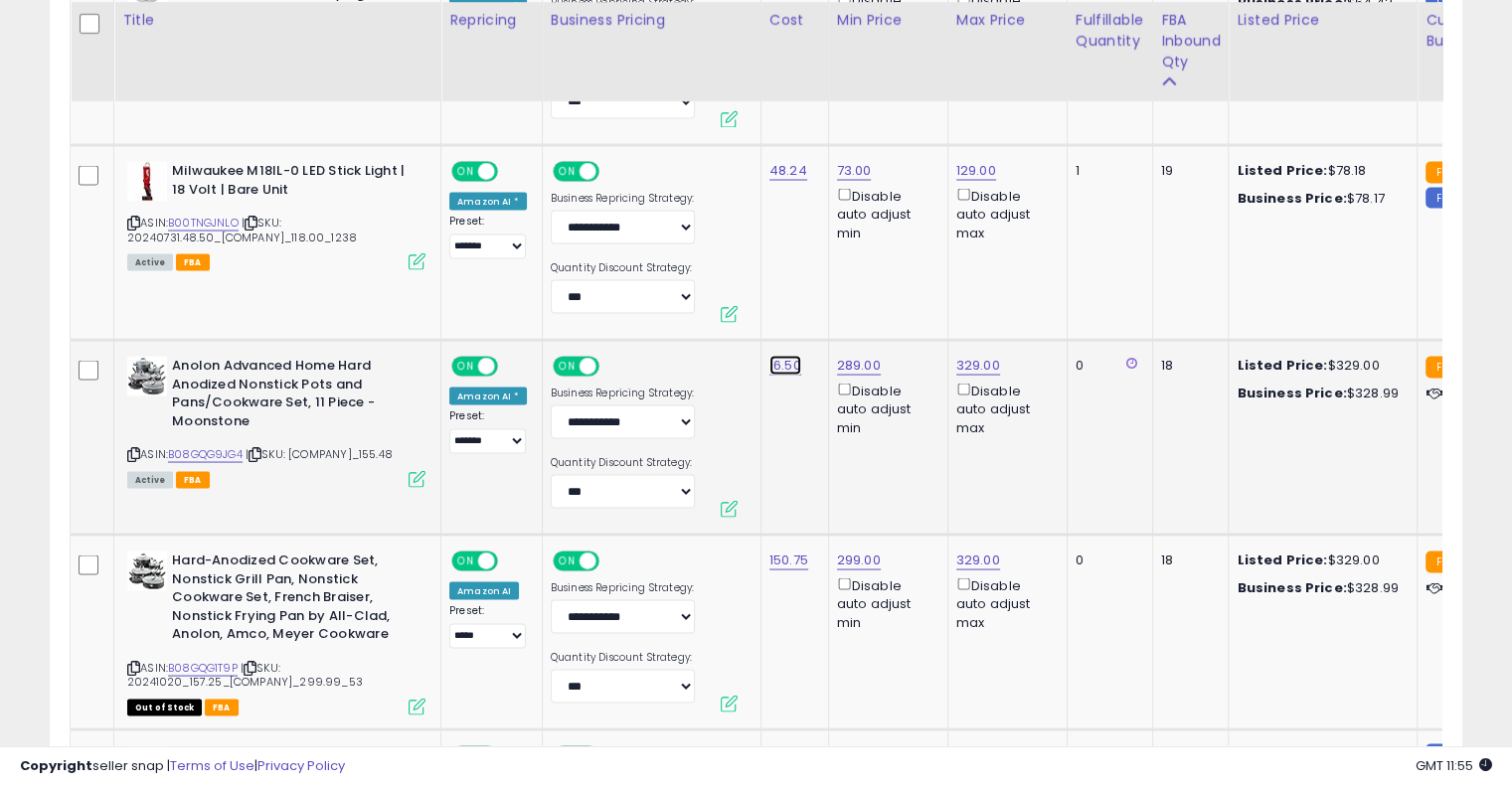 click on "16.50" at bounding box center (784, -2557) 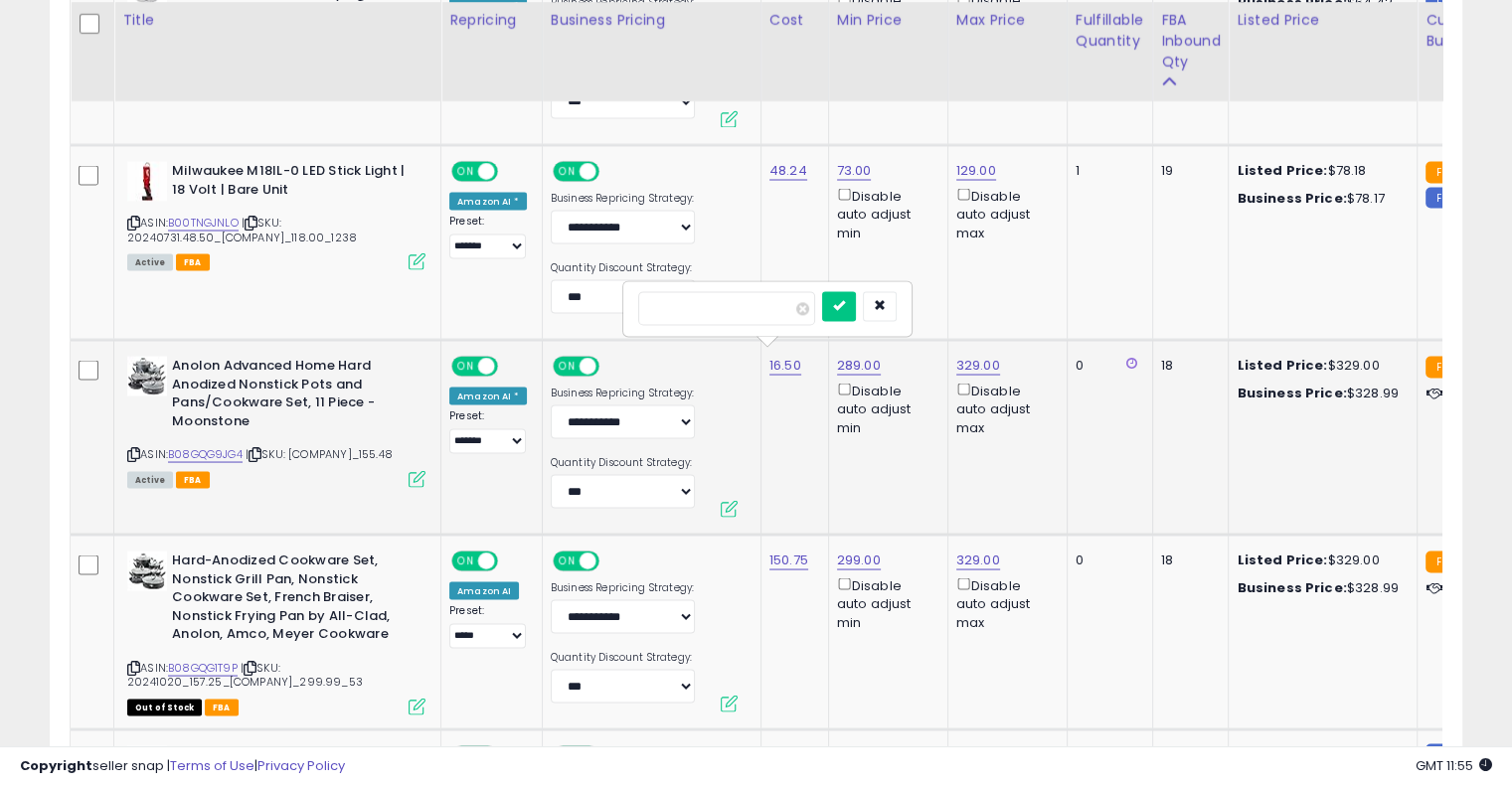 drag, startPoint x: 712, startPoint y: 318, endPoint x: 630, endPoint y: 317, distance: 82.006097 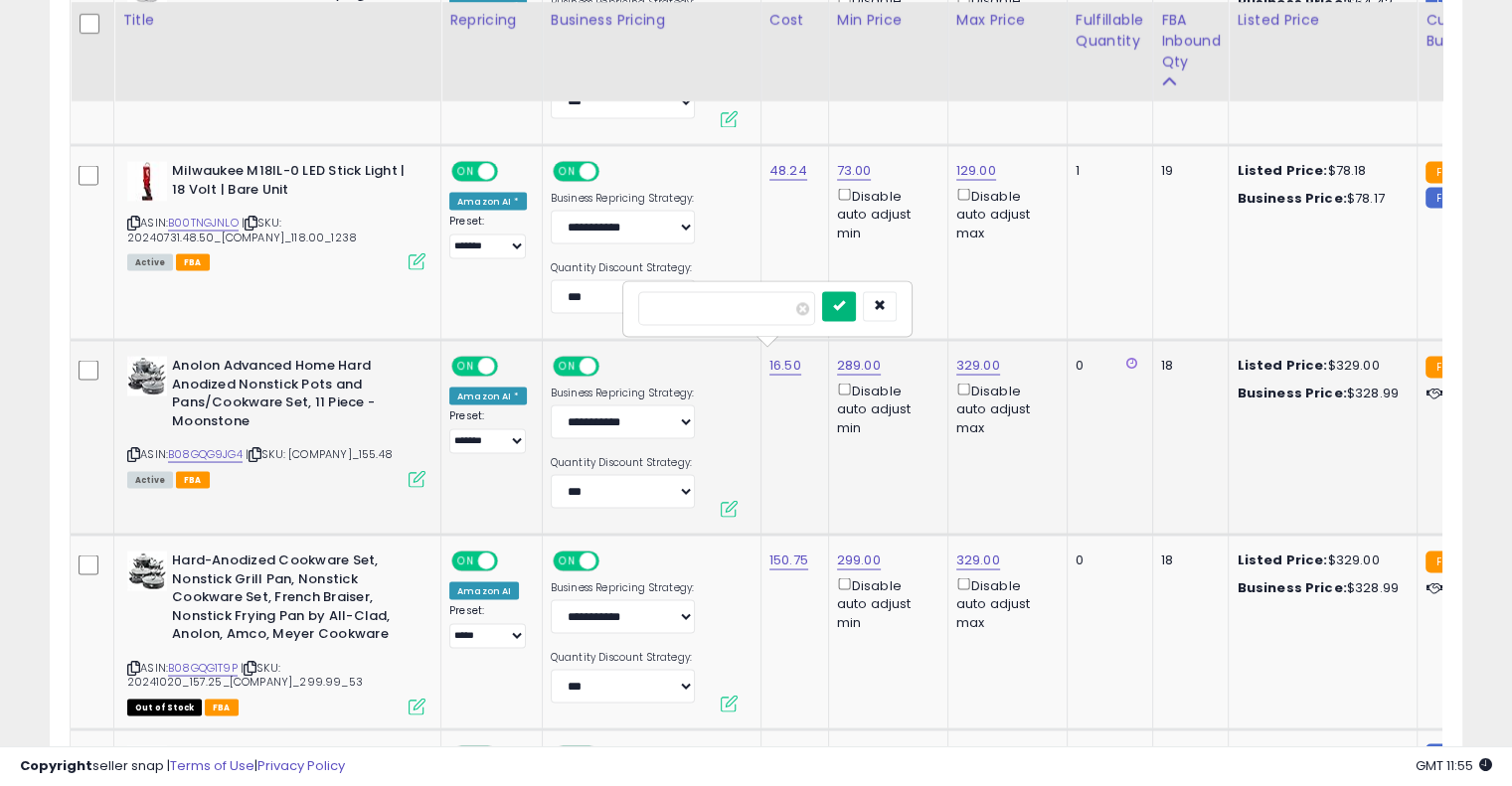 type on "******" 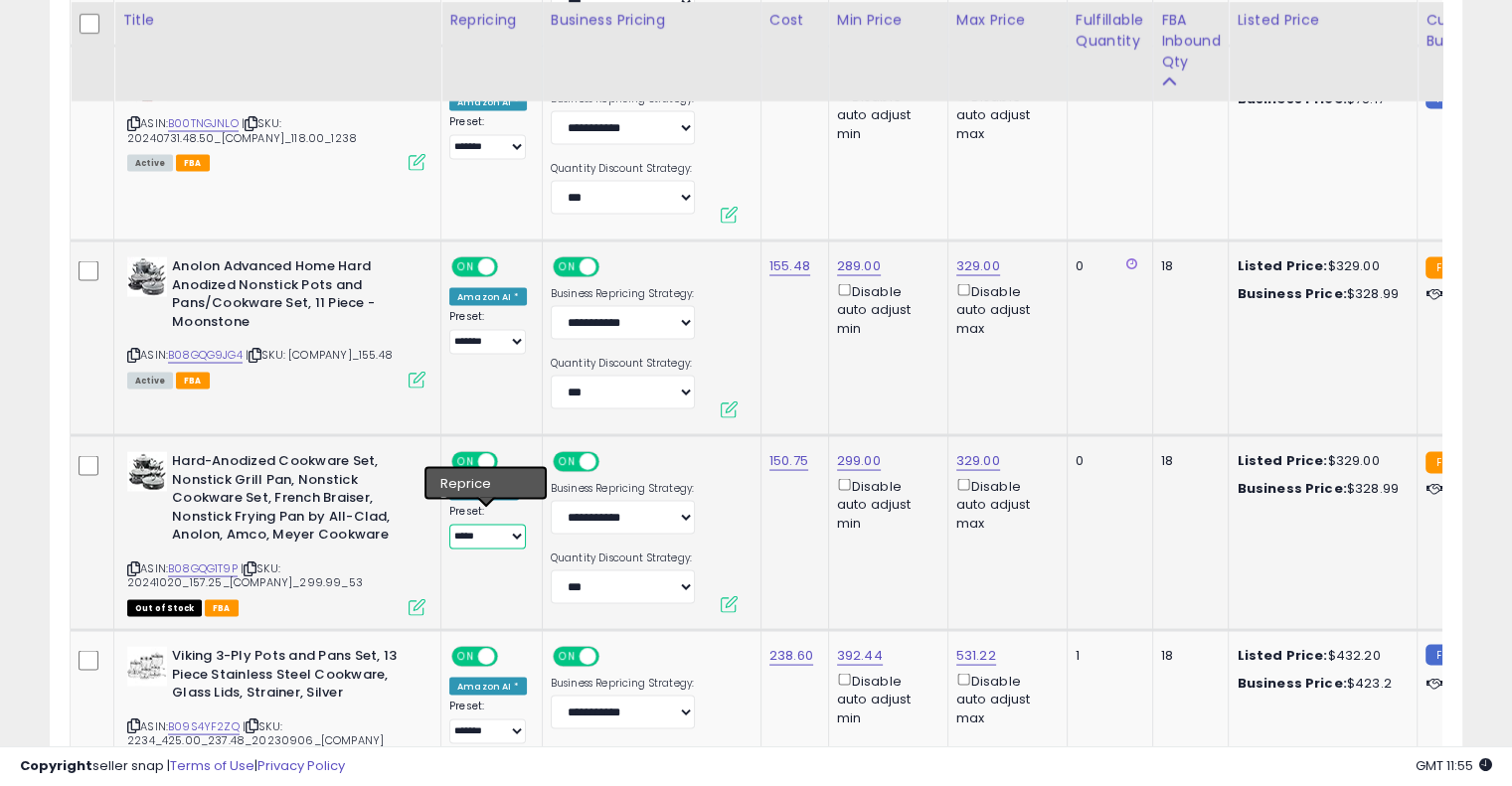 click on "**********" at bounding box center [487, 536] 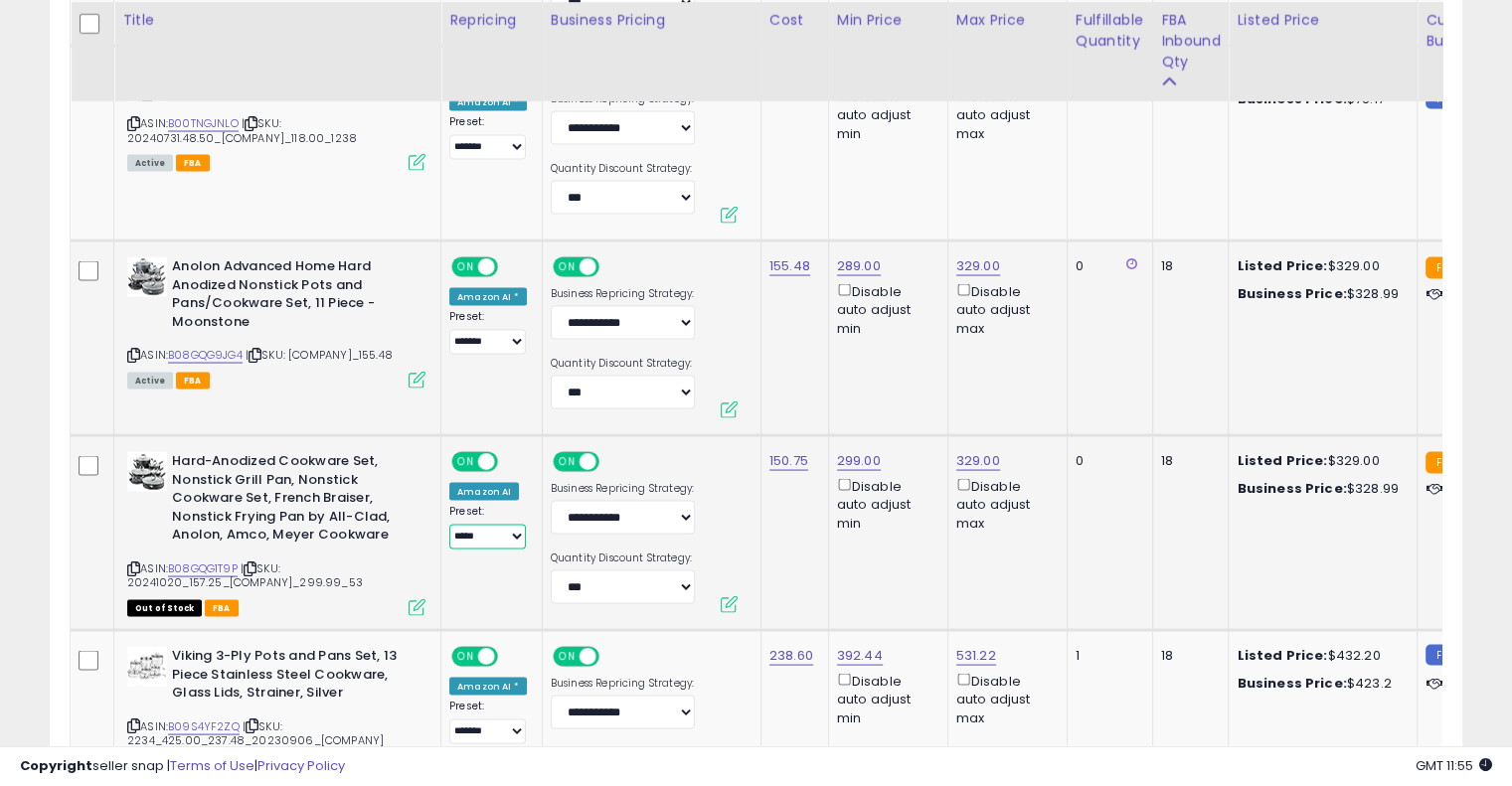 select on "*******" 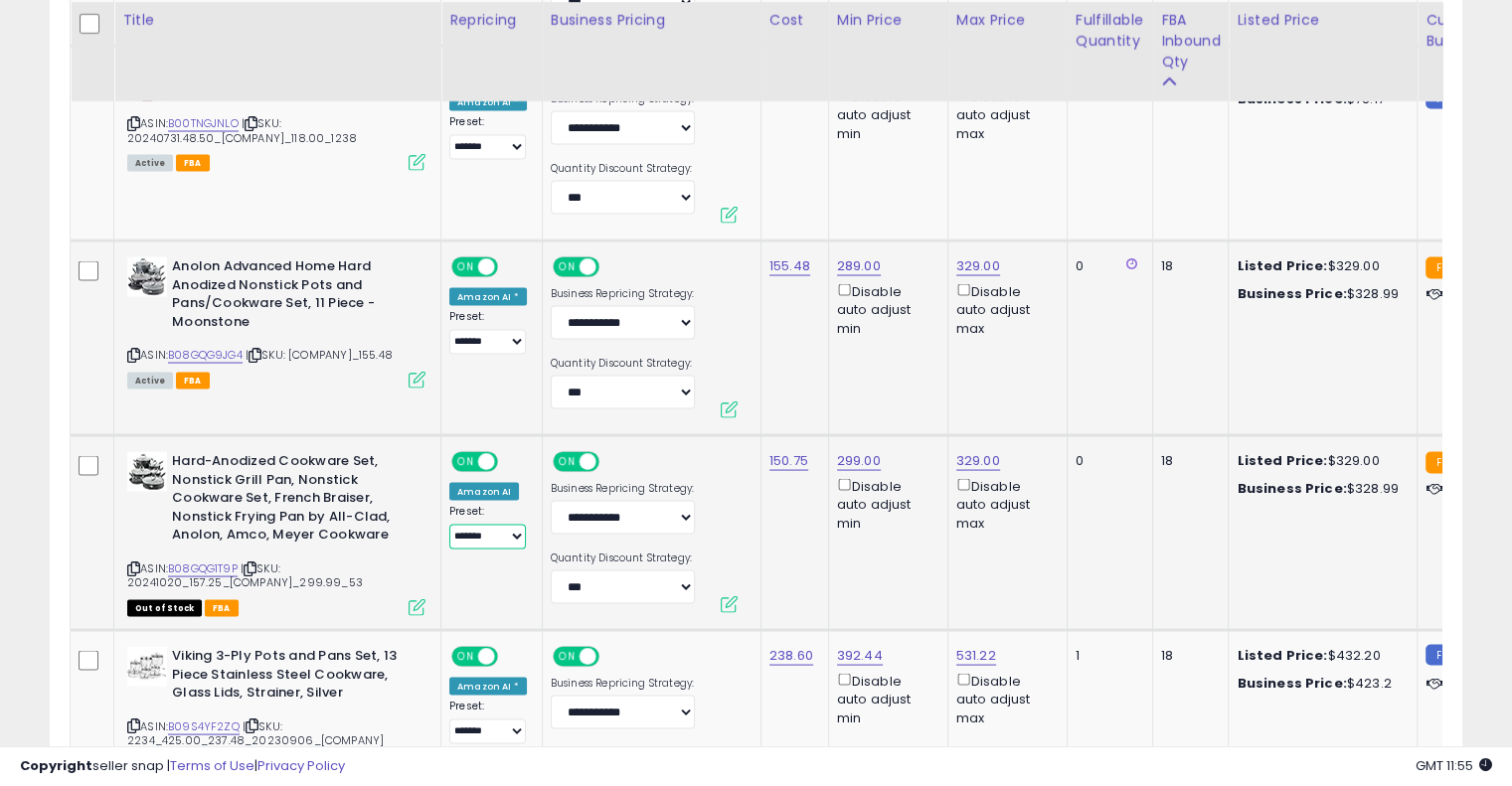 click on "**********" at bounding box center [487, 536] 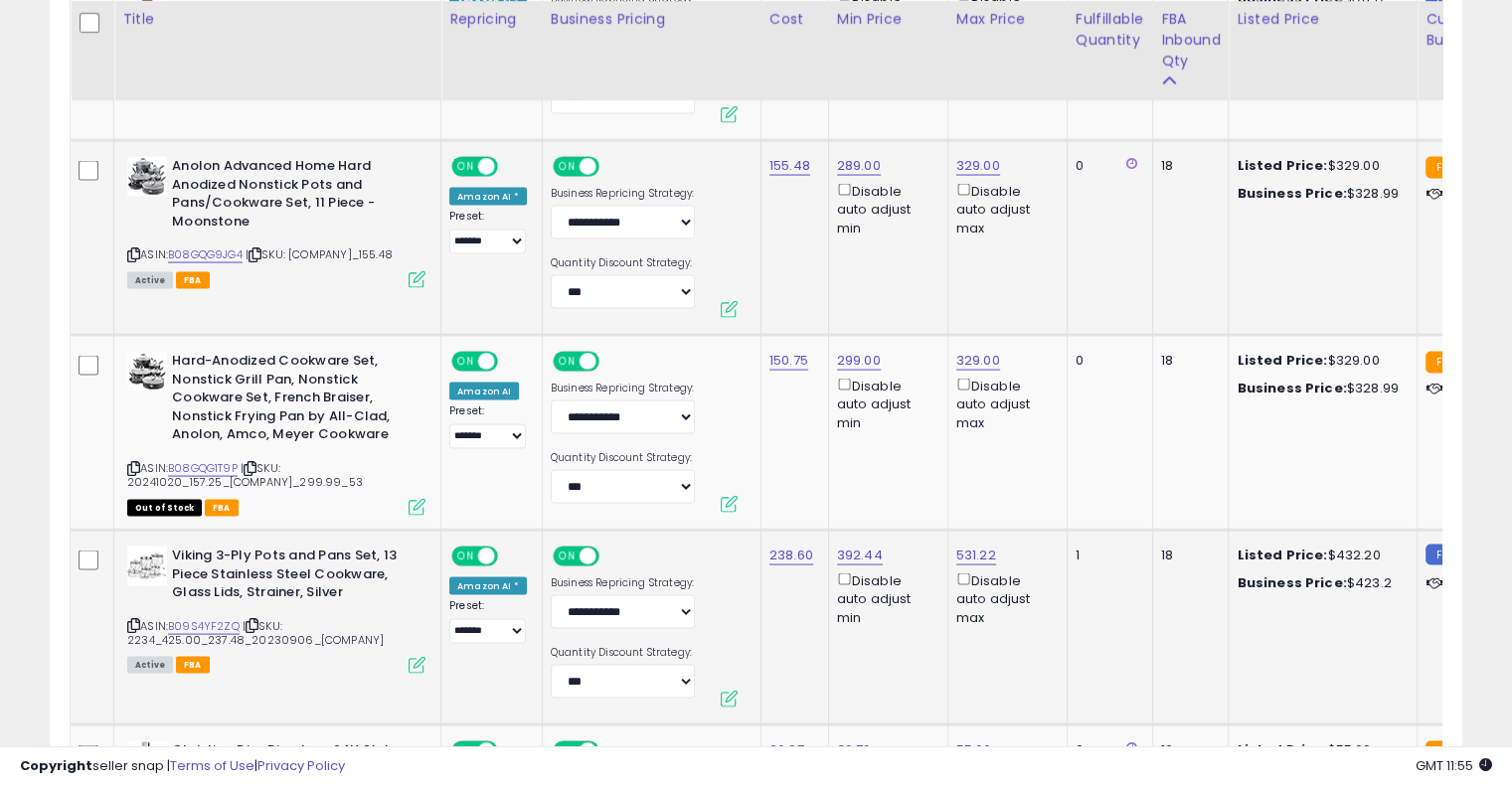 click at bounding box center [417, 665] 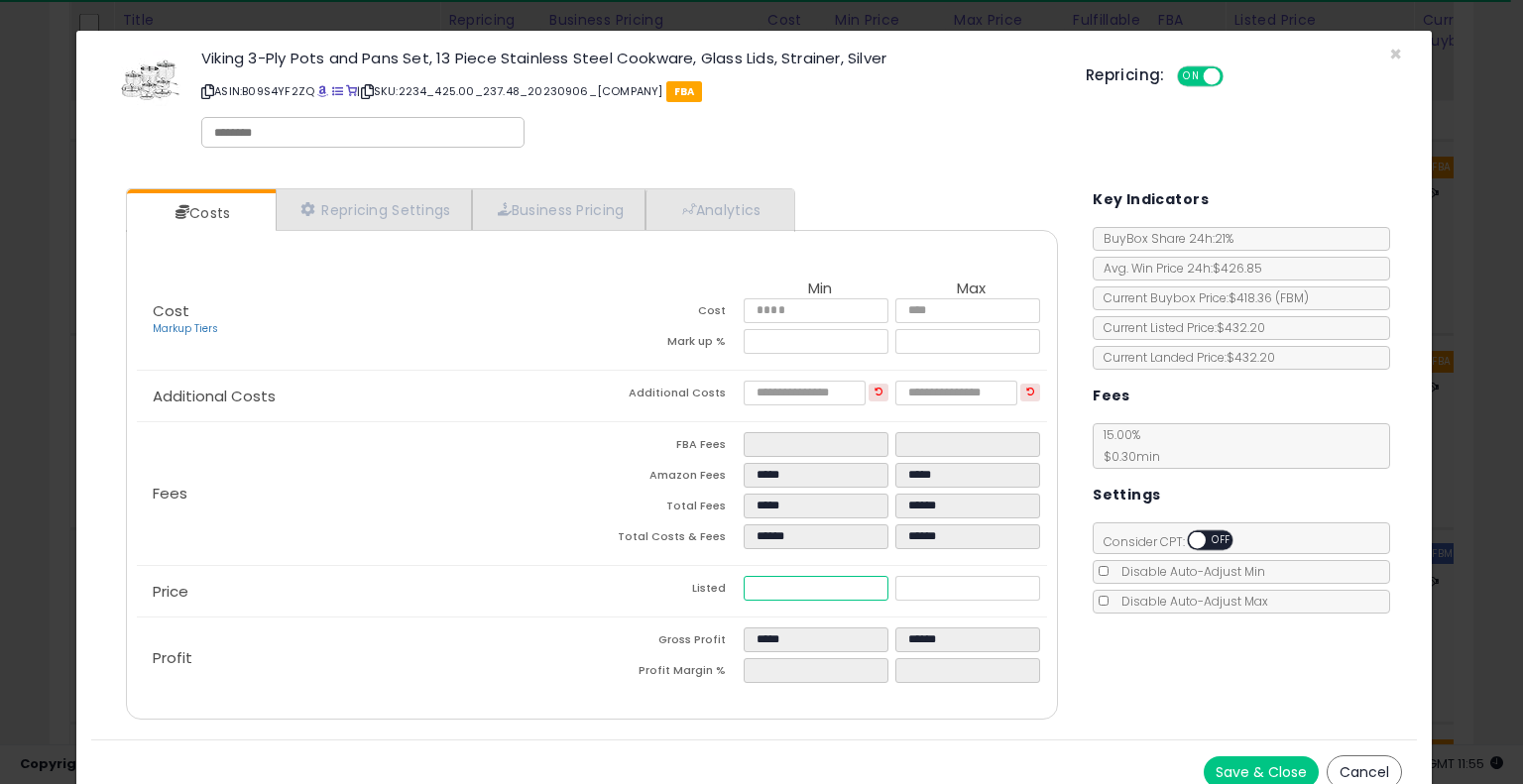drag, startPoint x: 799, startPoint y: 591, endPoint x: 695, endPoint y: 599, distance: 104.30724 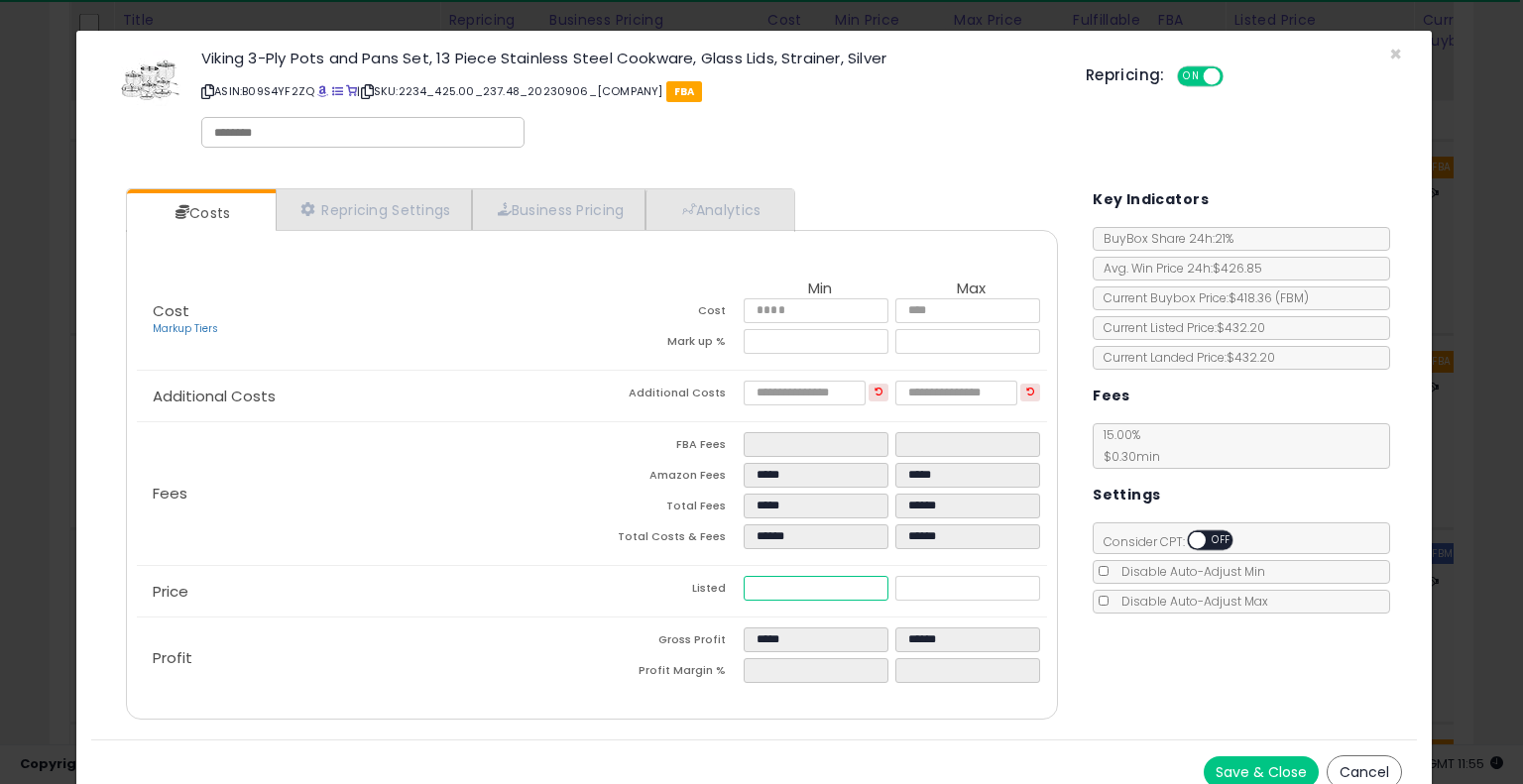 type on "****" 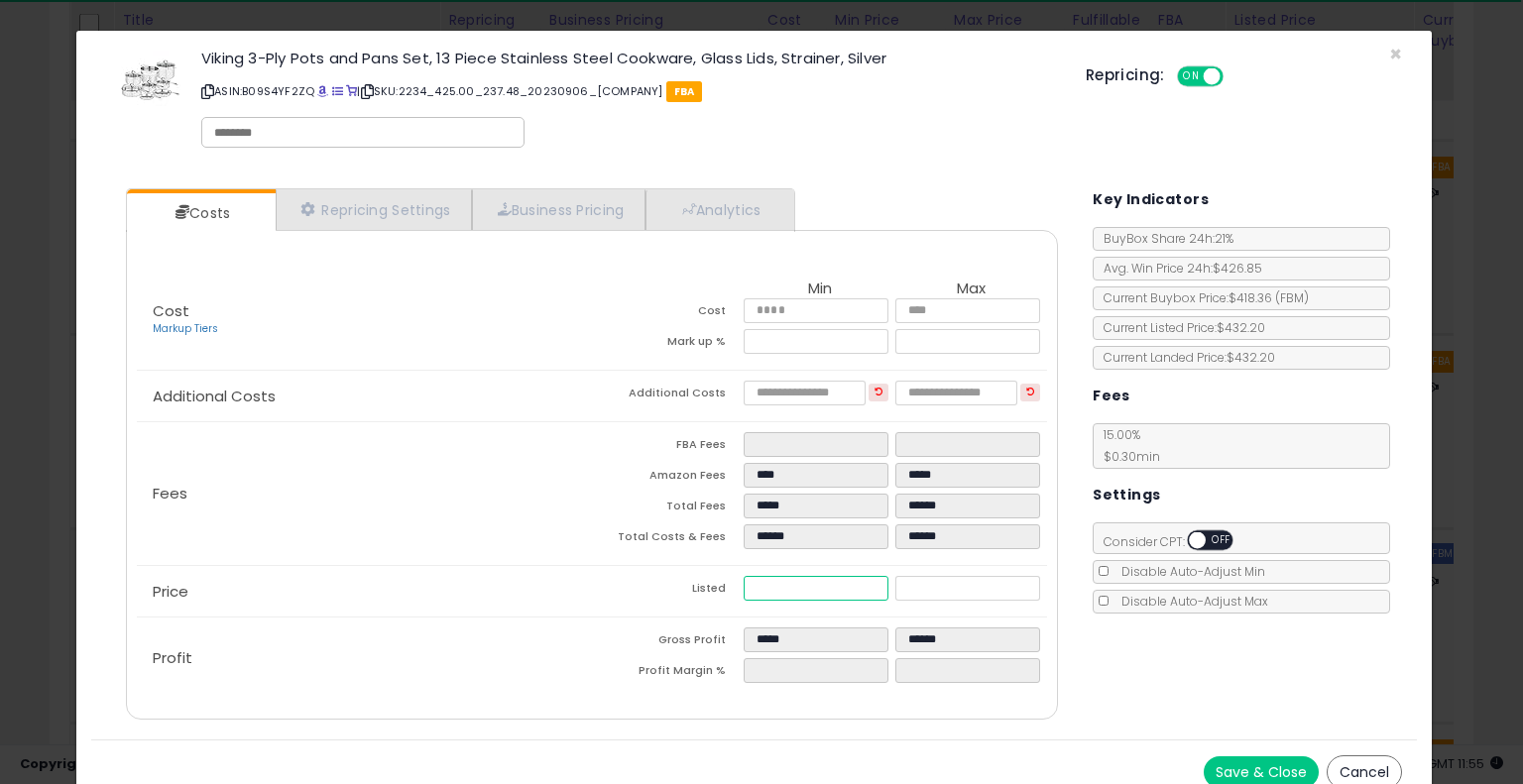 type on "****" 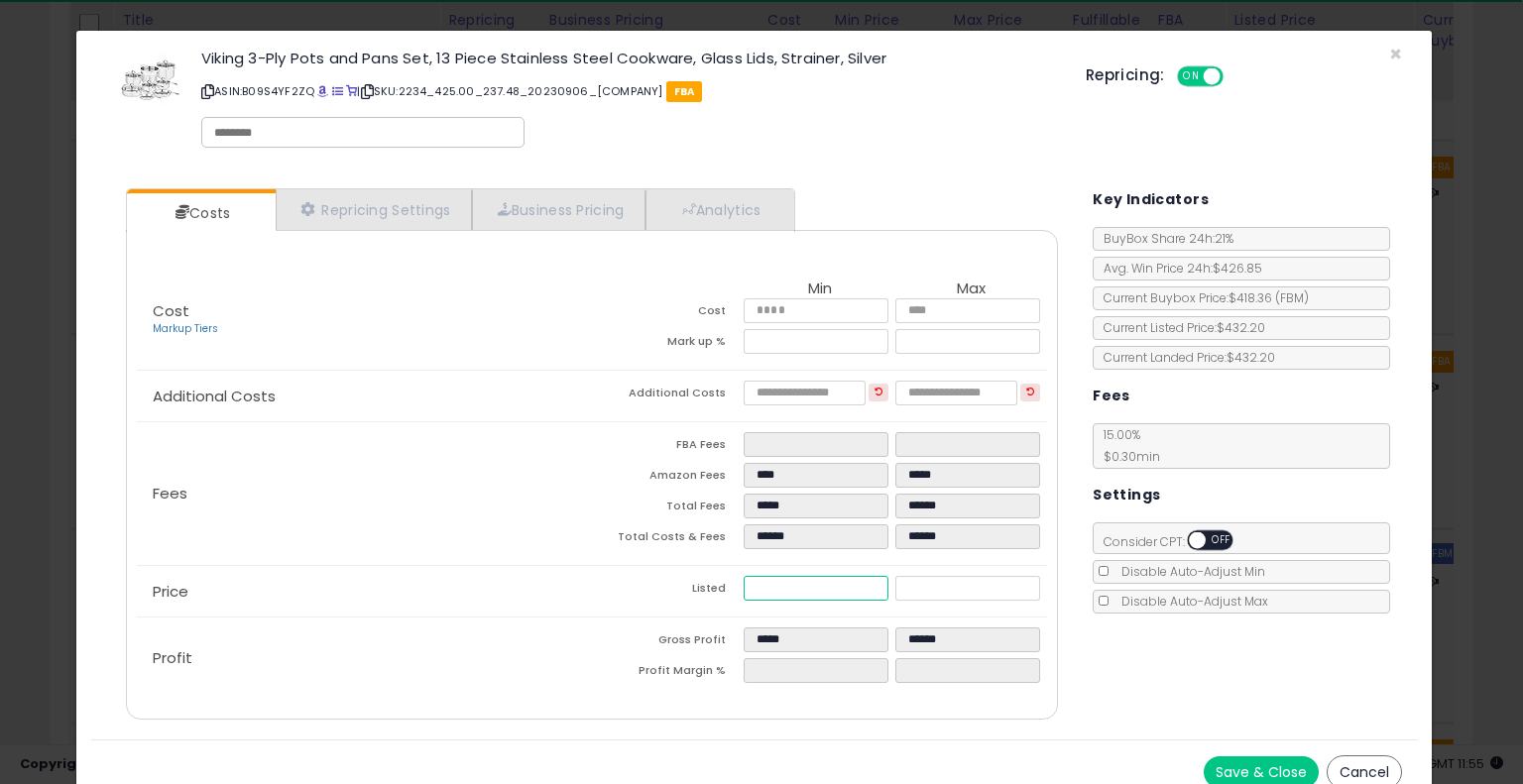 type on "*****" 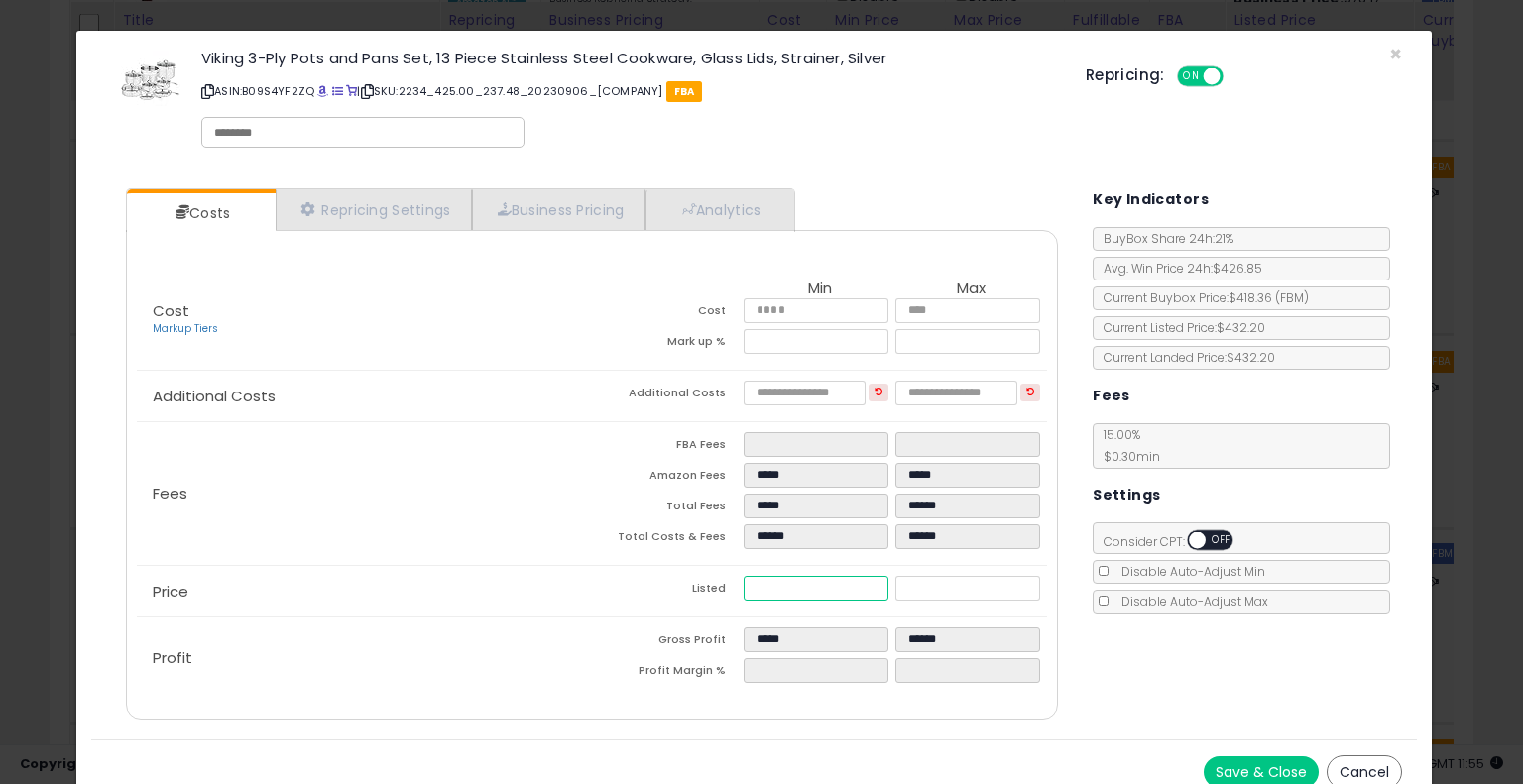 type on "***" 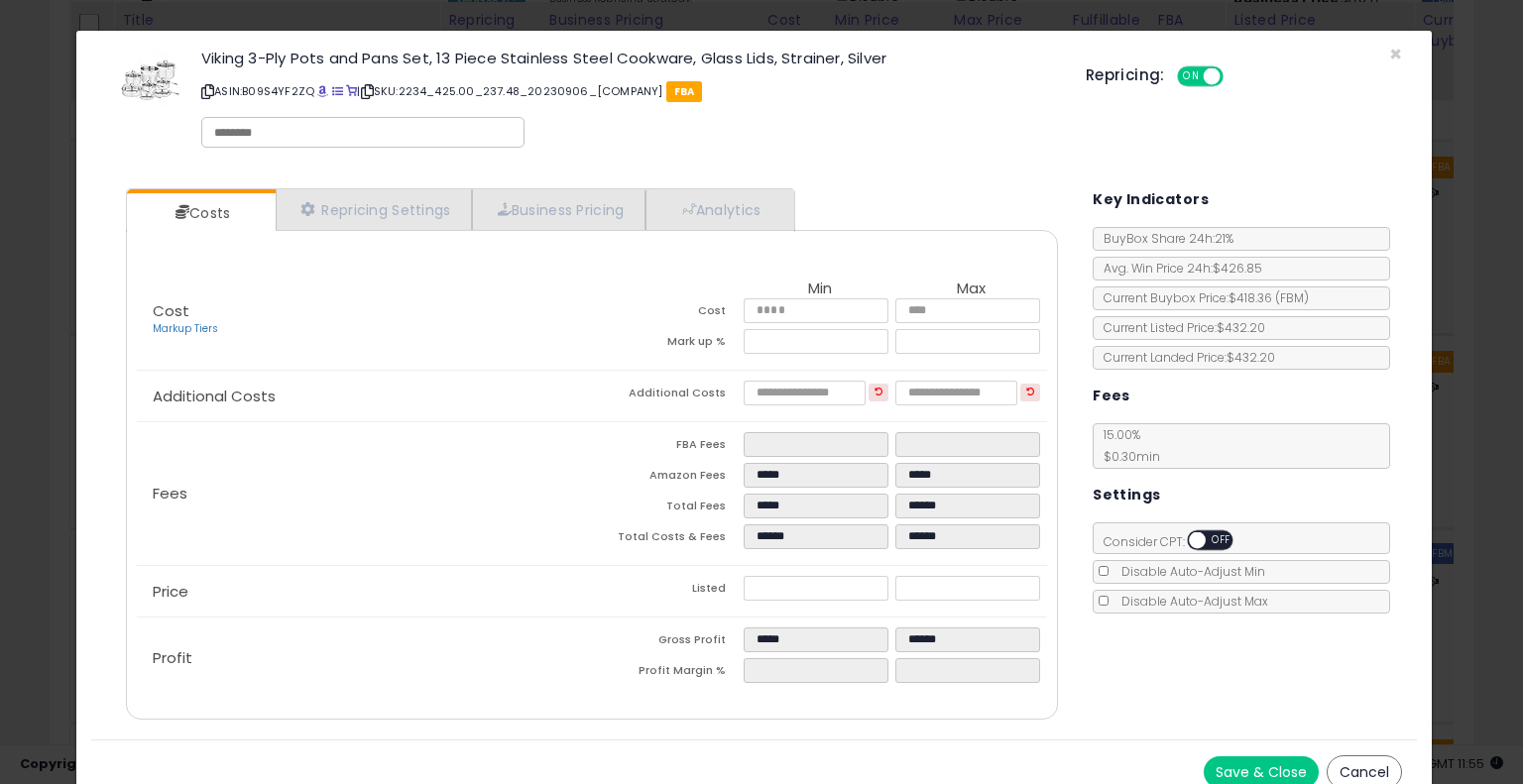 type on "*****" 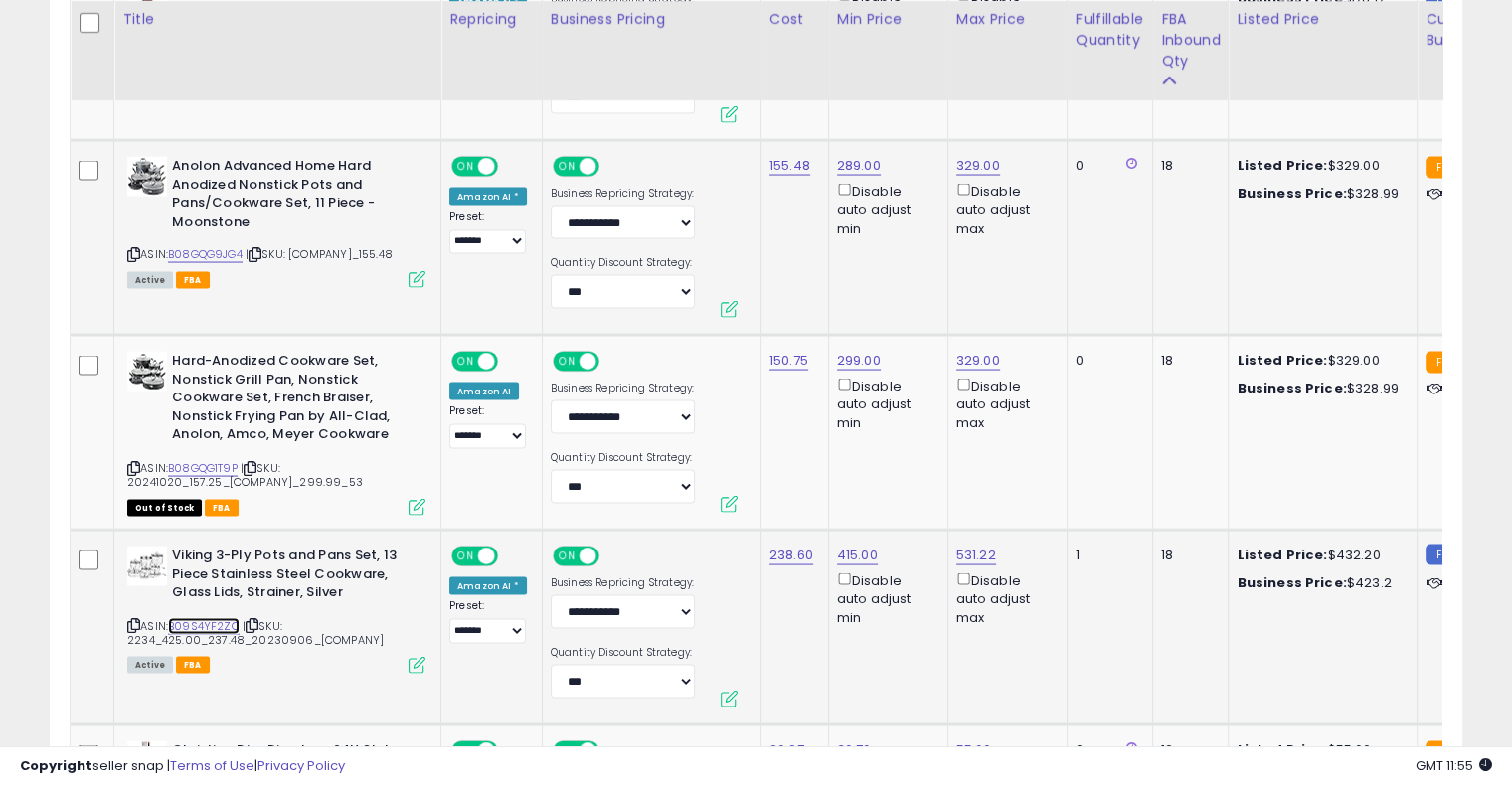 click on "B09S4YF2ZQ" at bounding box center (204, 626) 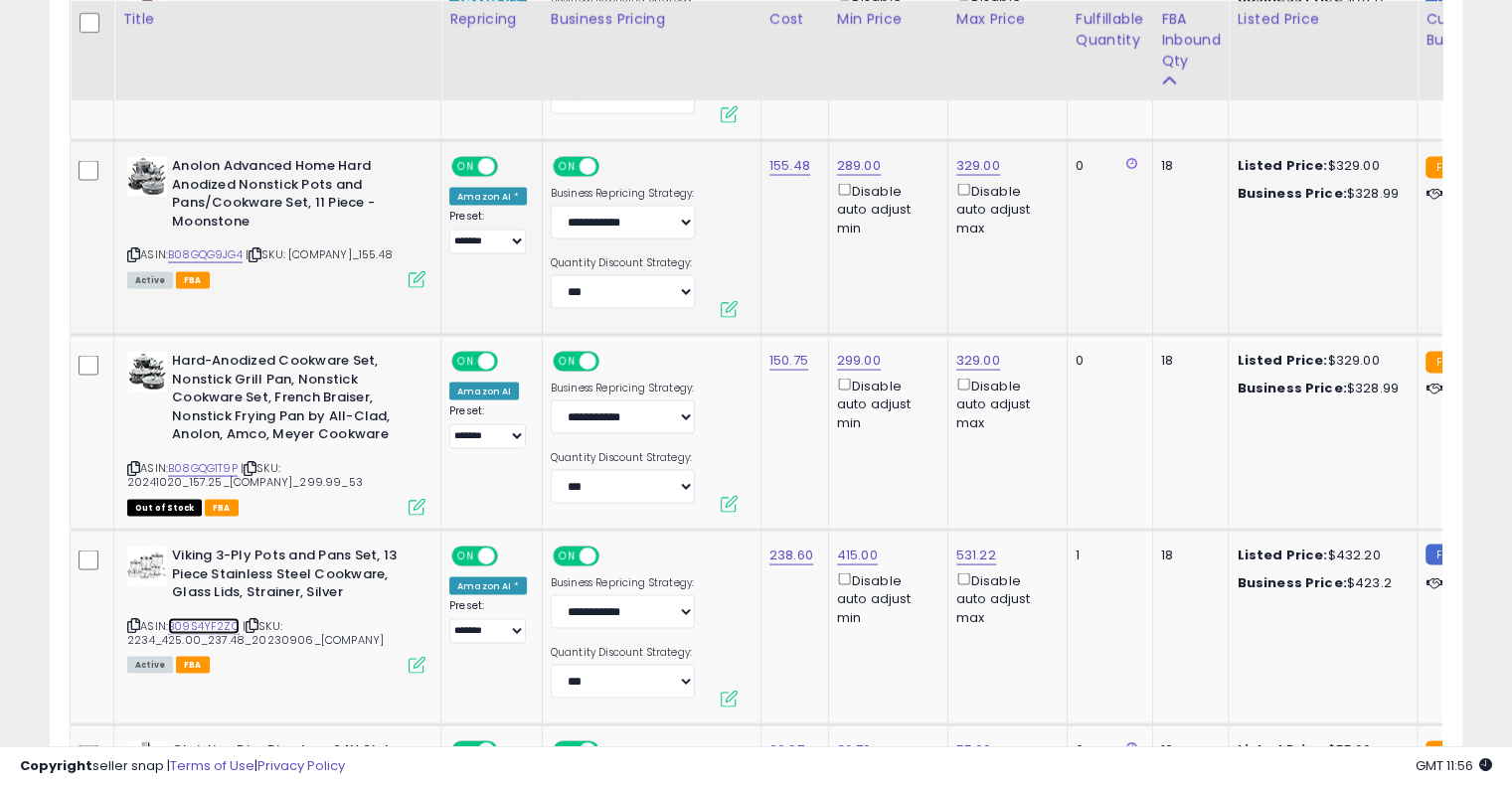 scroll, scrollTop: 0, scrollLeft: 93, axis: horizontal 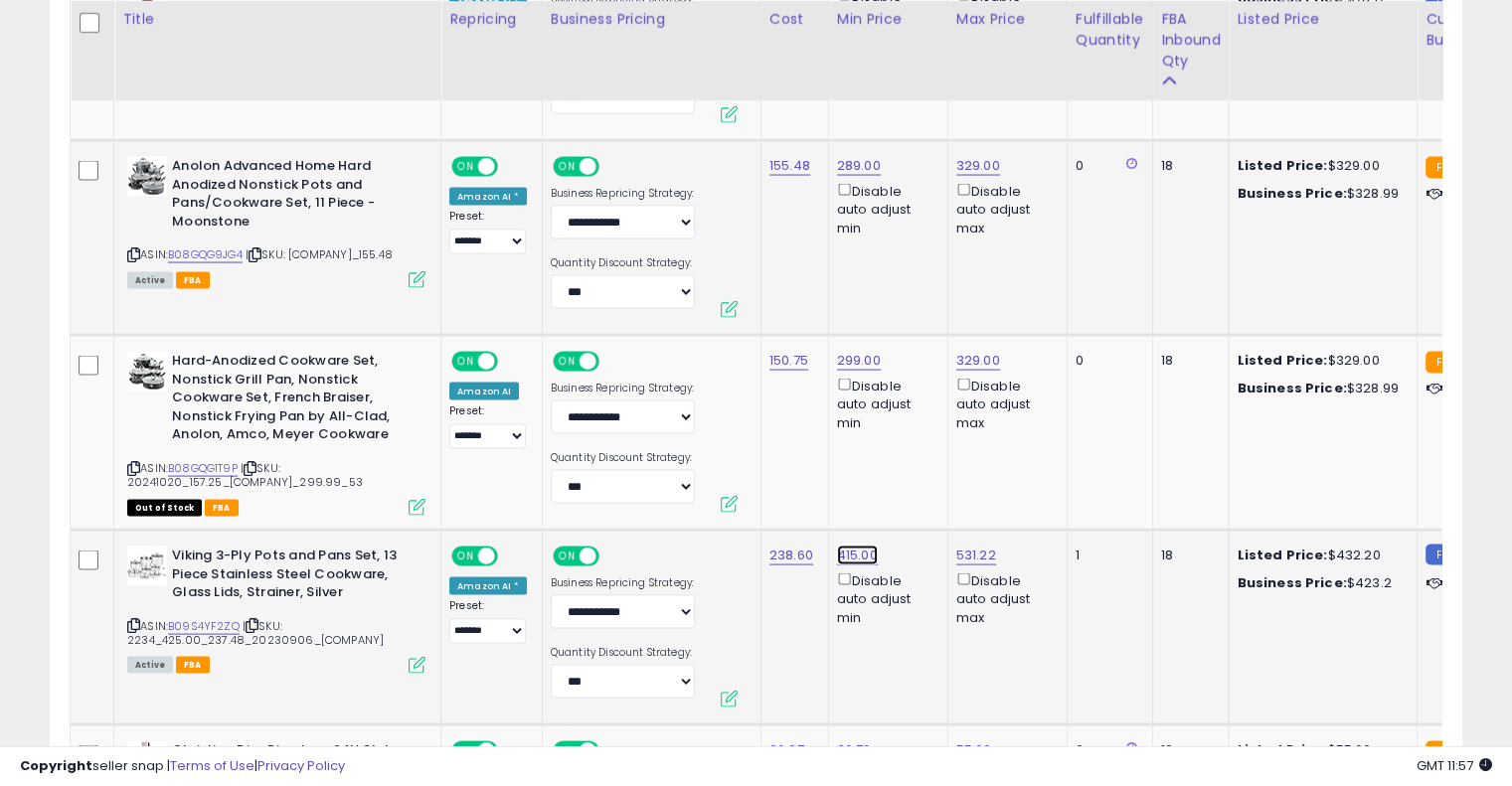 click on "415.00" at bounding box center (855, -2755) 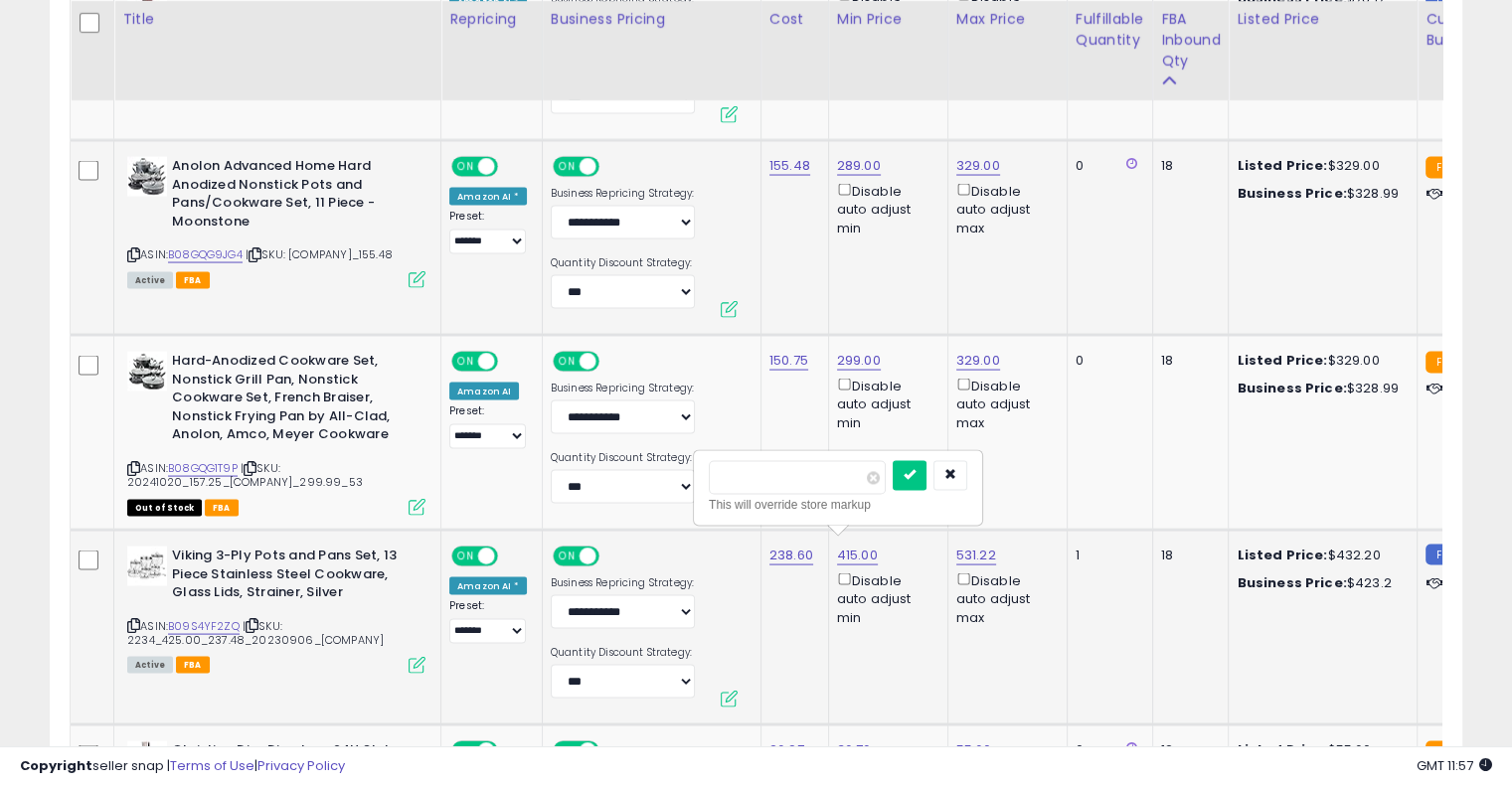 drag, startPoint x: 791, startPoint y: 484, endPoint x: 710, endPoint y: 489, distance: 81.1542 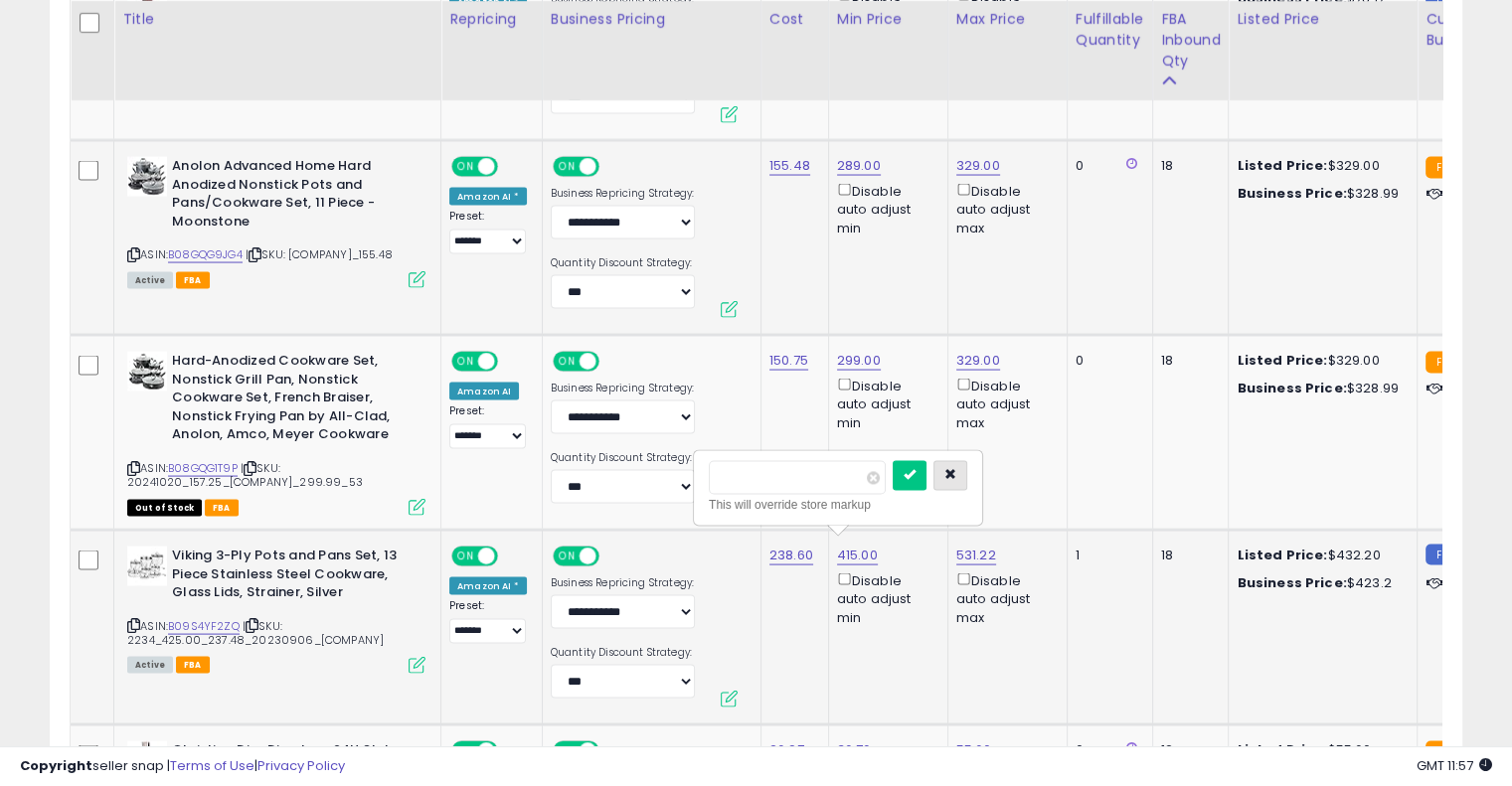 click at bounding box center (950, 476) 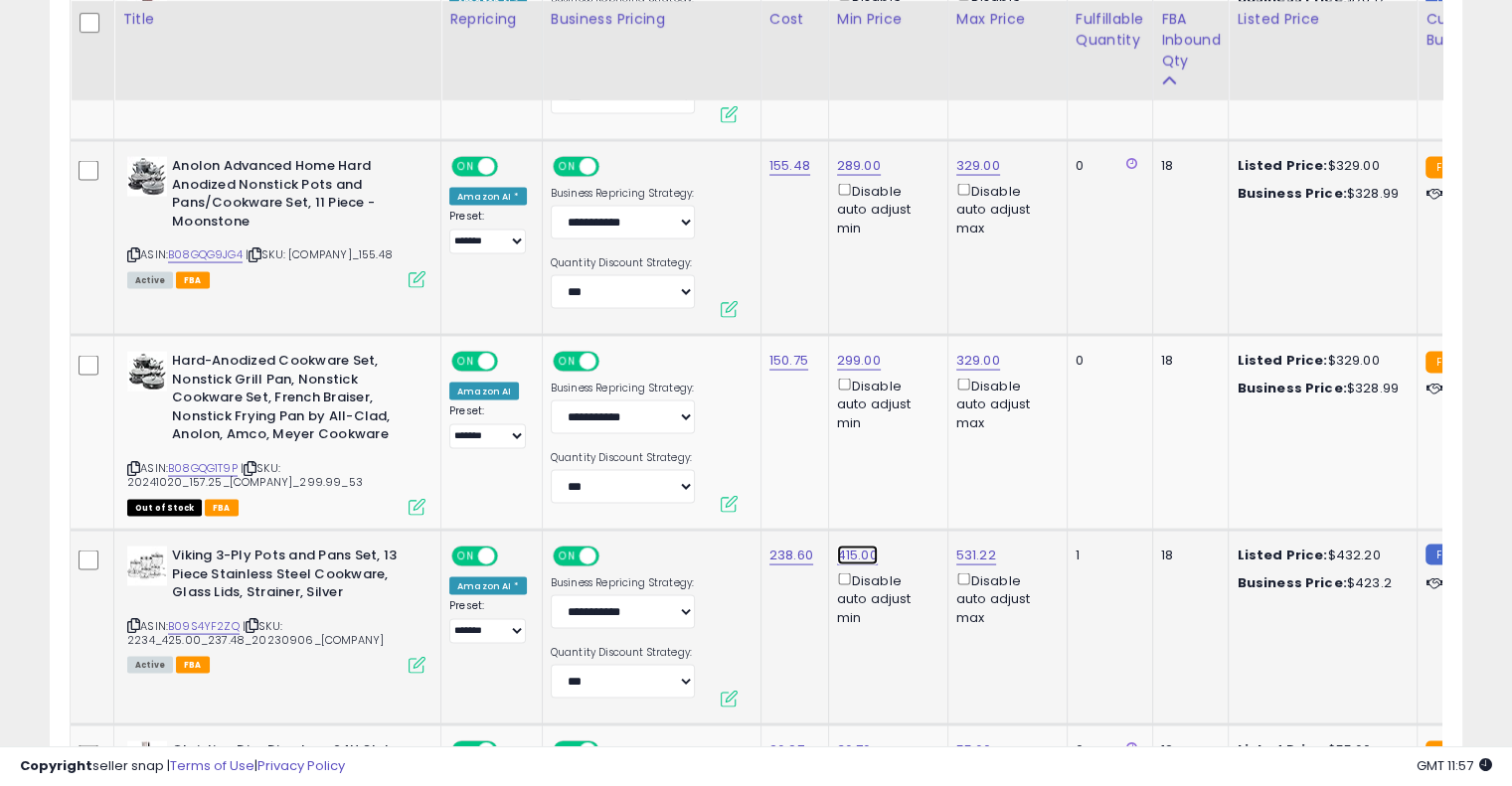 click on "415.00" at bounding box center (855, -2755) 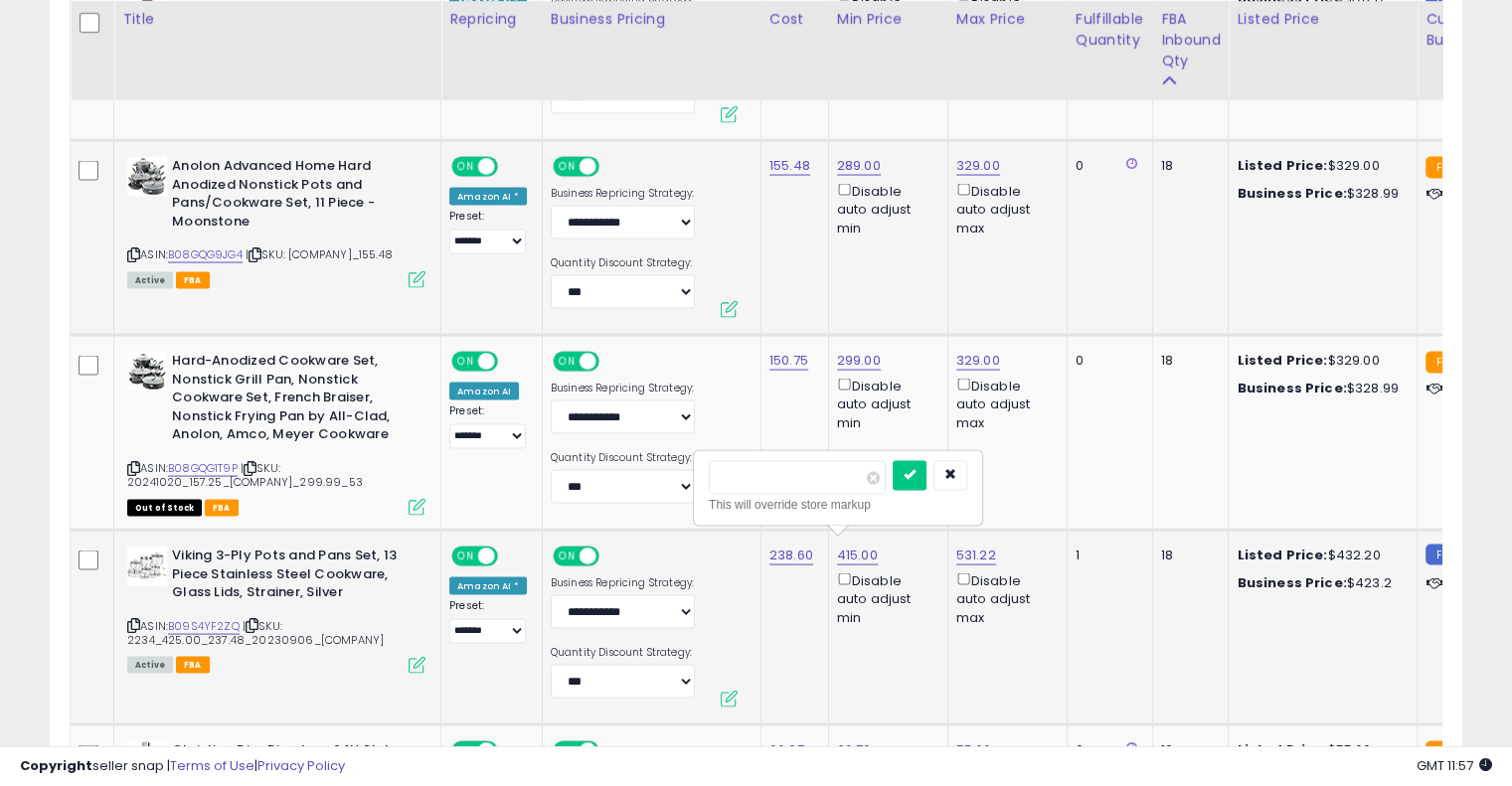 drag, startPoint x: 770, startPoint y: 476, endPoint x: 711, endPoint y: 477, distance: 59.00847 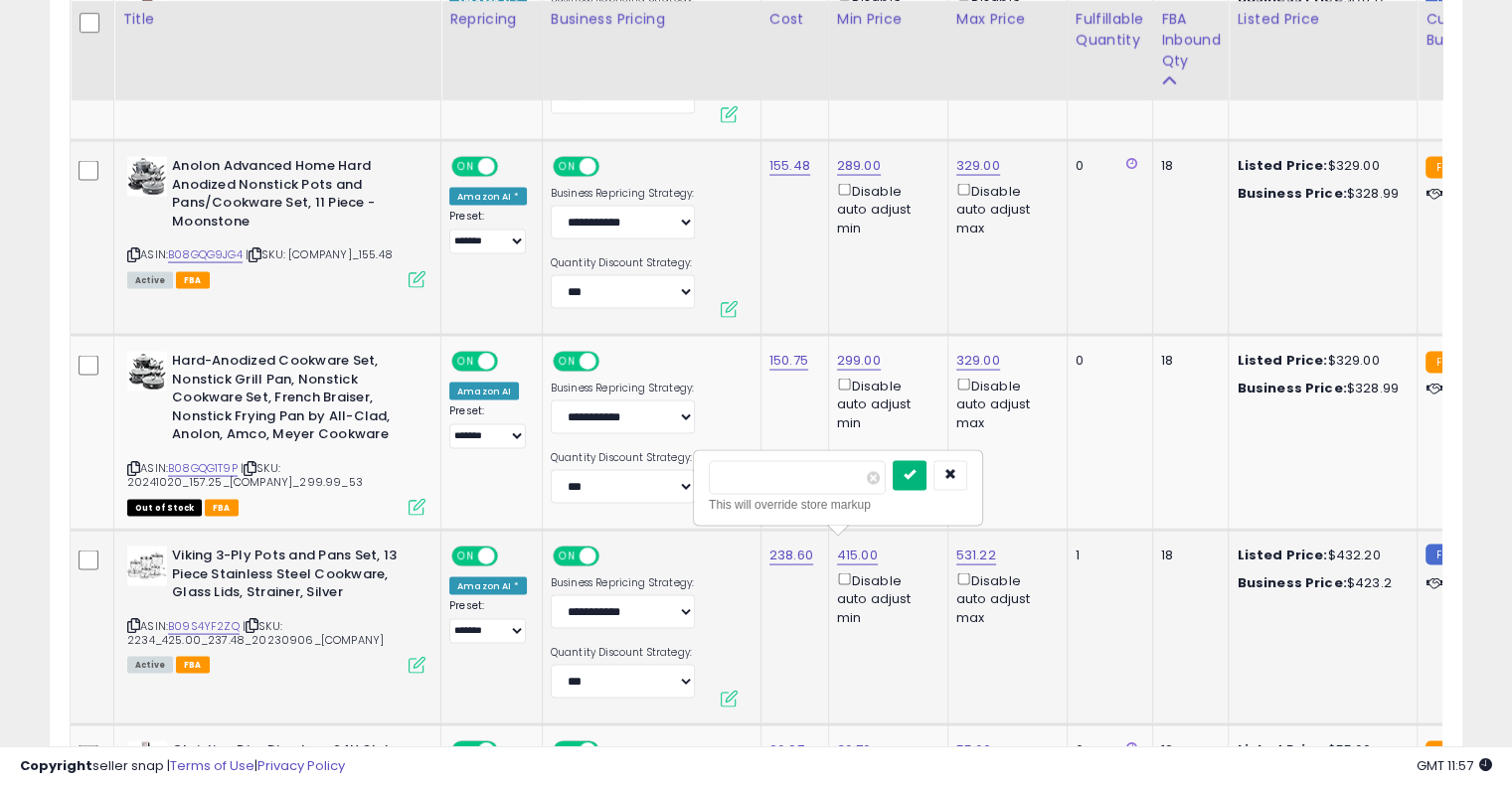 type on "***" 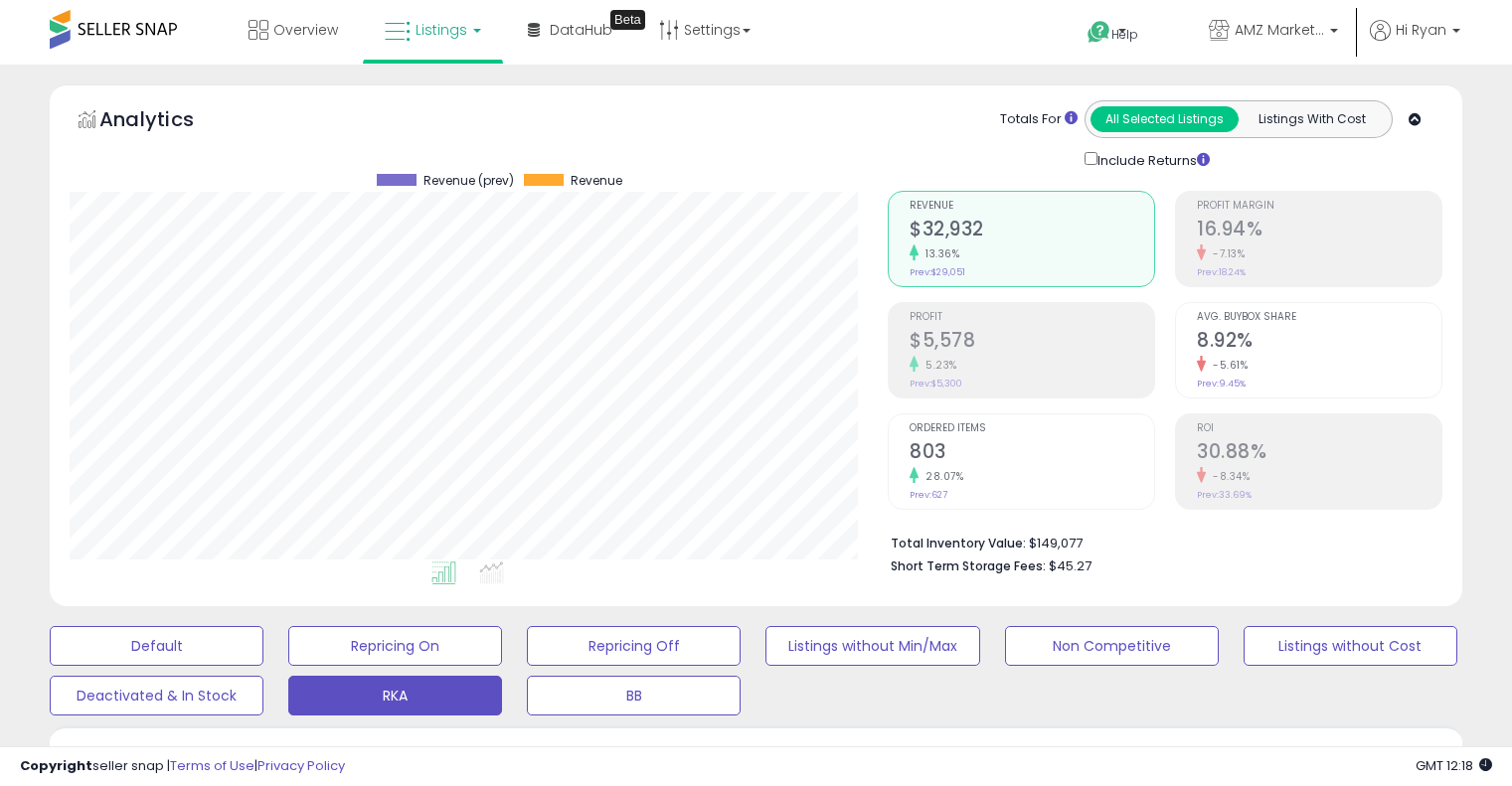 select on "*******" 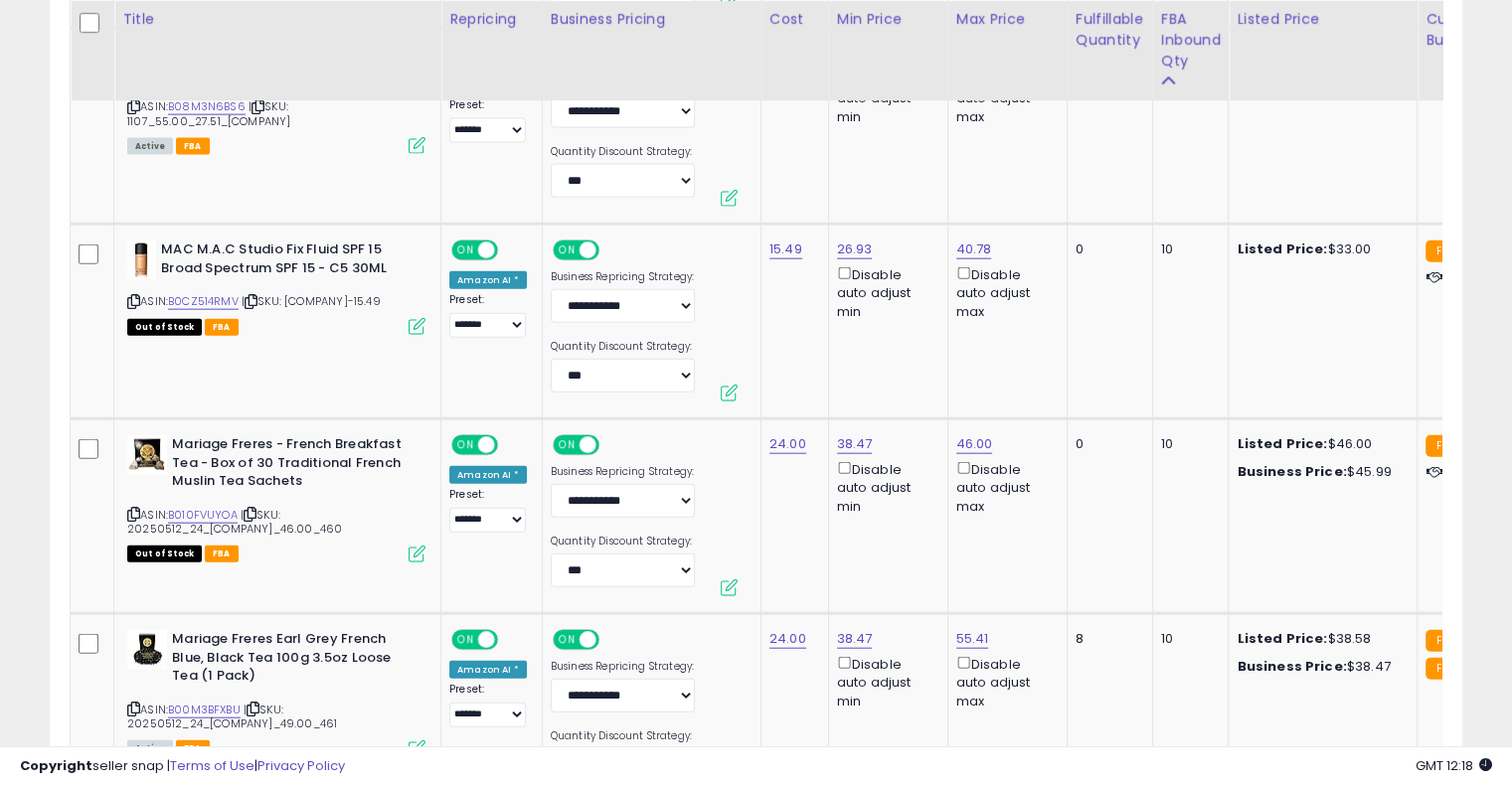 scroll, scrollTop: 993270, scrollLeft: 993264, axis: both 